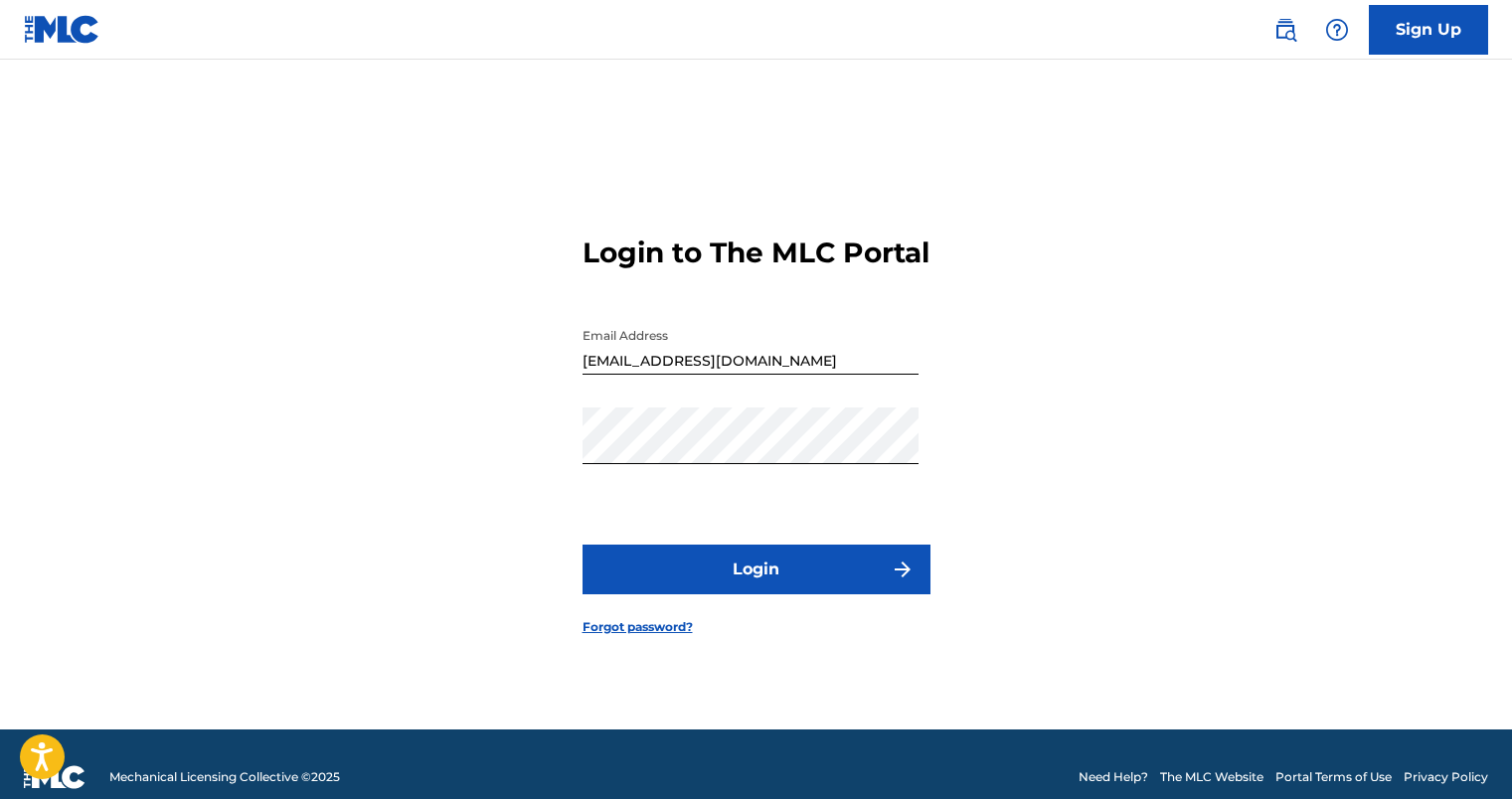 scroll, scrollTop: 0, scrollLeft: 0, axis: both 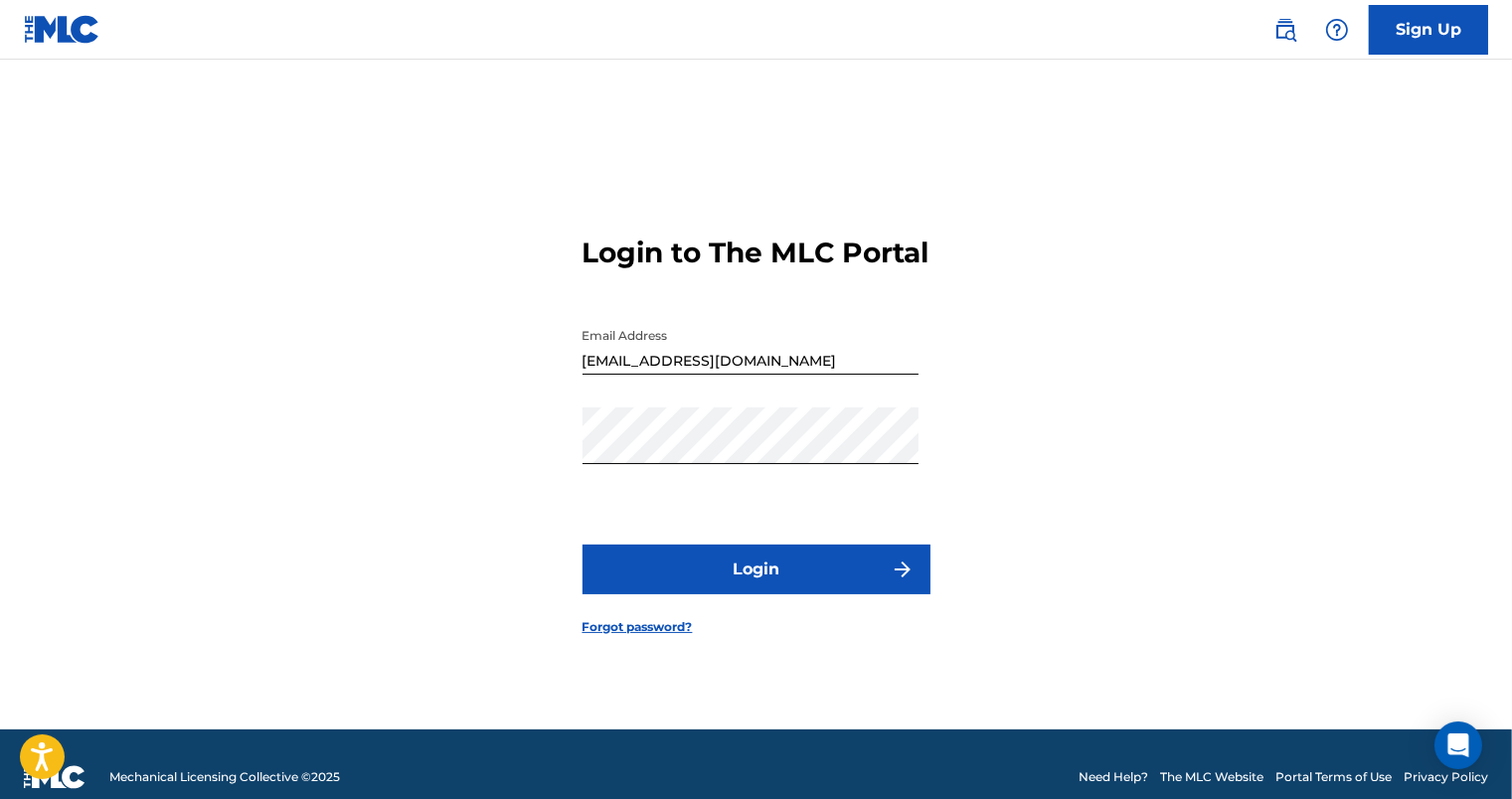 click on "[EMAIL_ADDRESS][DOMAIN_NAME]" at bounding box center (751, 346) 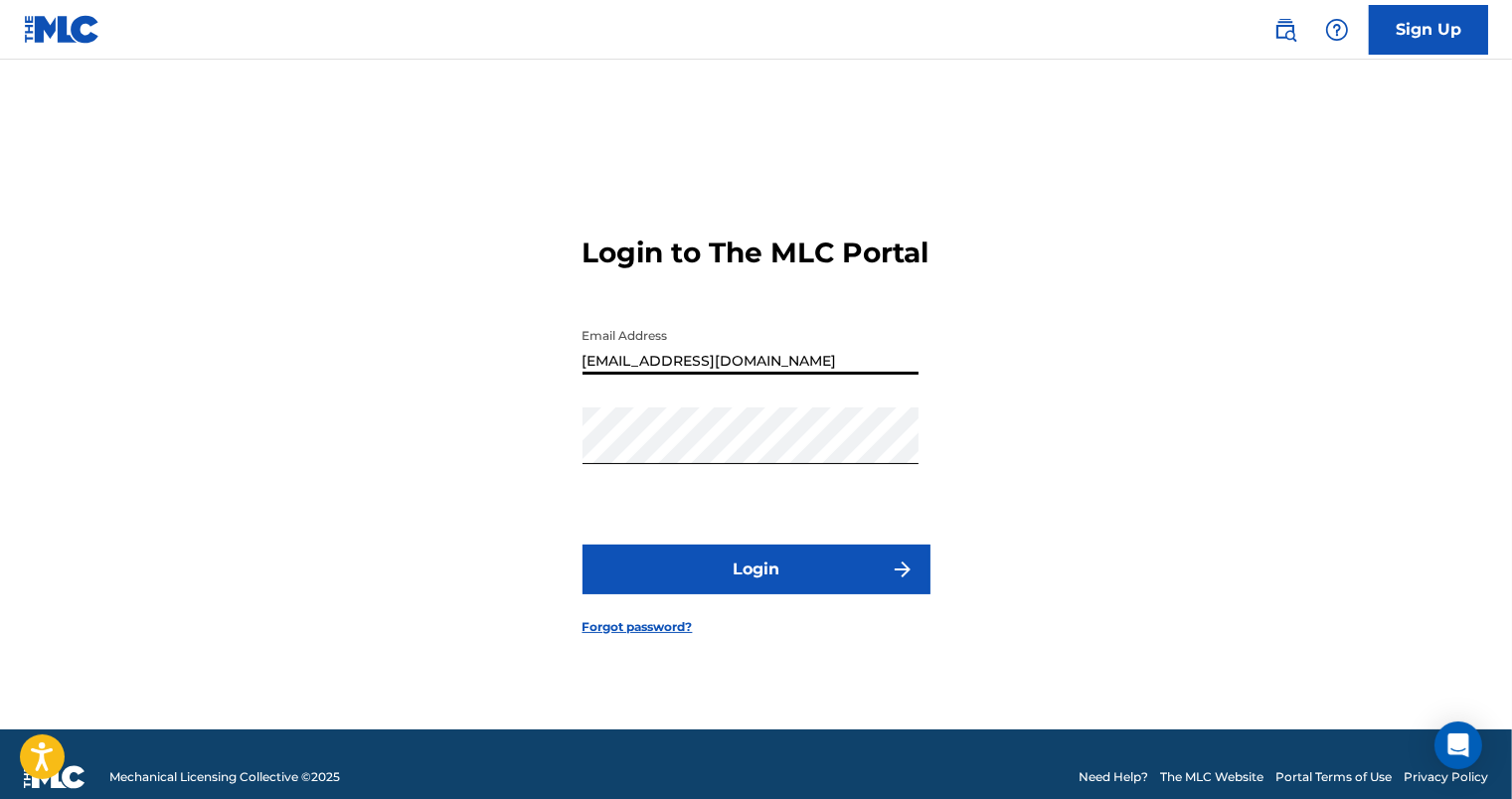 click on "[EMAIL_ADDRESS][DOMAIN_NAME]" at bounding box center [751, 346] 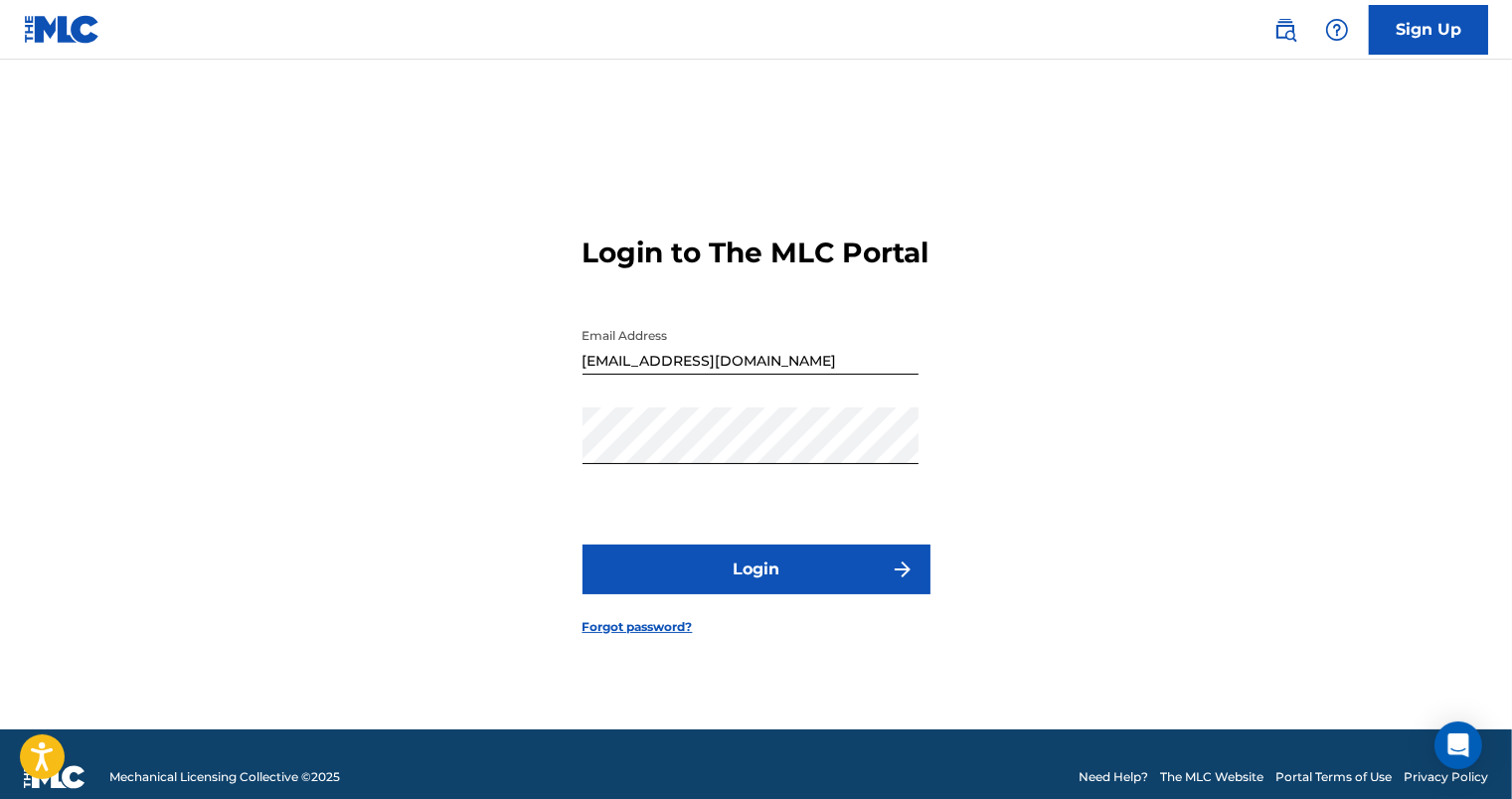 click on "Login to The MLC Portal Email Address adminthegarden@icloud.com Password Login Forgot password?" at bounding box center (756, 419) 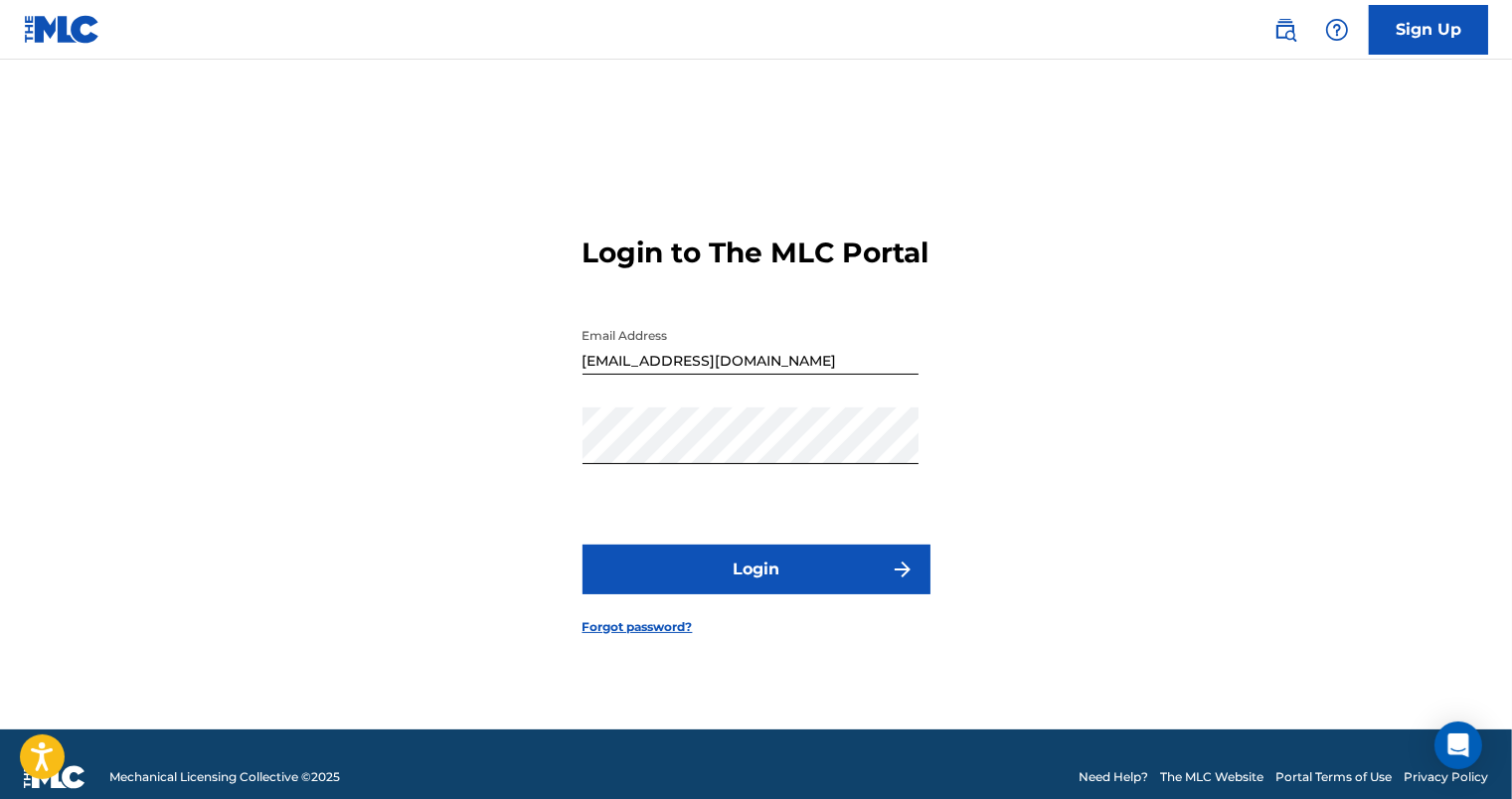 click on "Login" at bounding box center (756, 569) 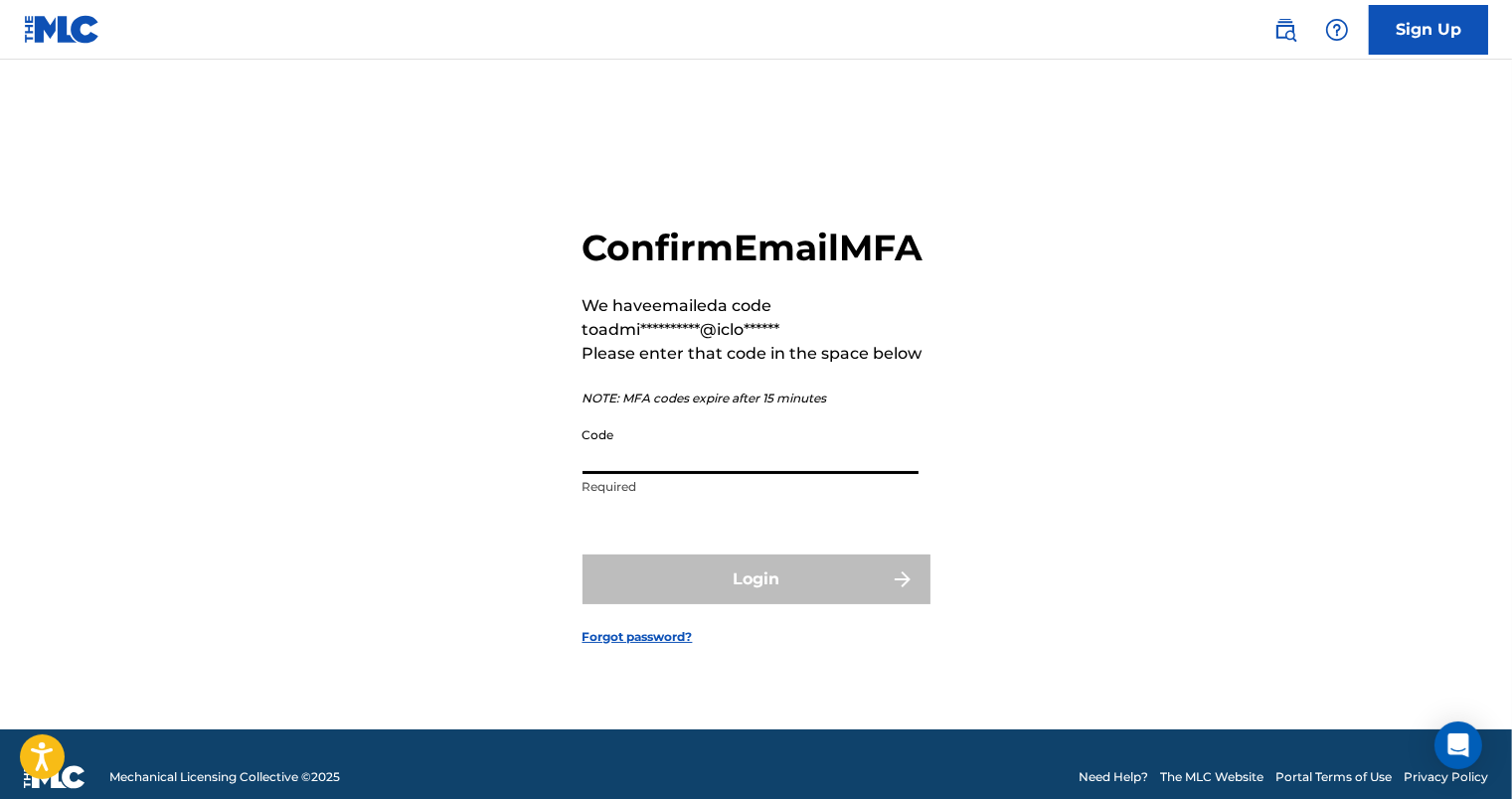 click on "Code" at bounding box center [751, 445] 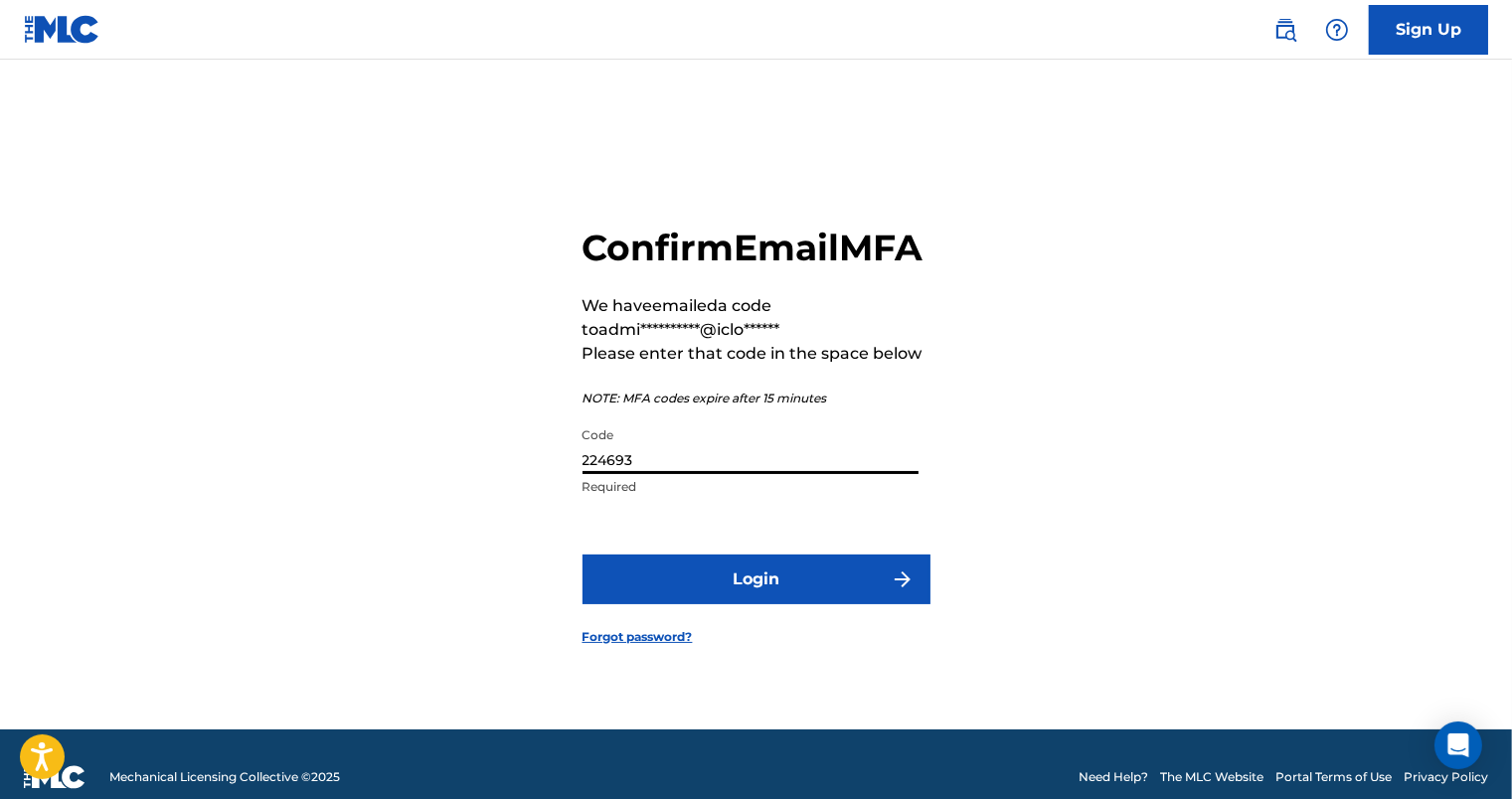 type on "224693" 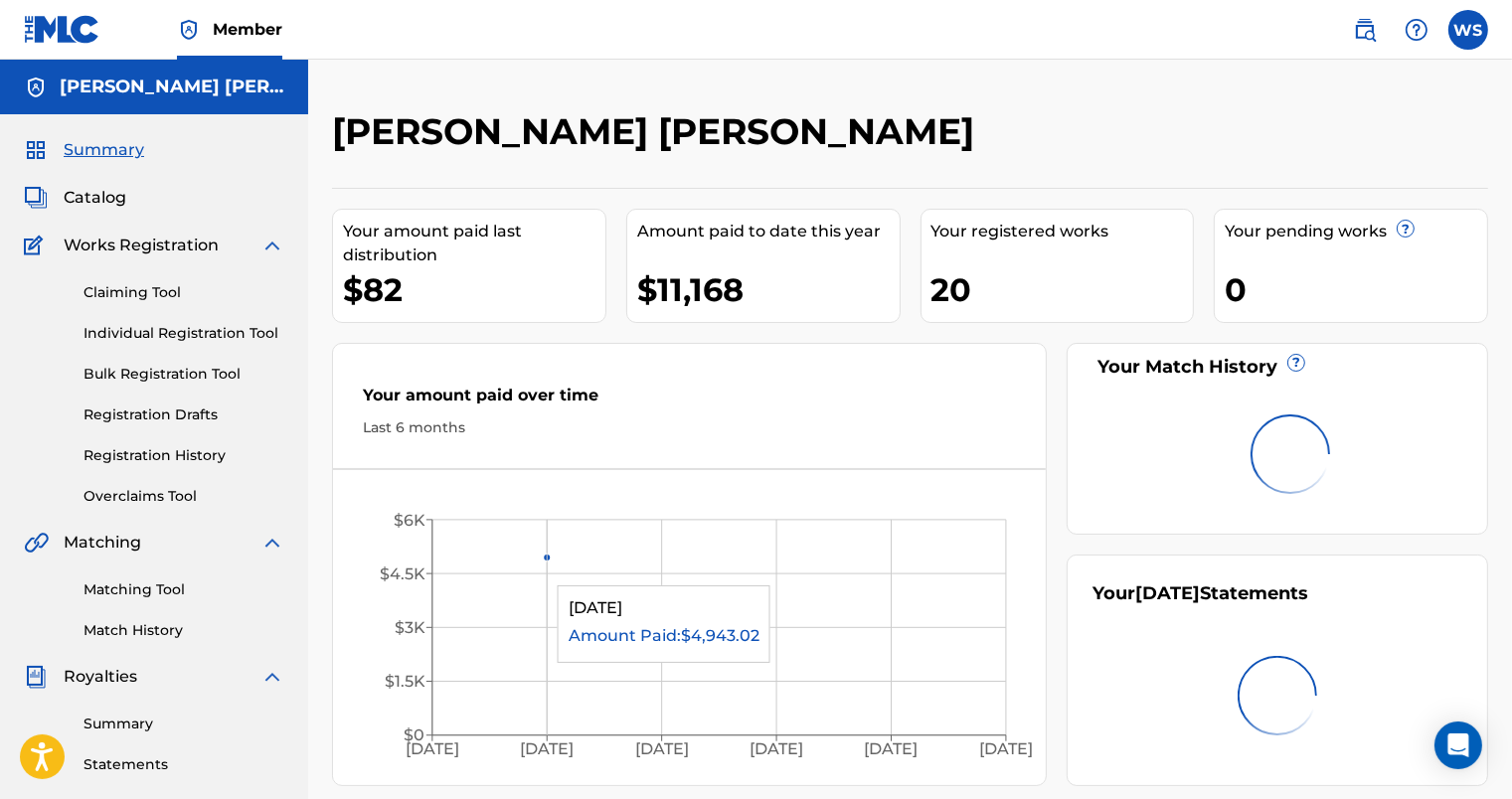 scroll, scrollTop: 0, scrollLeft: 0, axis: both 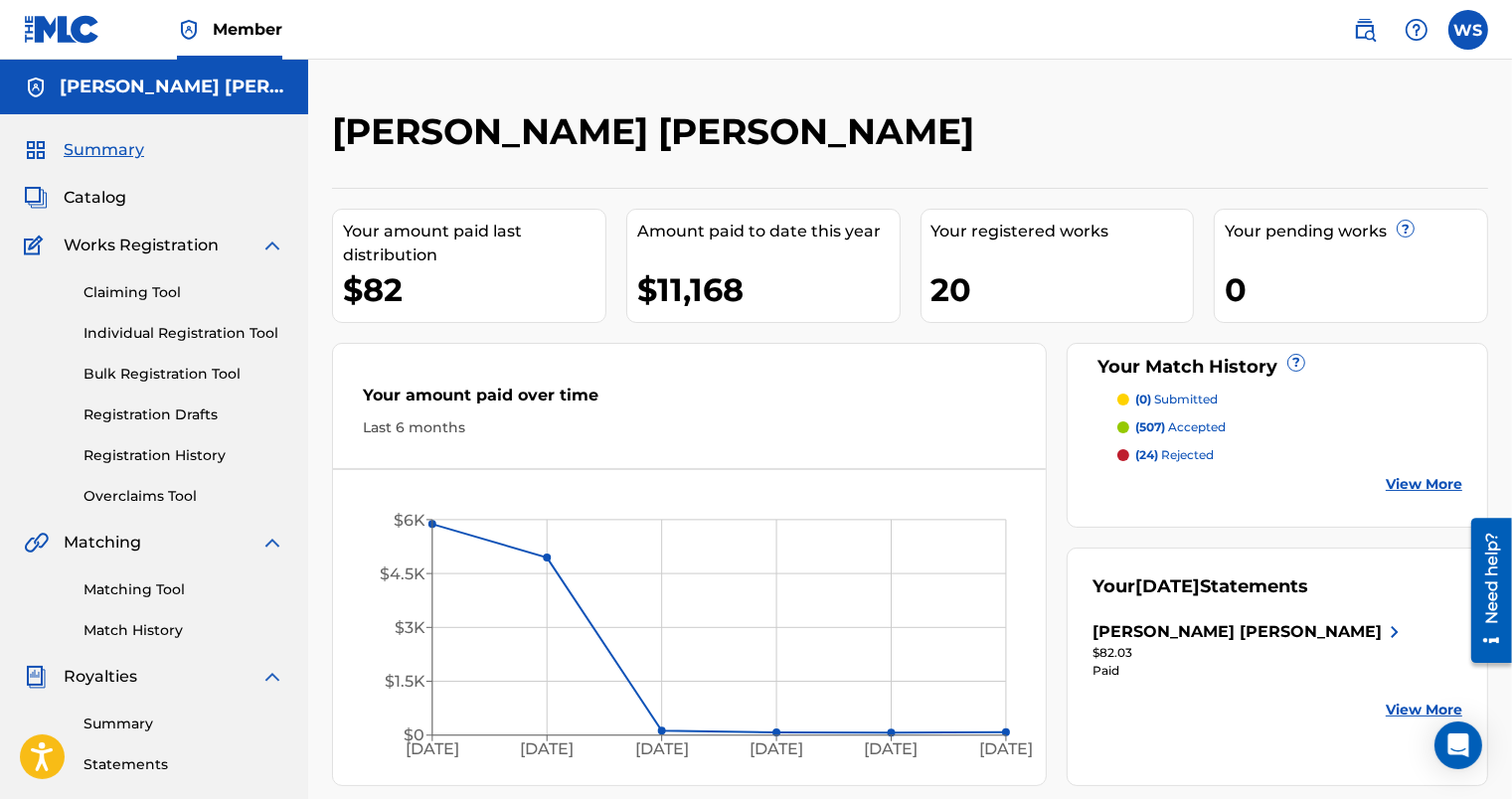 click on "Member" at bounding box center [248, 29] 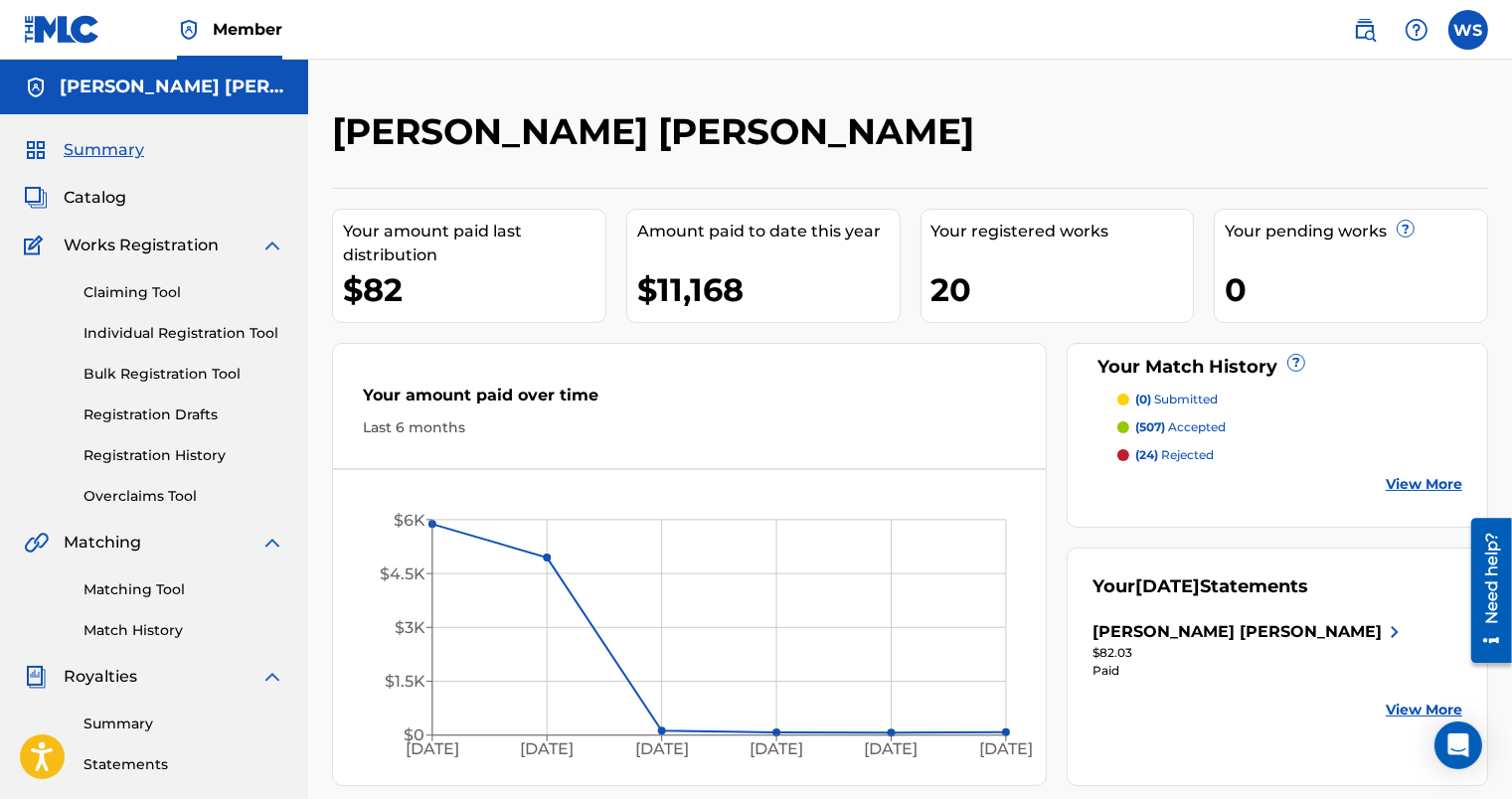 click on "View More" at bounding box center (1424, 484) 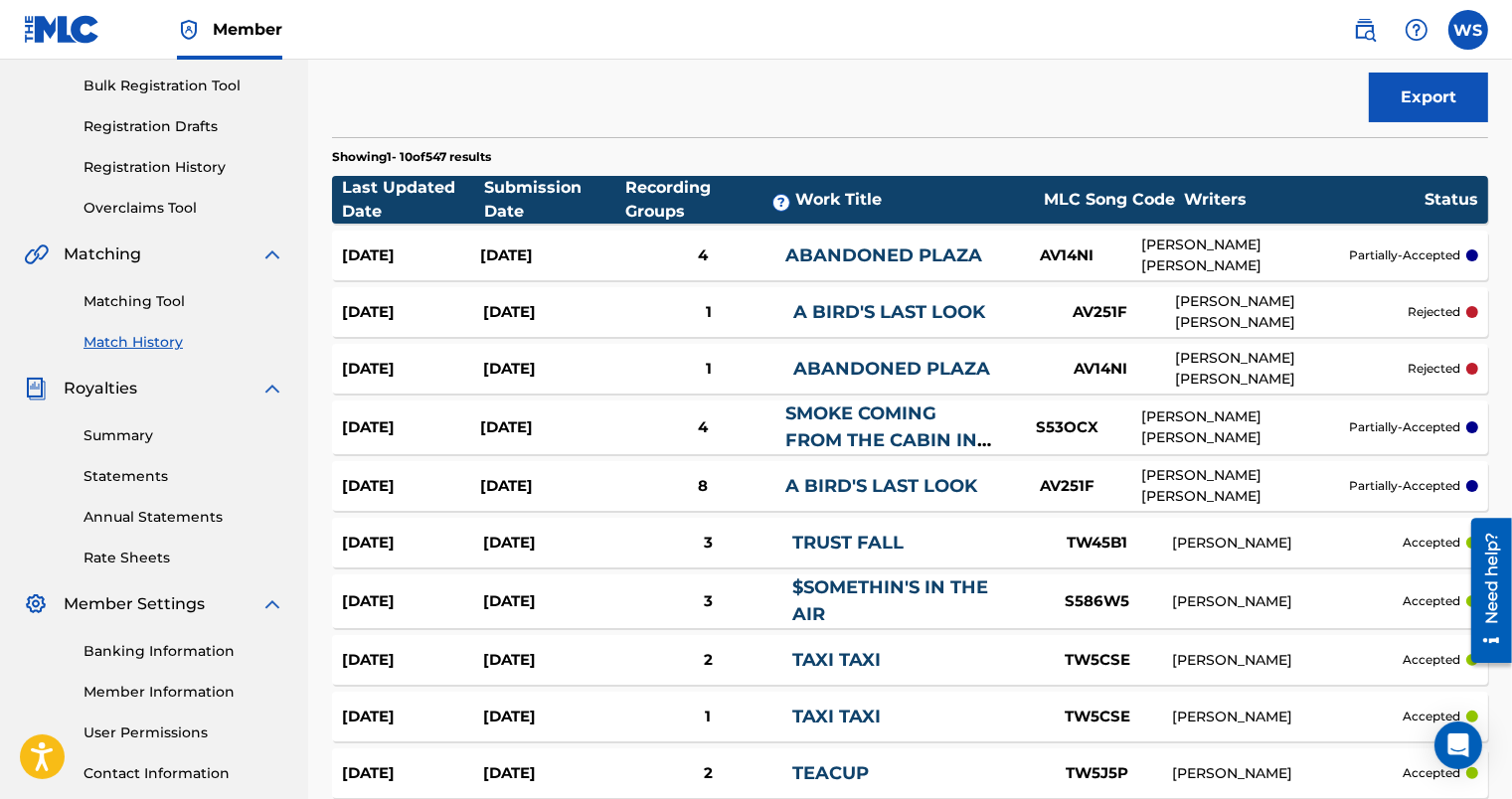 scroll, scrollTop: 287, scrollLeft: 0, axis: vertical 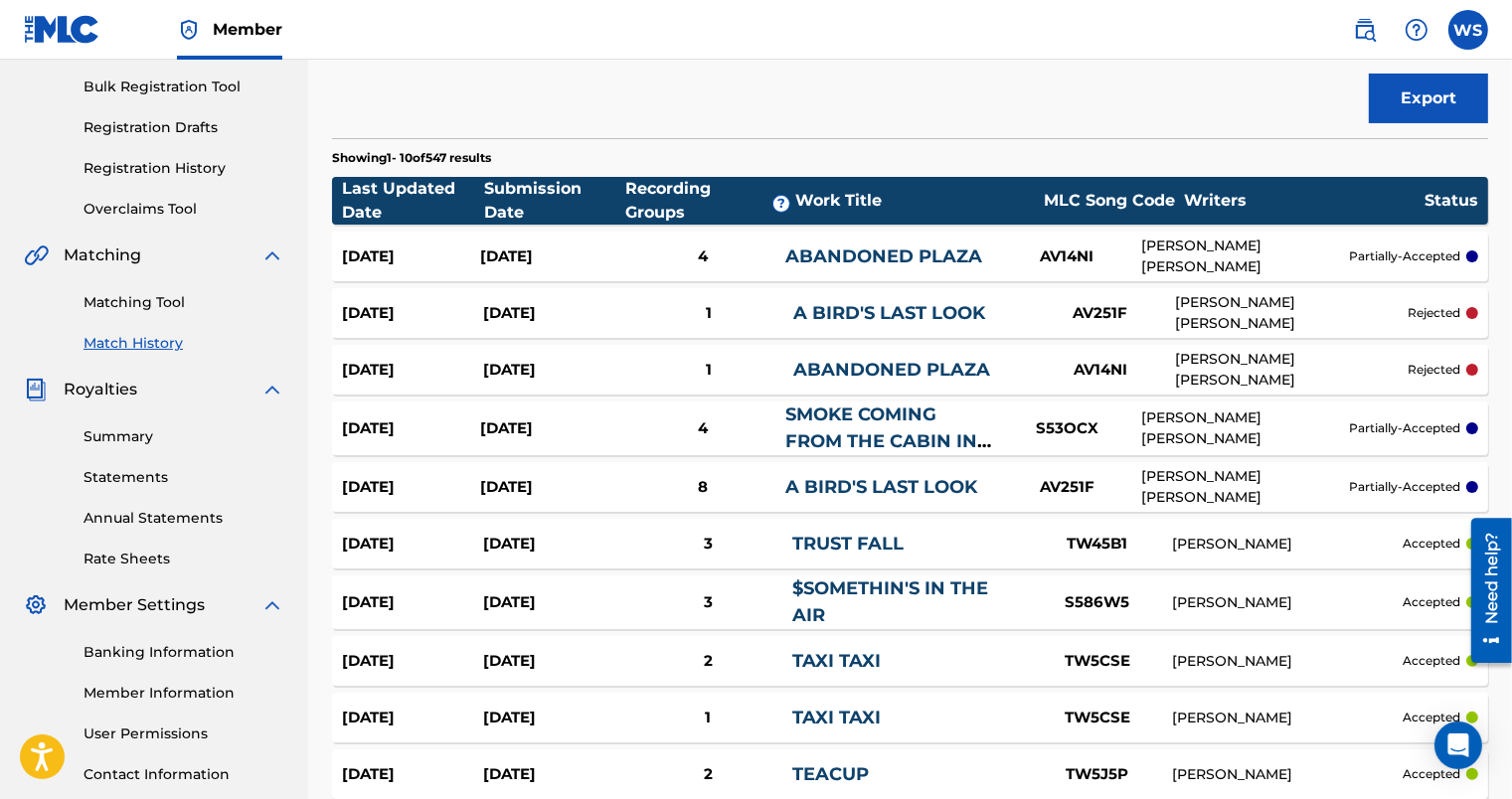 click on "Matching Tool" at bounding box center [184, 302] 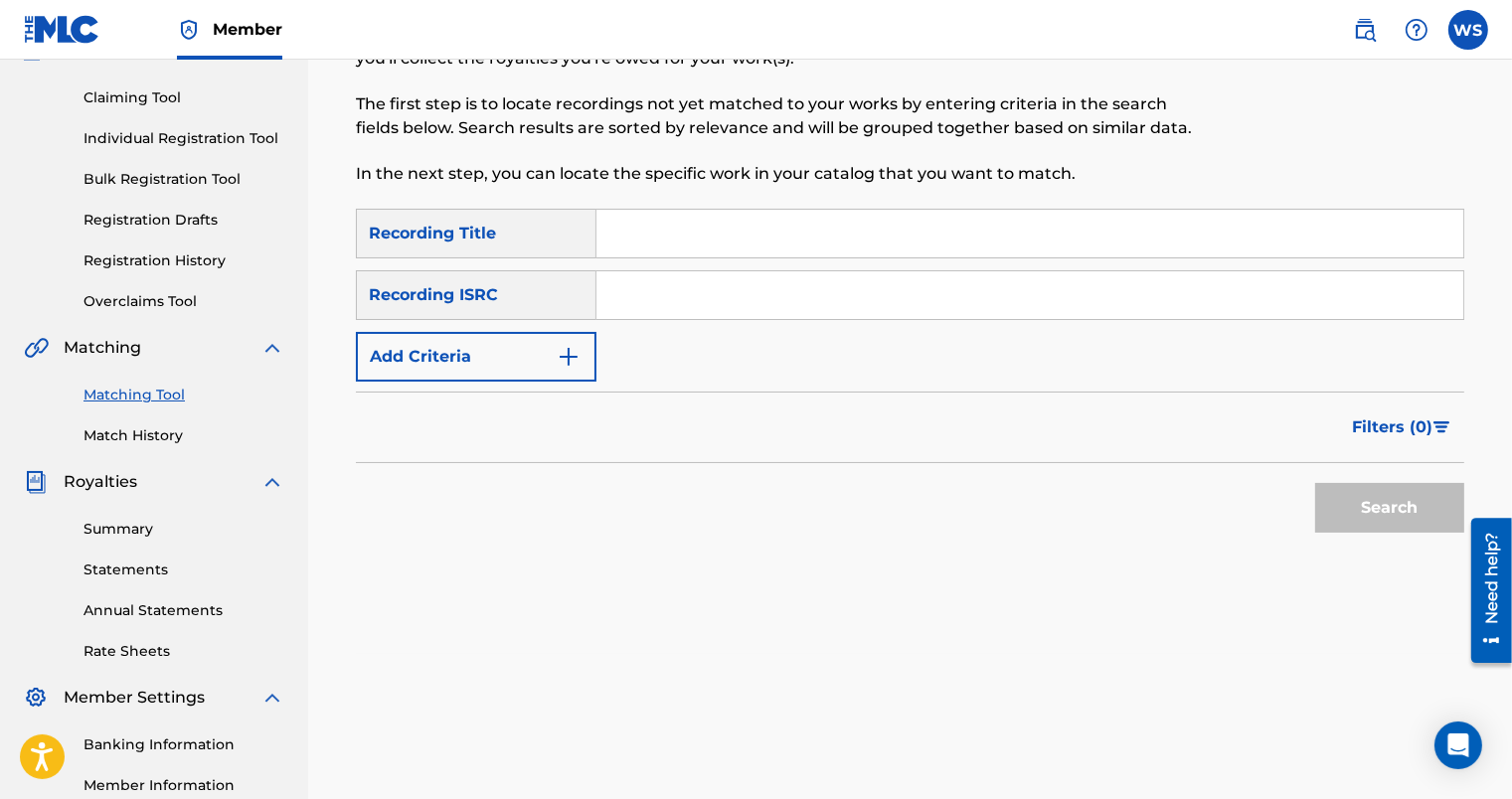scroll, scrollTop: 196, scrollLeft: 0, axis: vertical 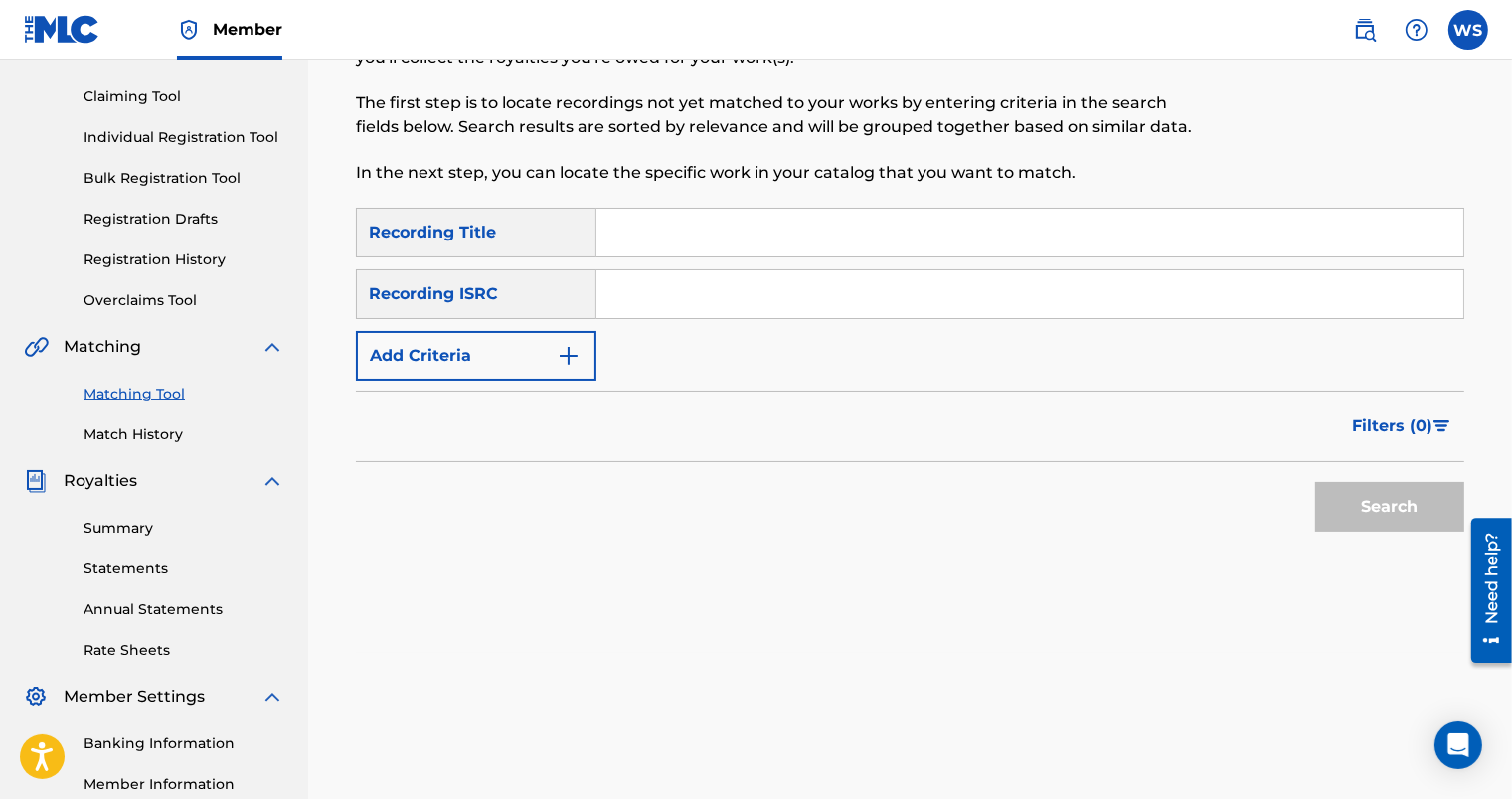 click on "Match History" at bounding box center (184, 434) 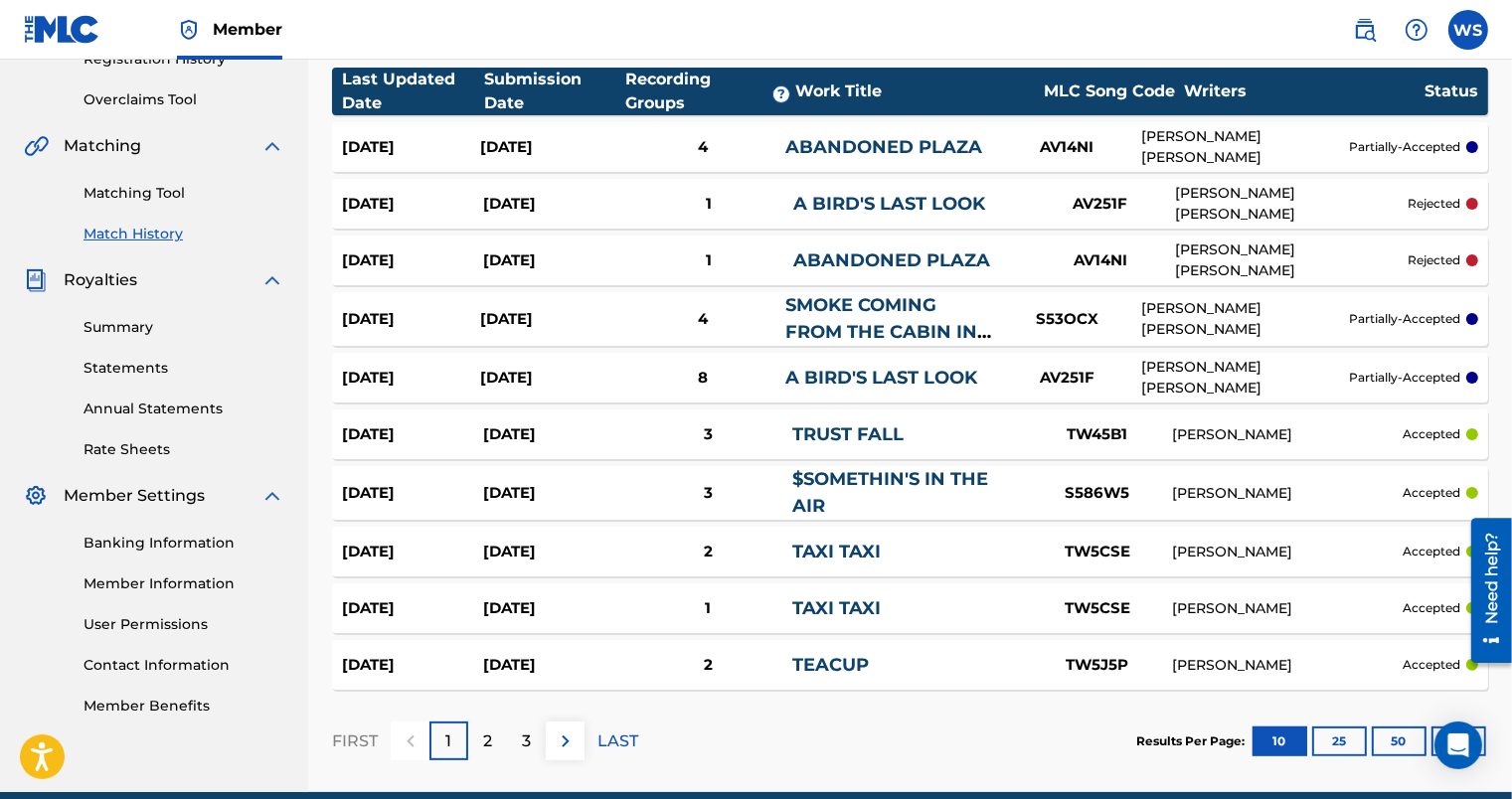 scroll, scrollTop: 398, scrollLeft: 0, axis: vertical 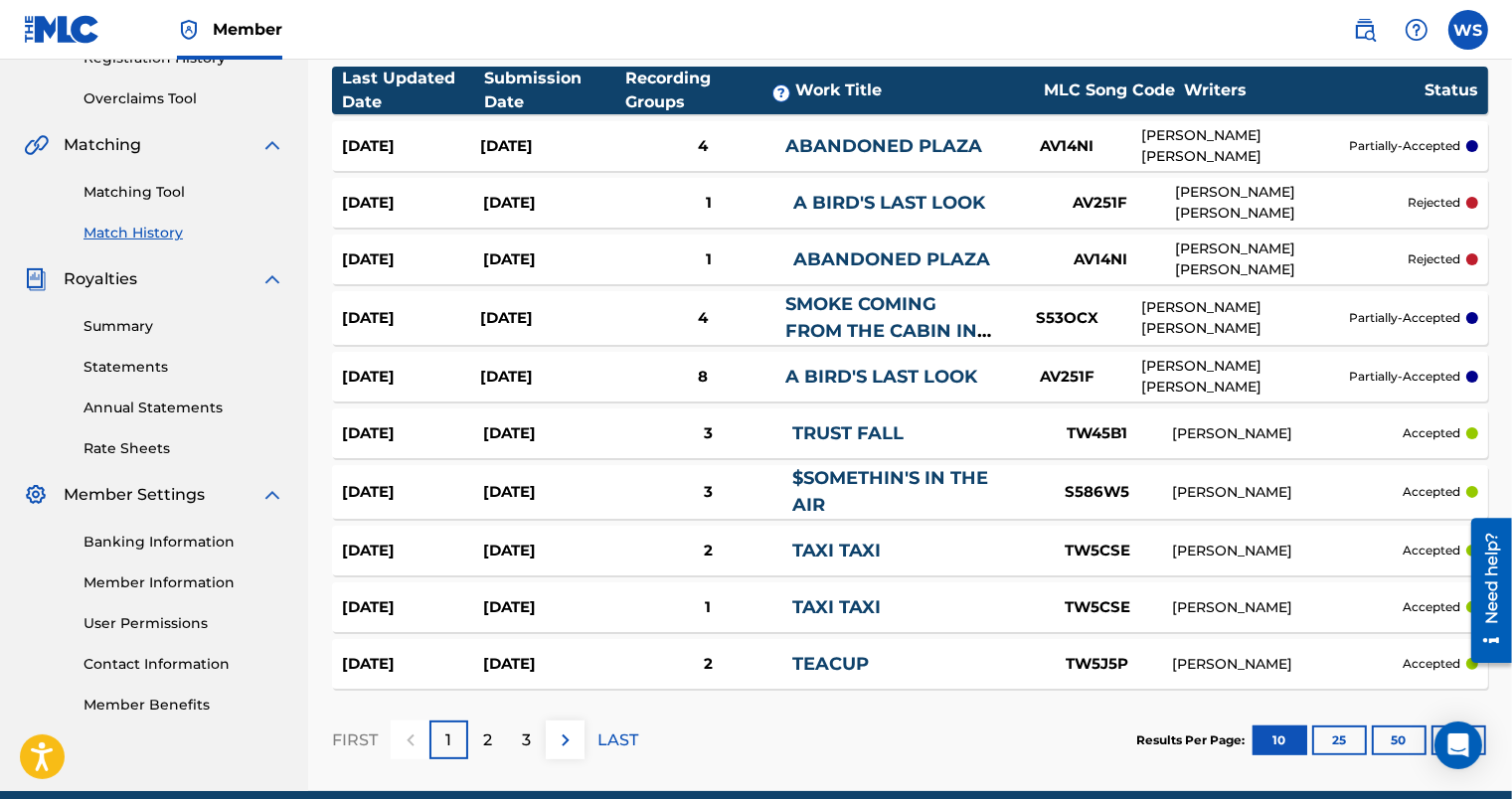 click on "50" at bounding box center (1399, 740) 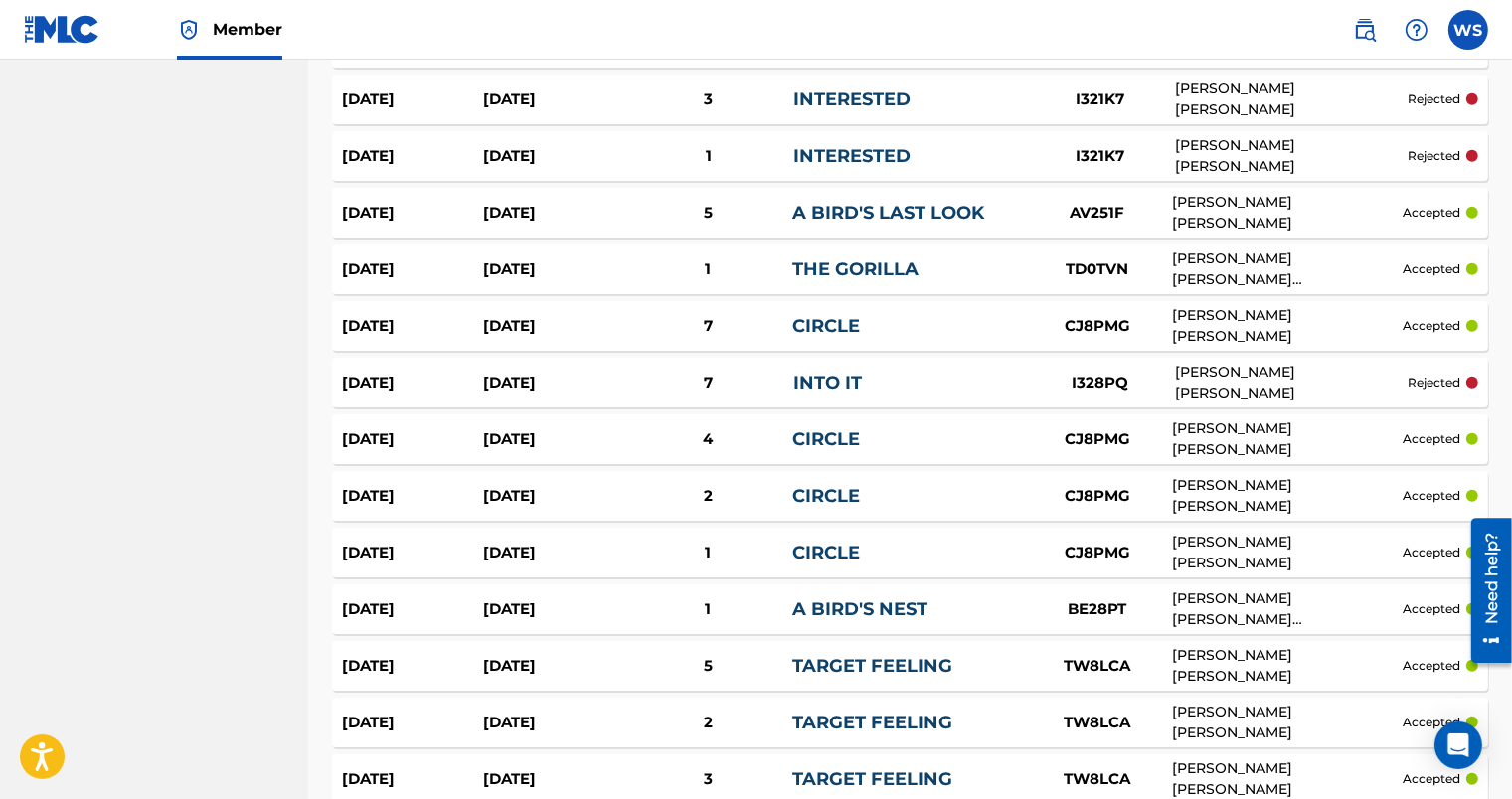 scroll, scrollTop: 1363, scrollLeft: 0, axis: vertical 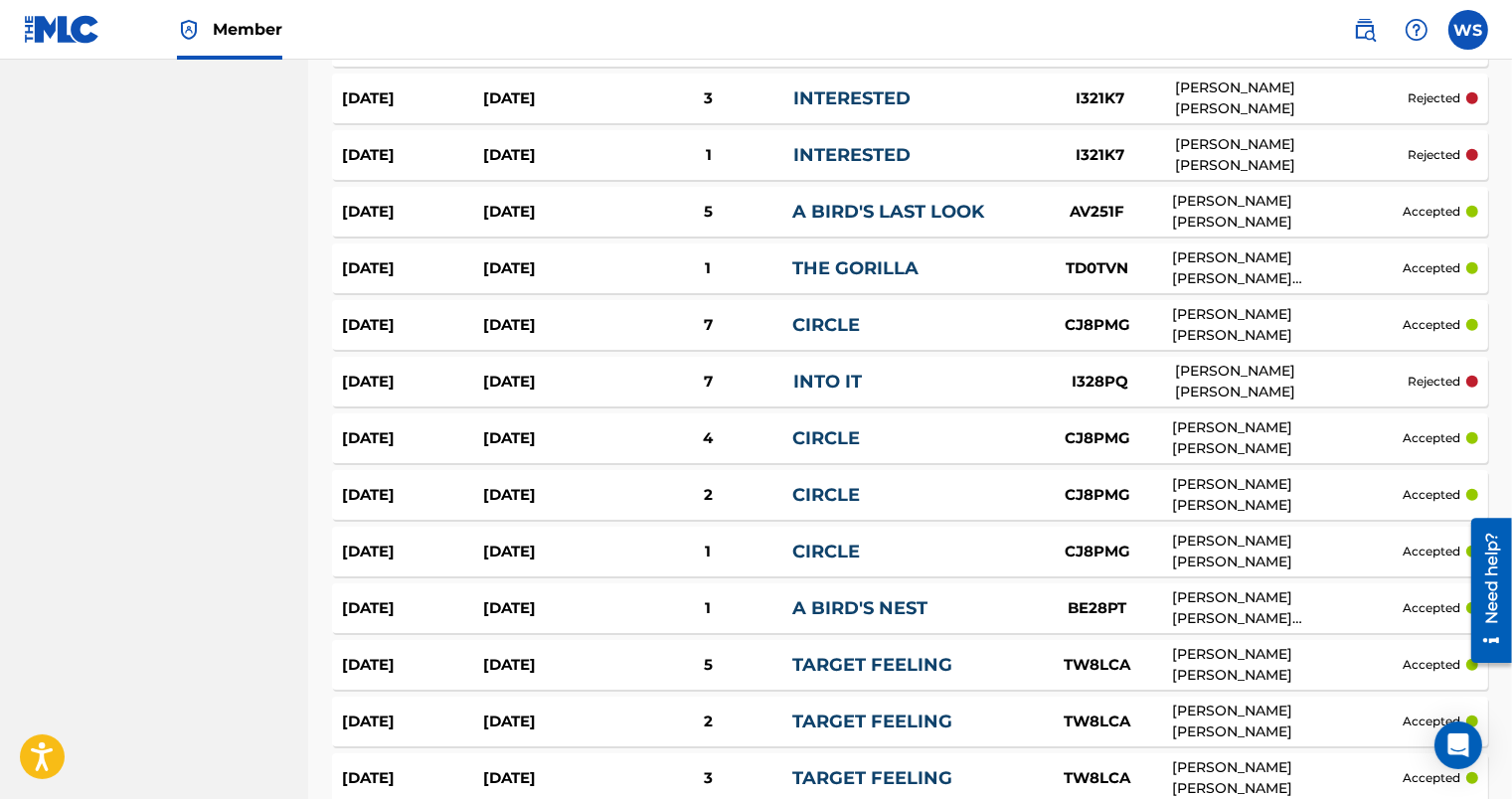 click on "Nov 12, 2024" at bounding box center (413, 268) 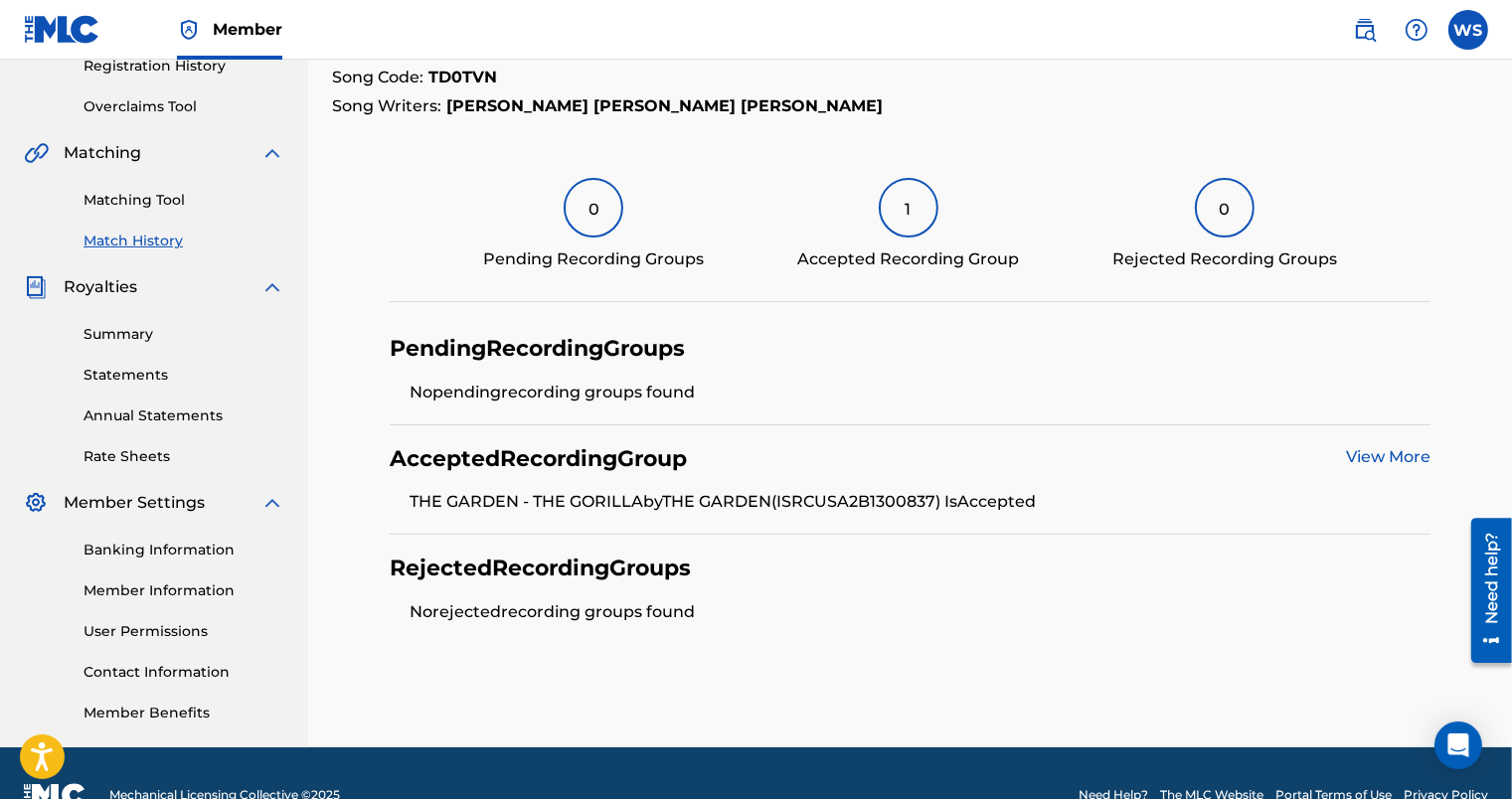 scroll, scrollTop: 433, scrollLeft: 0, axis: vertical 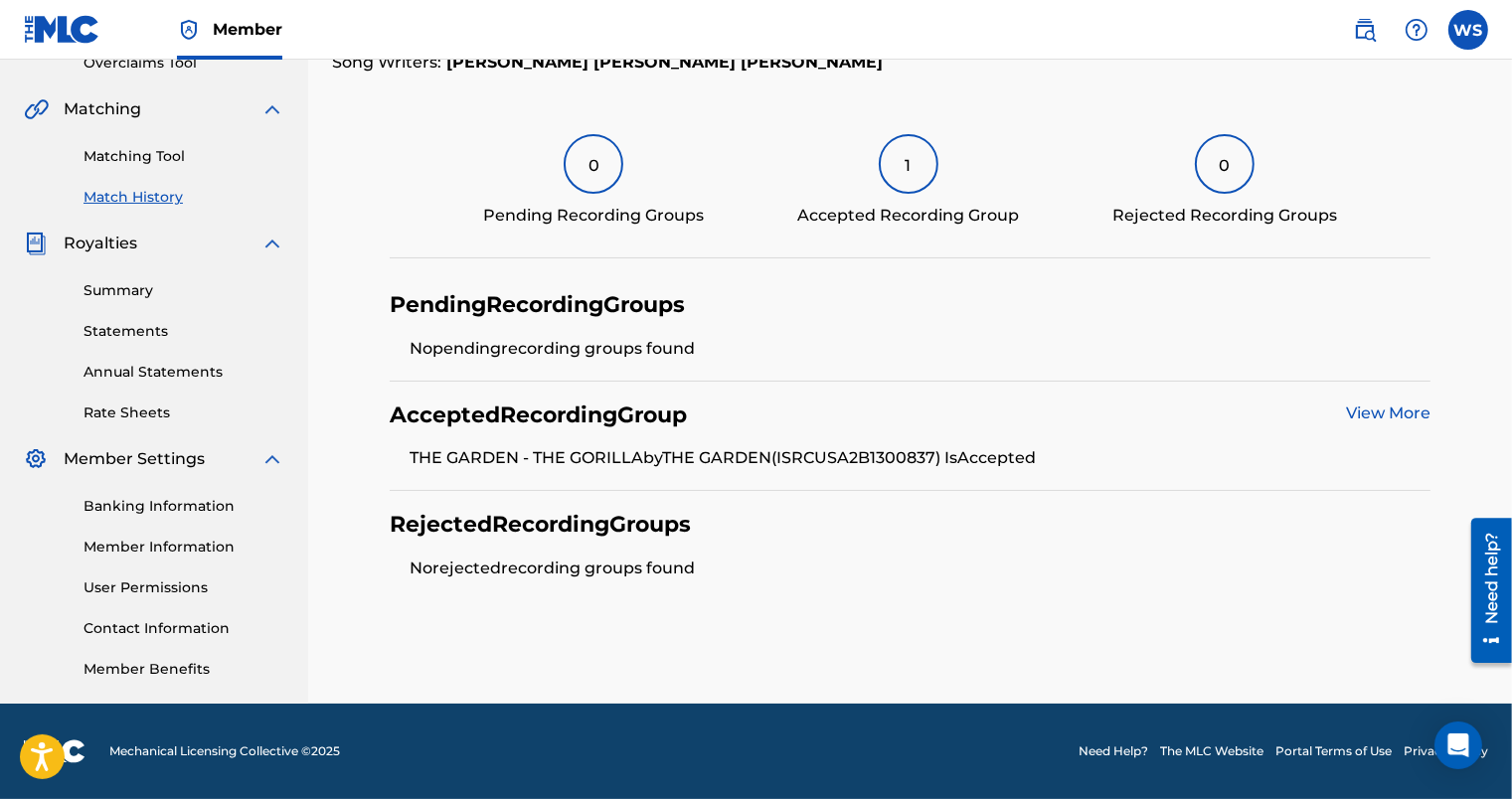 click on "View More" at bounding box center [1388, 412] 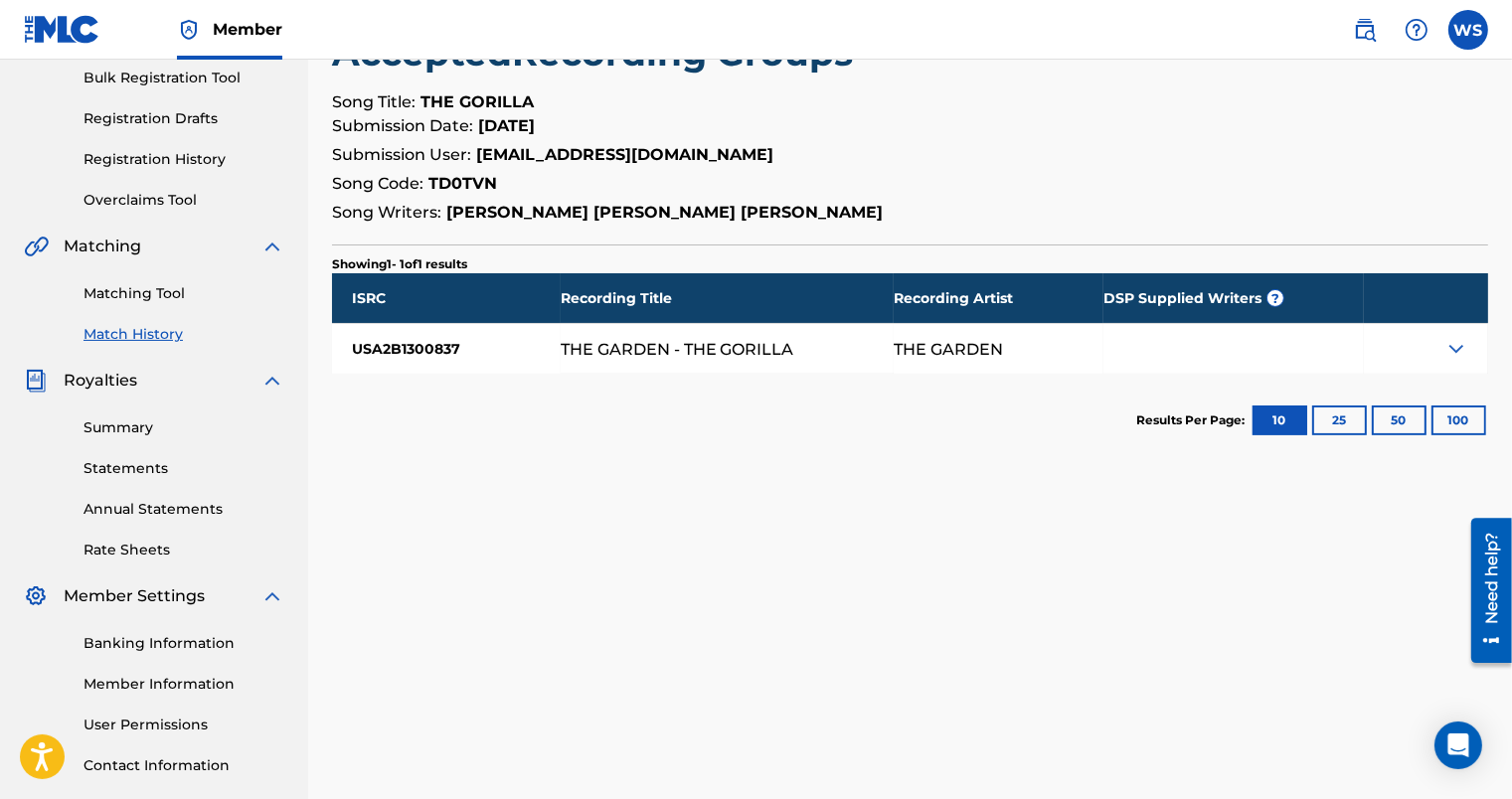 scroll, scrollTop: 297, scrollLeft: 0, axis: vertical 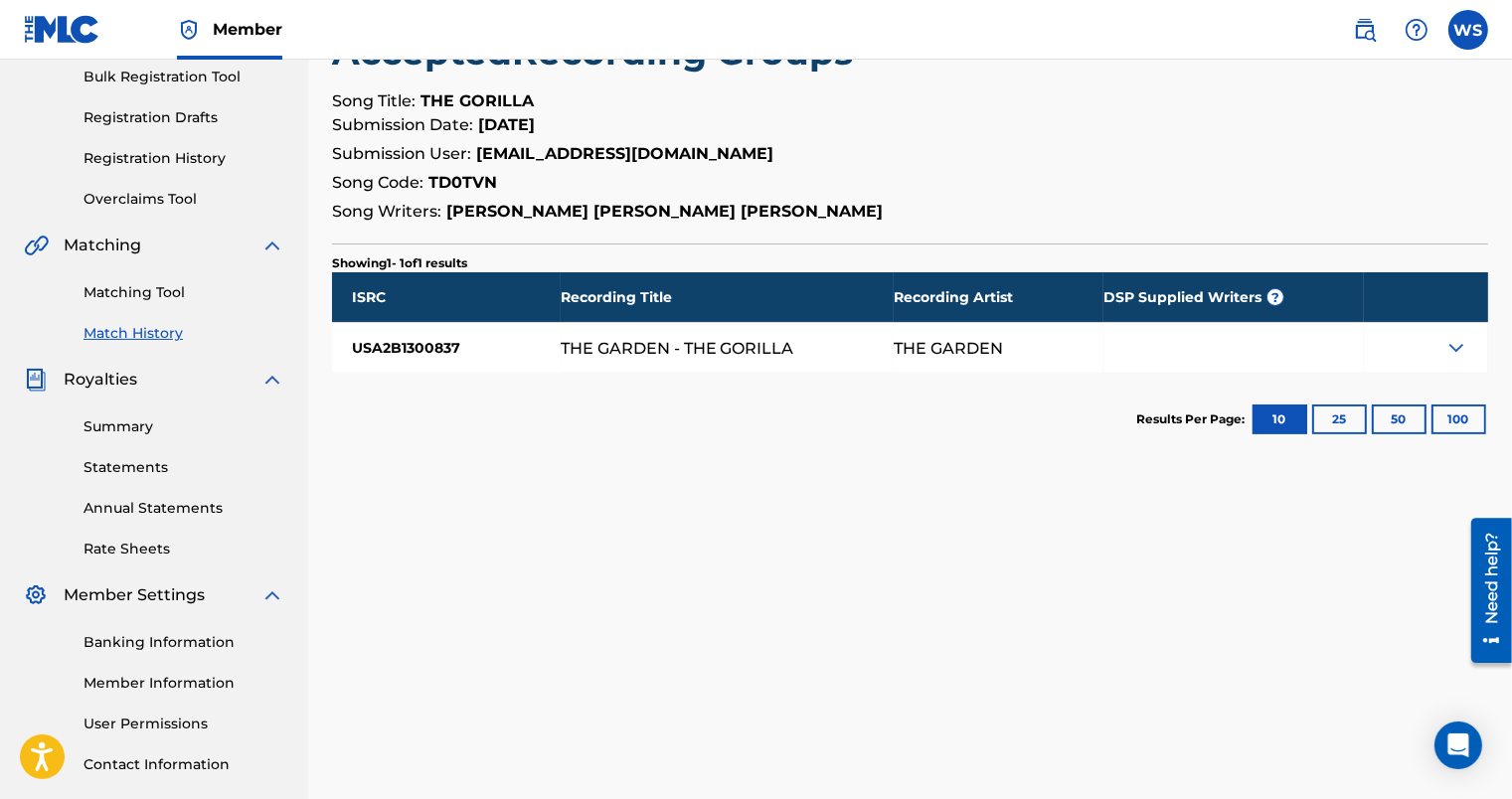 click at bounding box center (1456, 348) 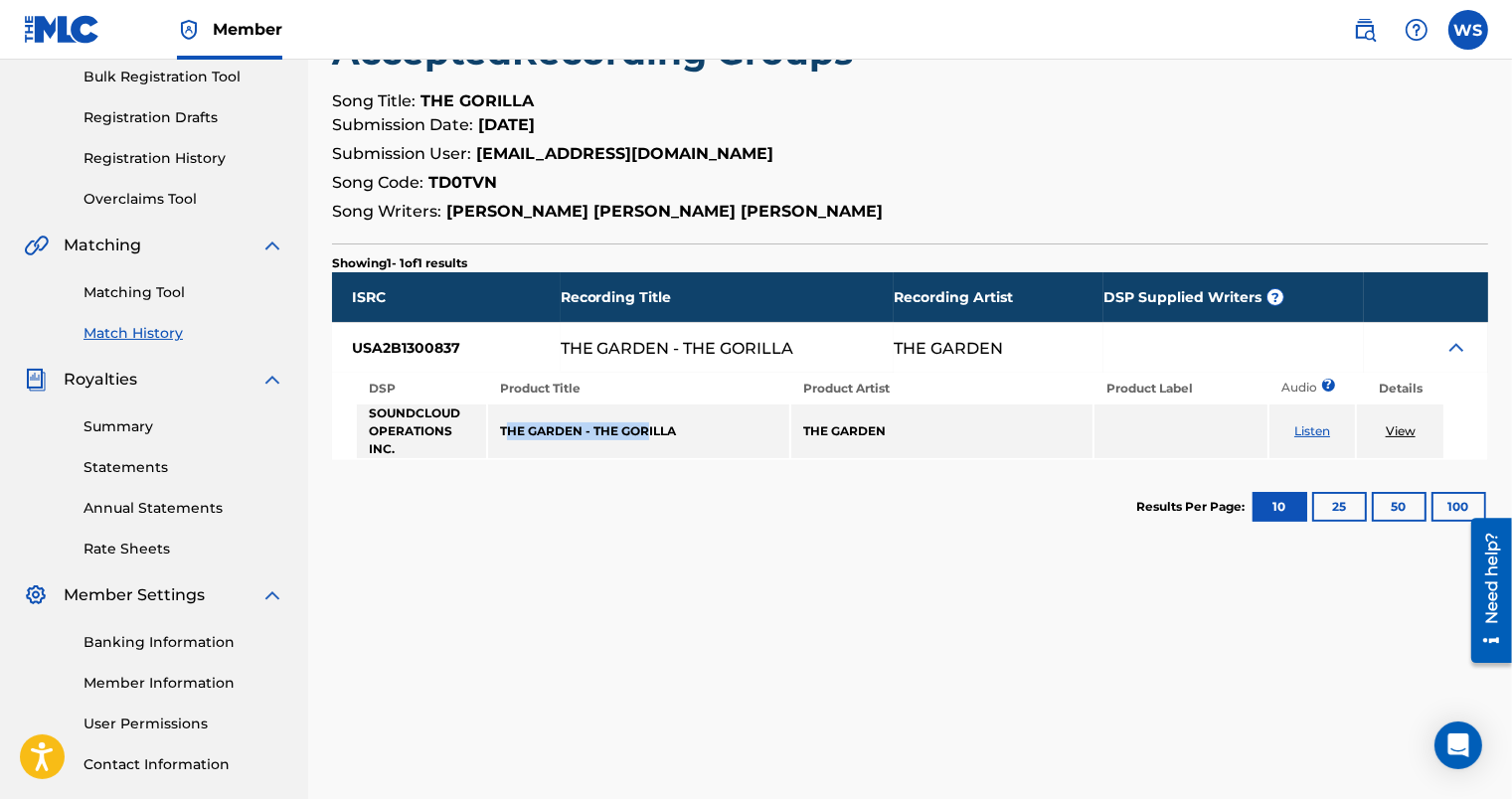 drag, startPoint x: 504, startPoint y: 429, endPoint x: 652, endPoint y: 430, distance: 148.00338 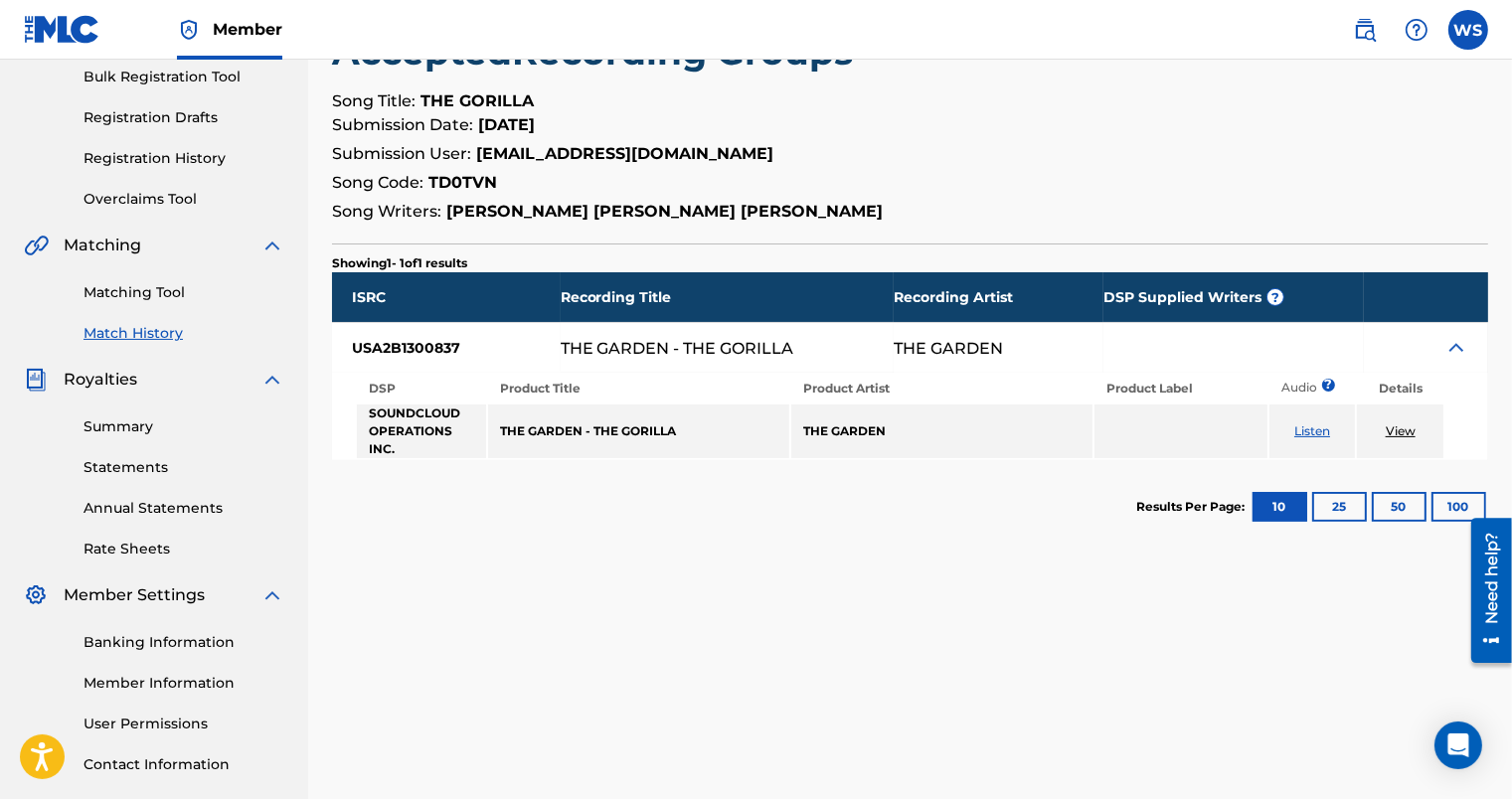 drag, startPoint x: 652, startPoint y: 430, endPoint x: 650, endPoint y: 499, distance: 69.02898 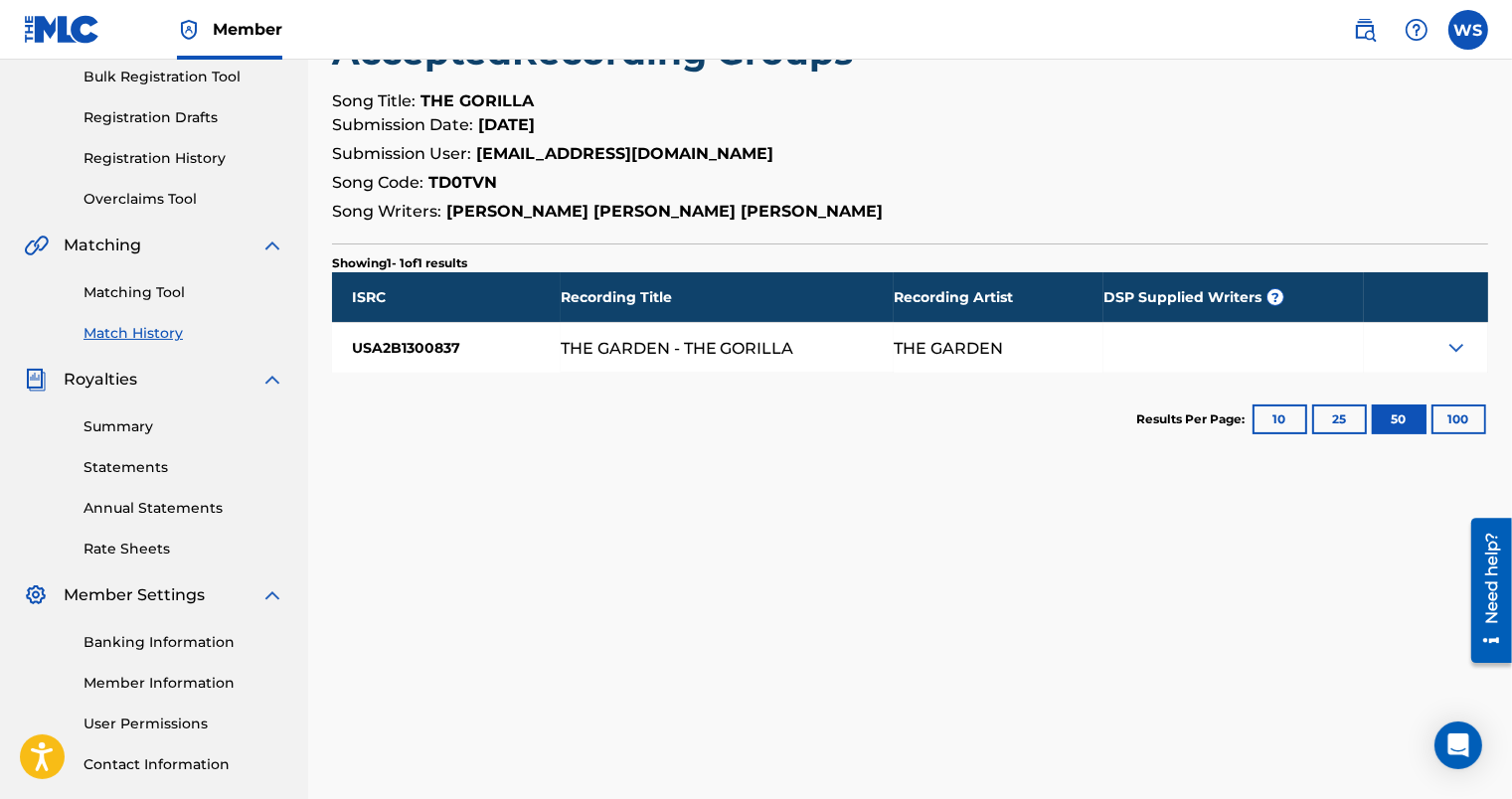 click on "100" at bounding box center (1458, 419) 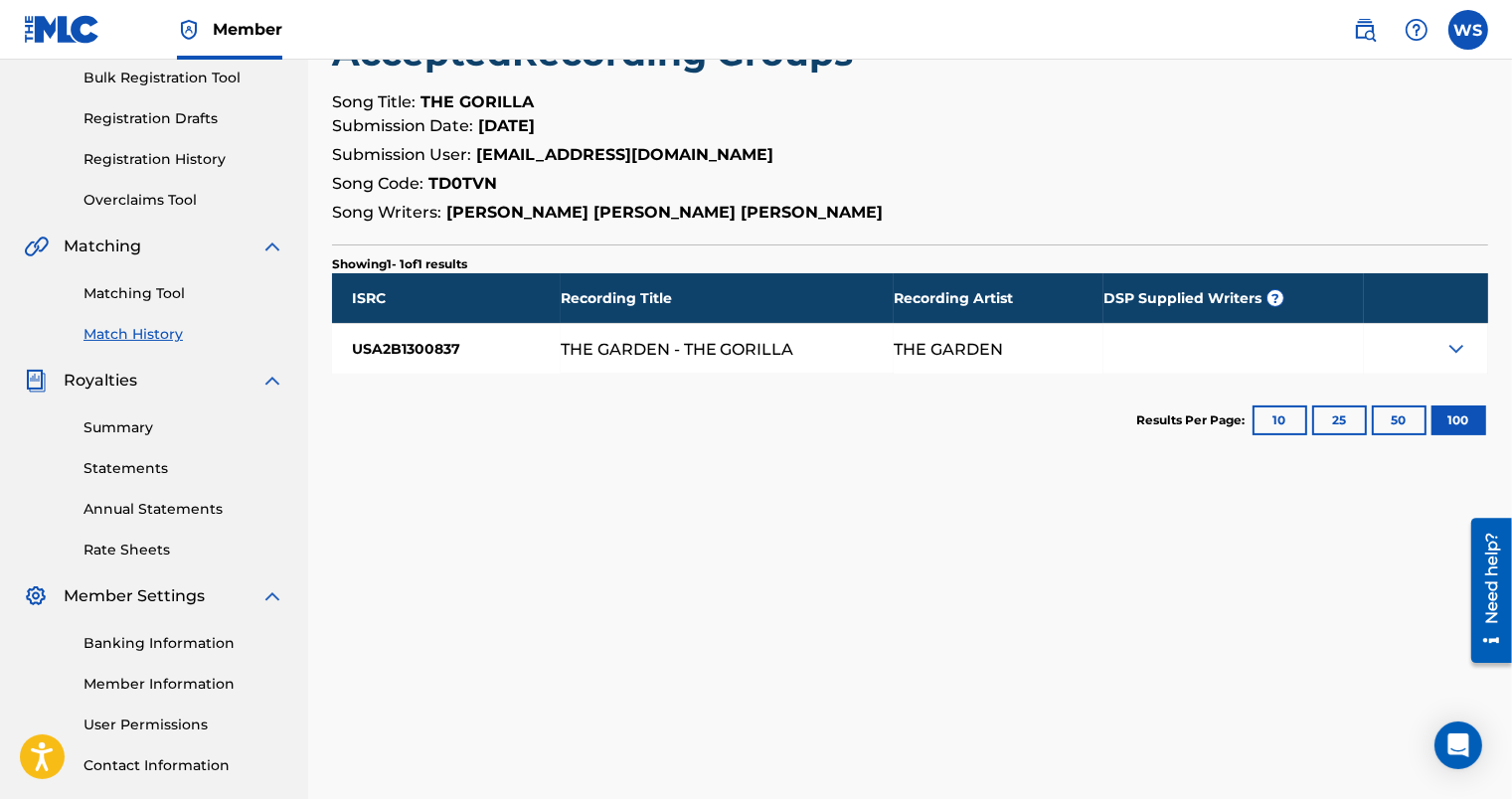 scroll, scrollTop: 297, scrollLeft: 0, axis: vertical 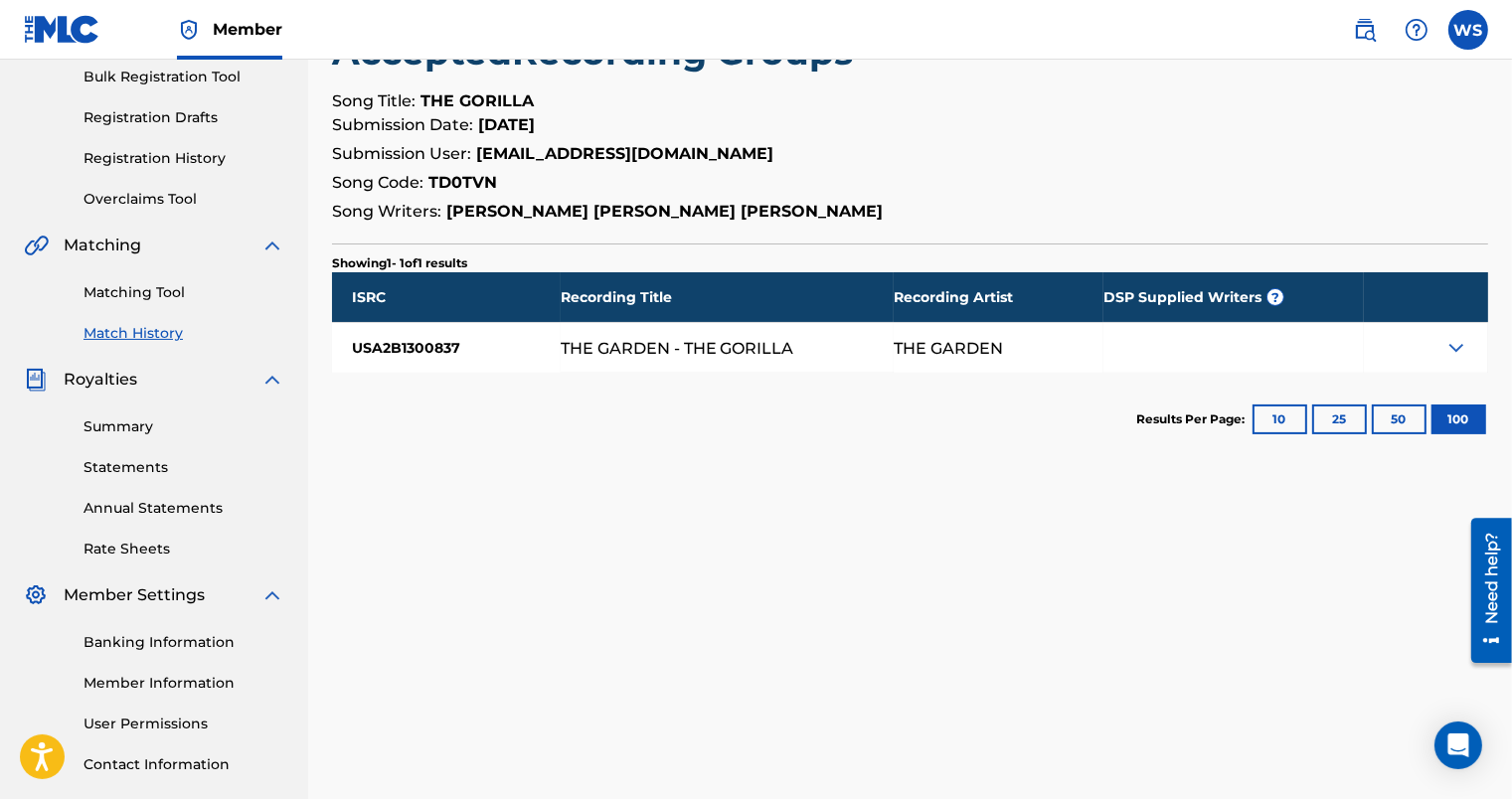 click on "Matching Tool" at bounding box center (184, 292) 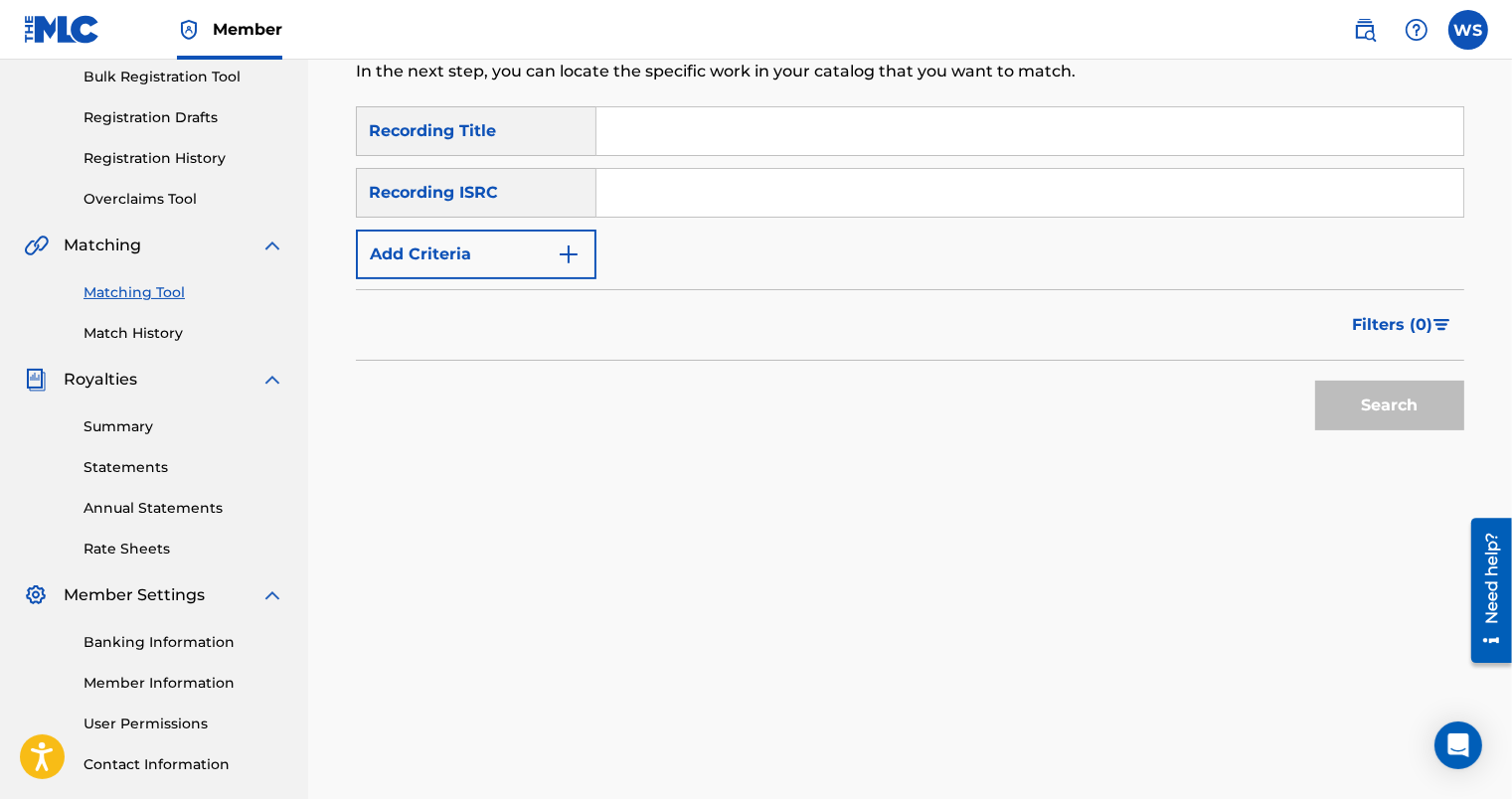scroll, scrollTop: 0, scrollLeft: 0, axis: both 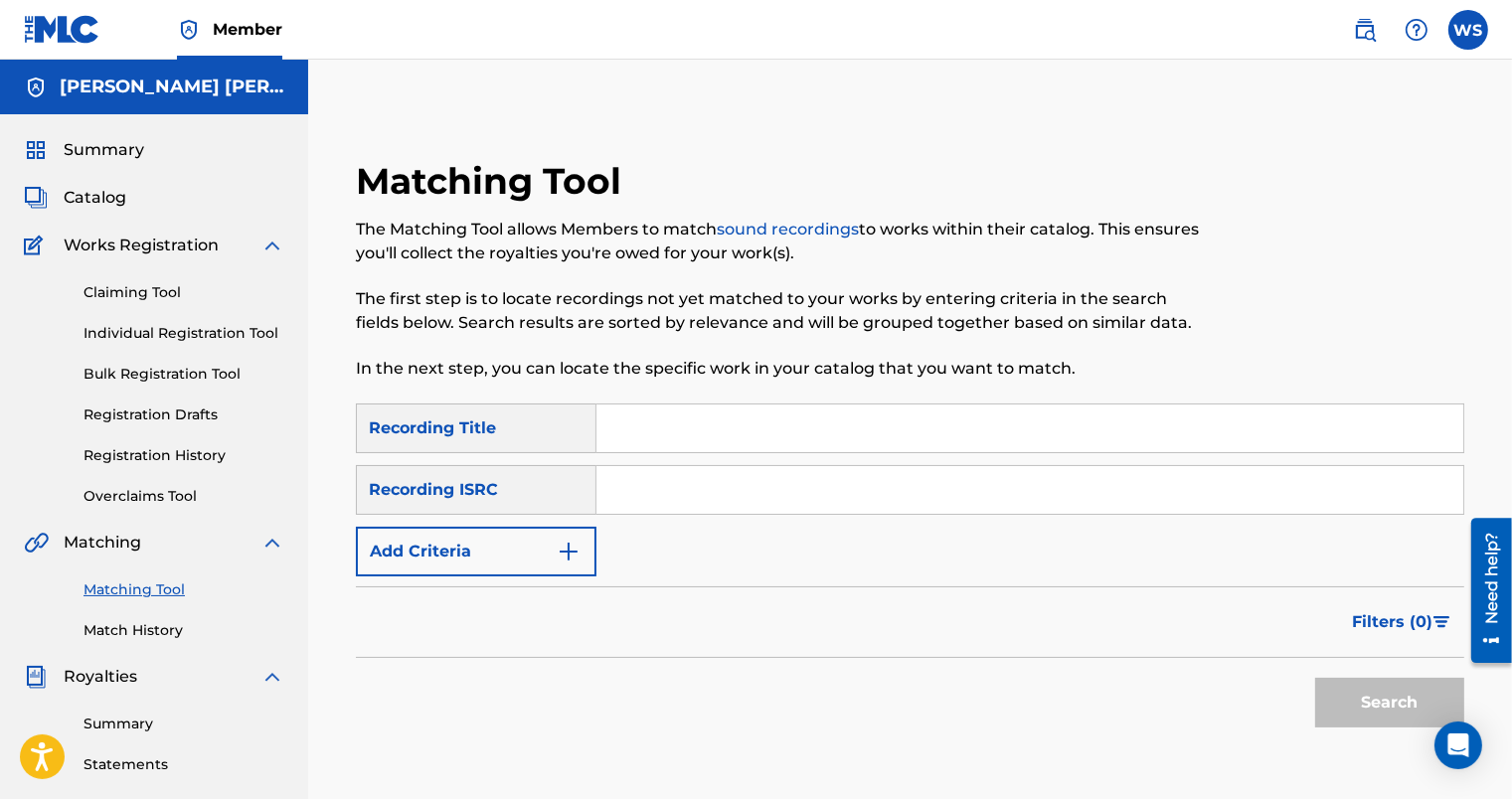 click on "Match History" at bounding box center (184, 630) 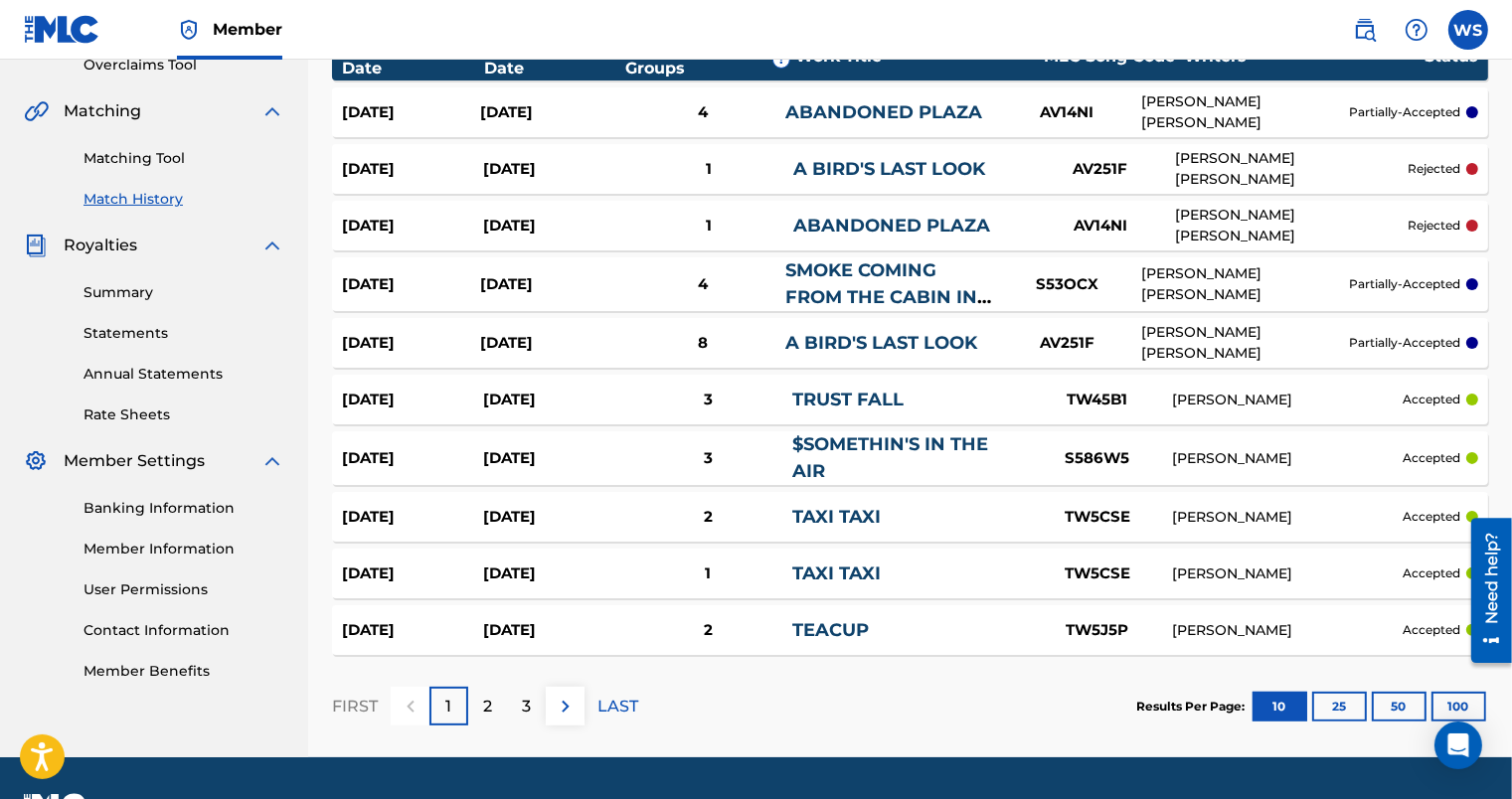 scroll, scrollTop: 484, scrollLeft: 0, axis: vertical 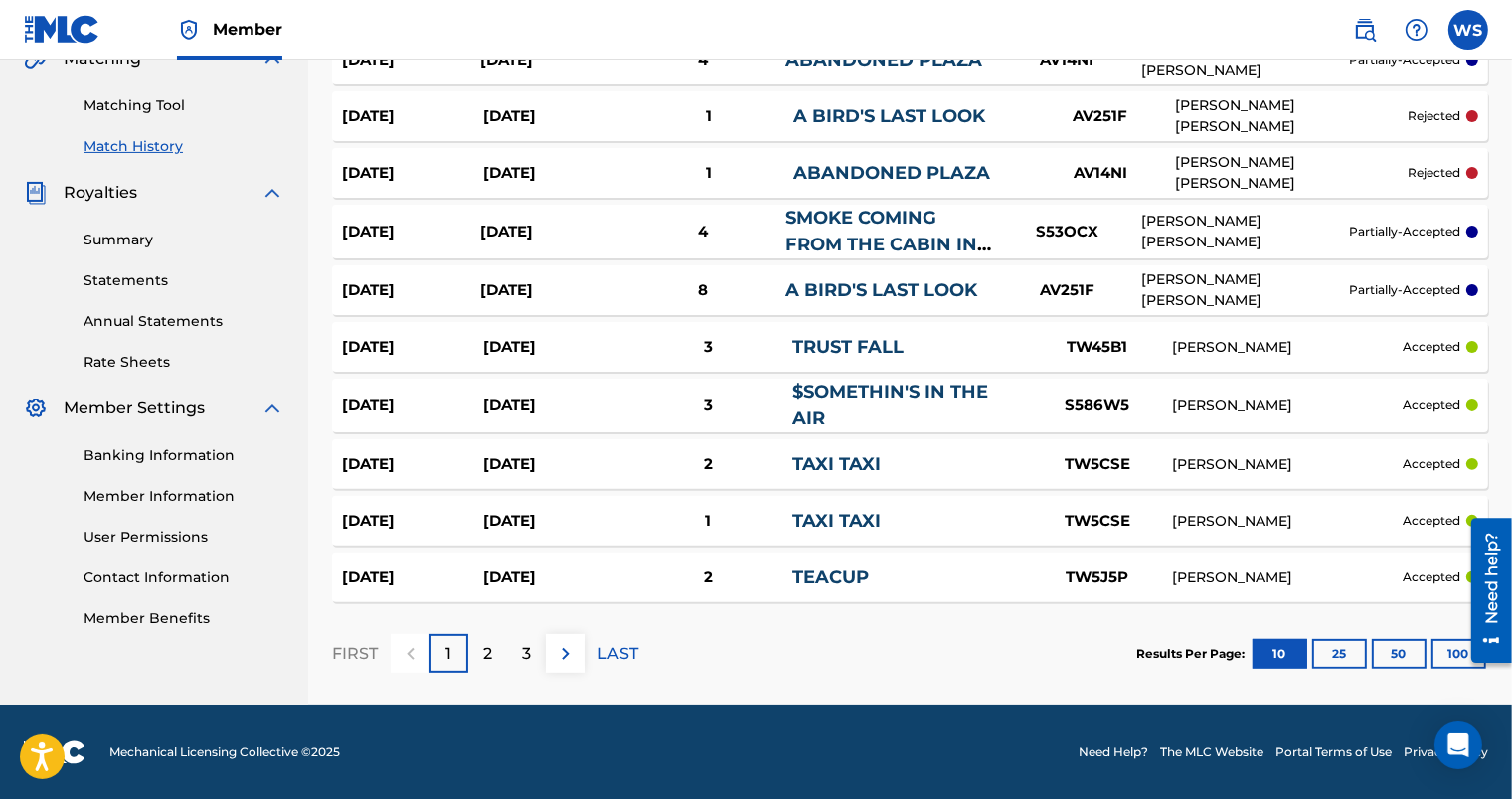 click on "50" at bounding box center [1399, 654] 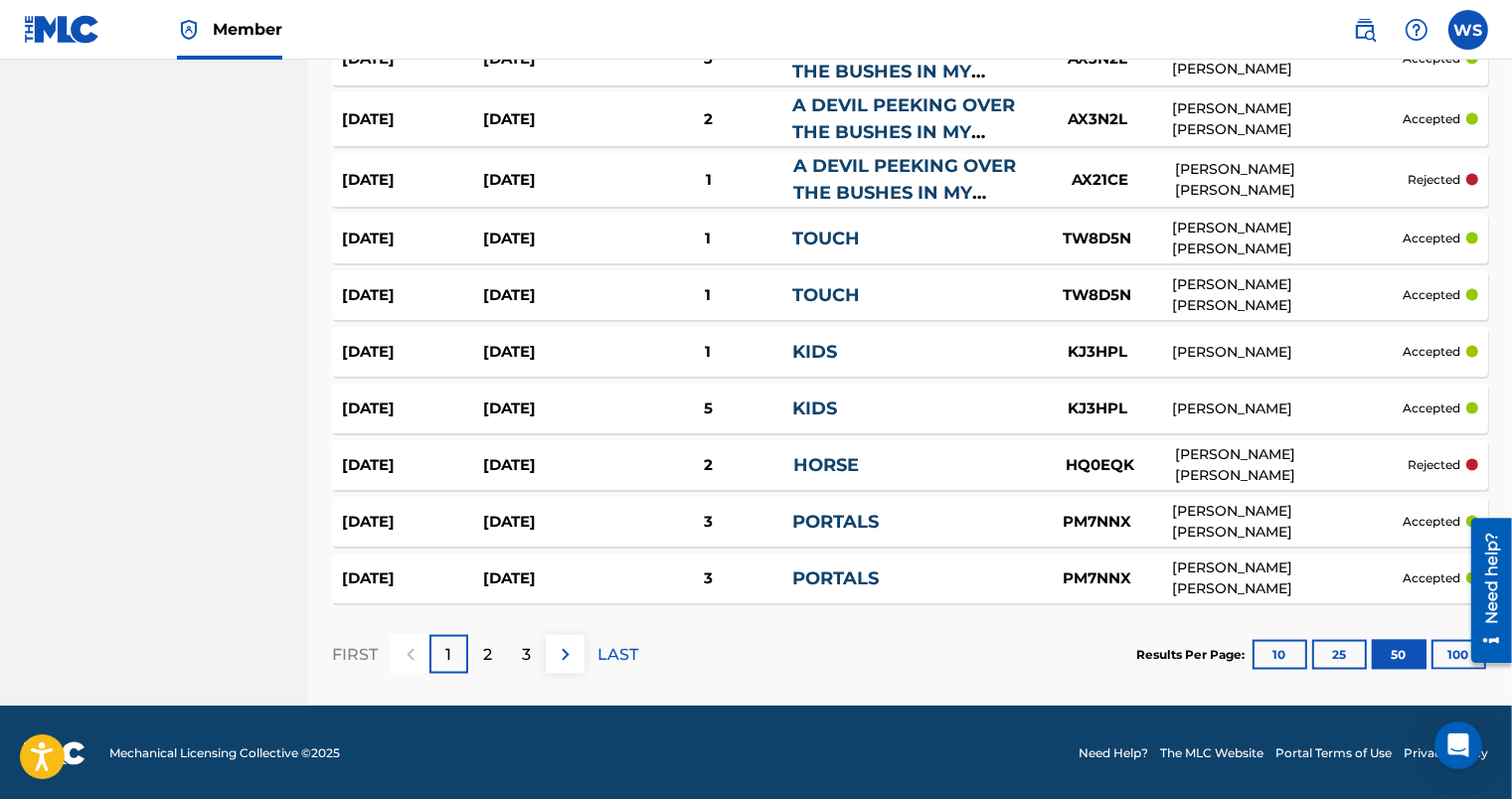 scroll, scrollTop: 2786, scrollLeft: 0, axis: vertical 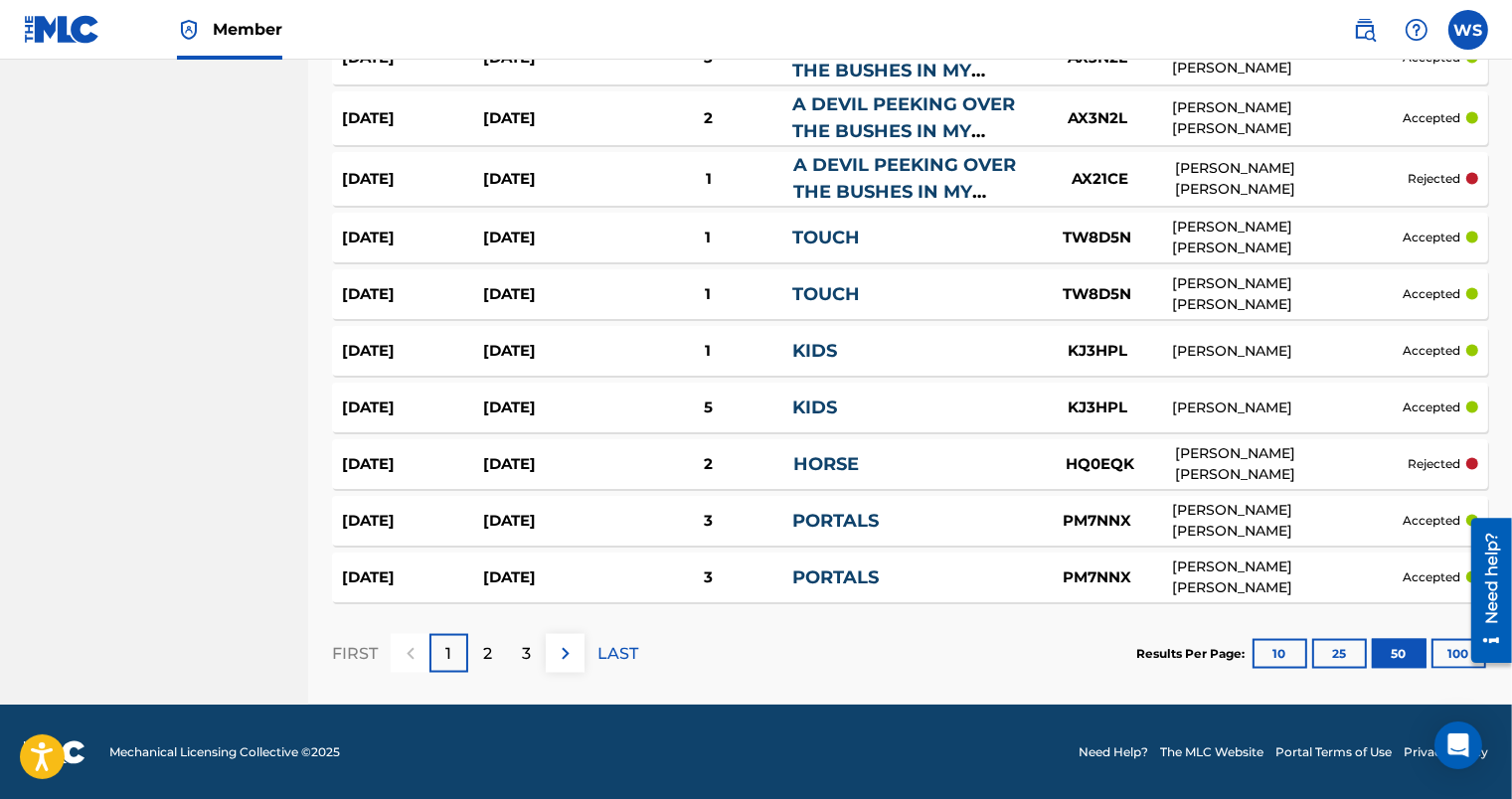 click on "3" at bounding box center [526, 654] 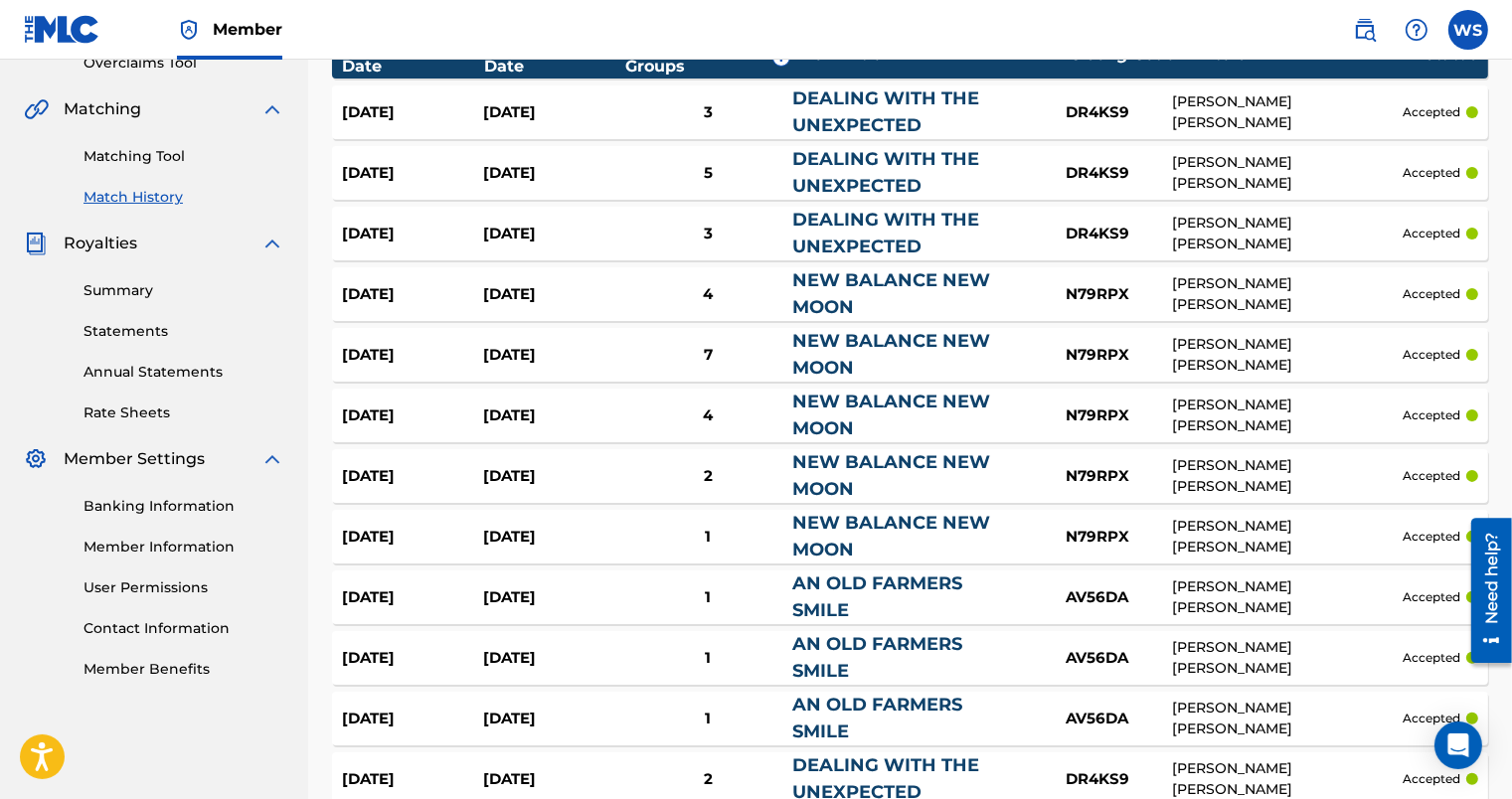 scroll, scrollTop: 2786, scrollLeft: 0, axis: vertical 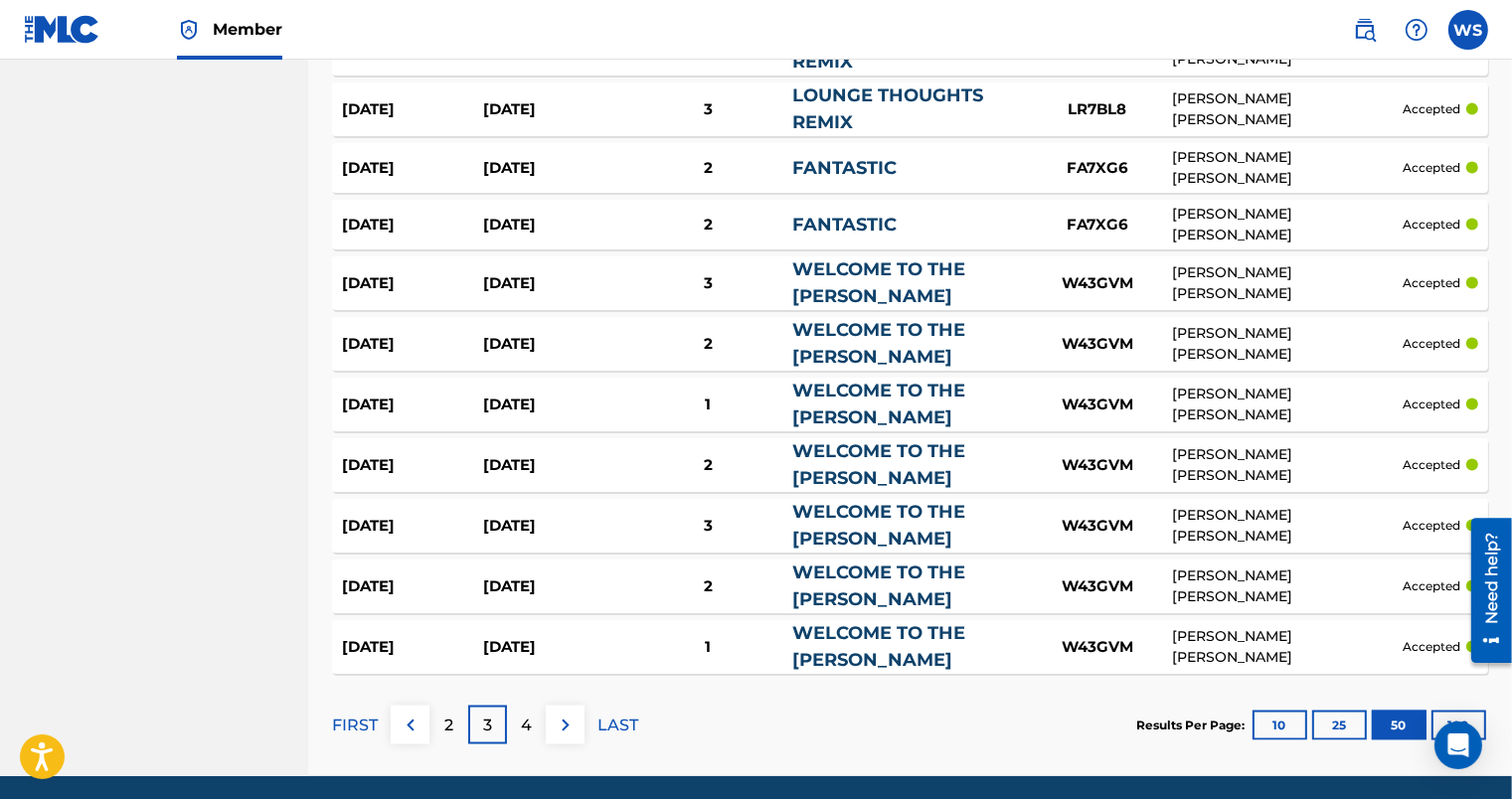 click on "4" at bounding box center [526, 725] 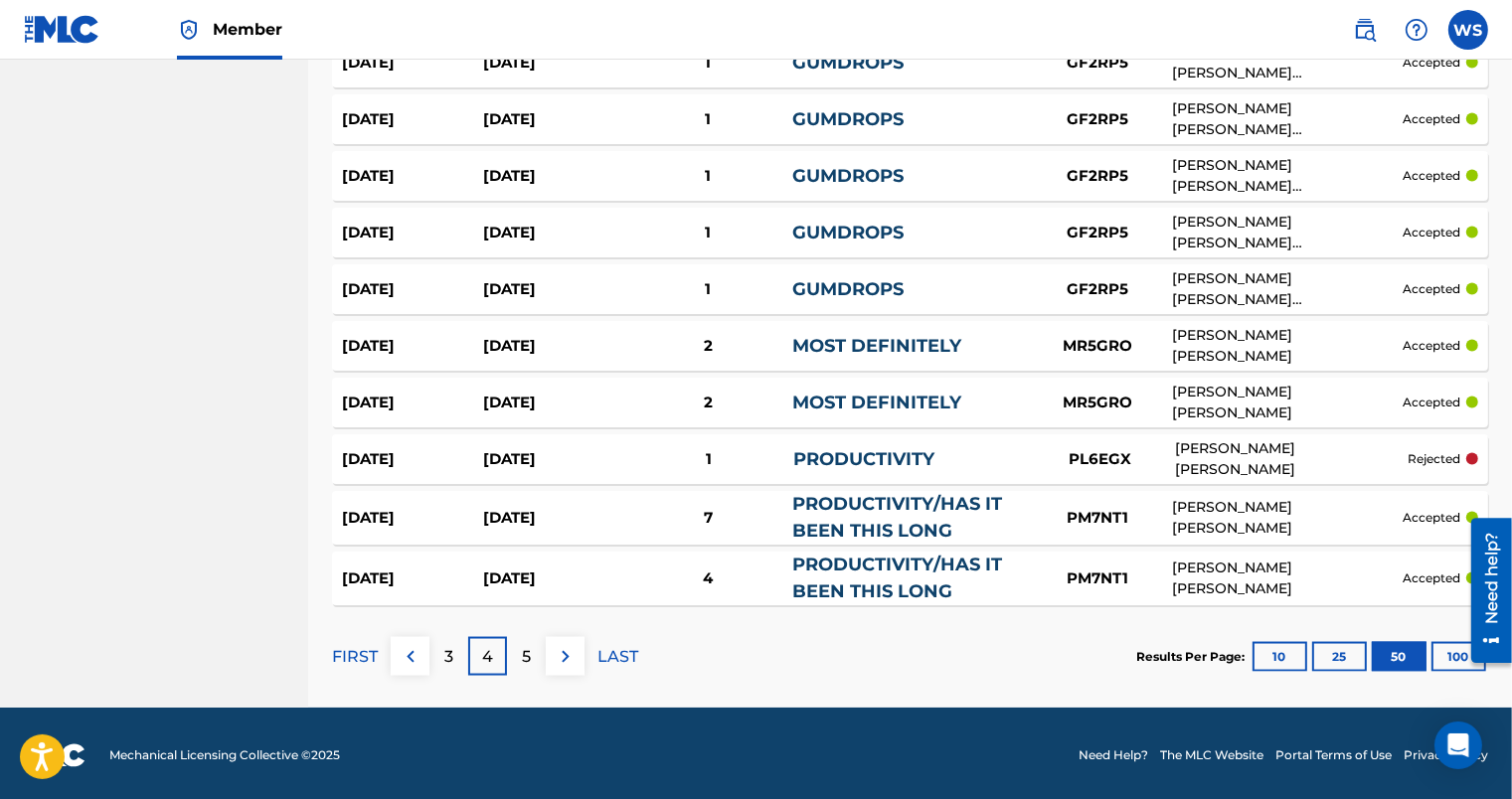 scroll, scrollTop: 2794, scrollLeft: 0, axis: vertical 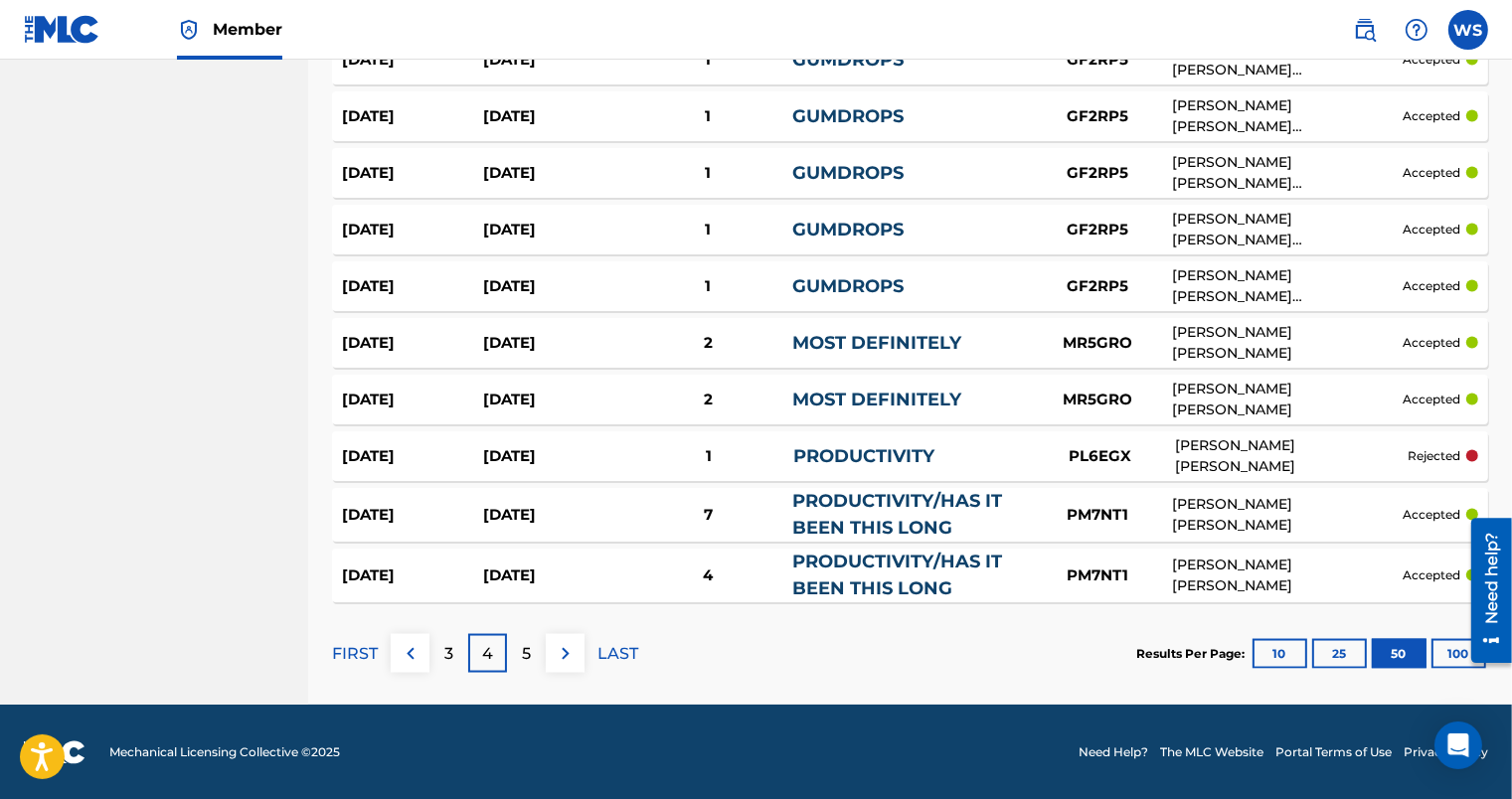 click on "5" at bounding box center (526, 654) 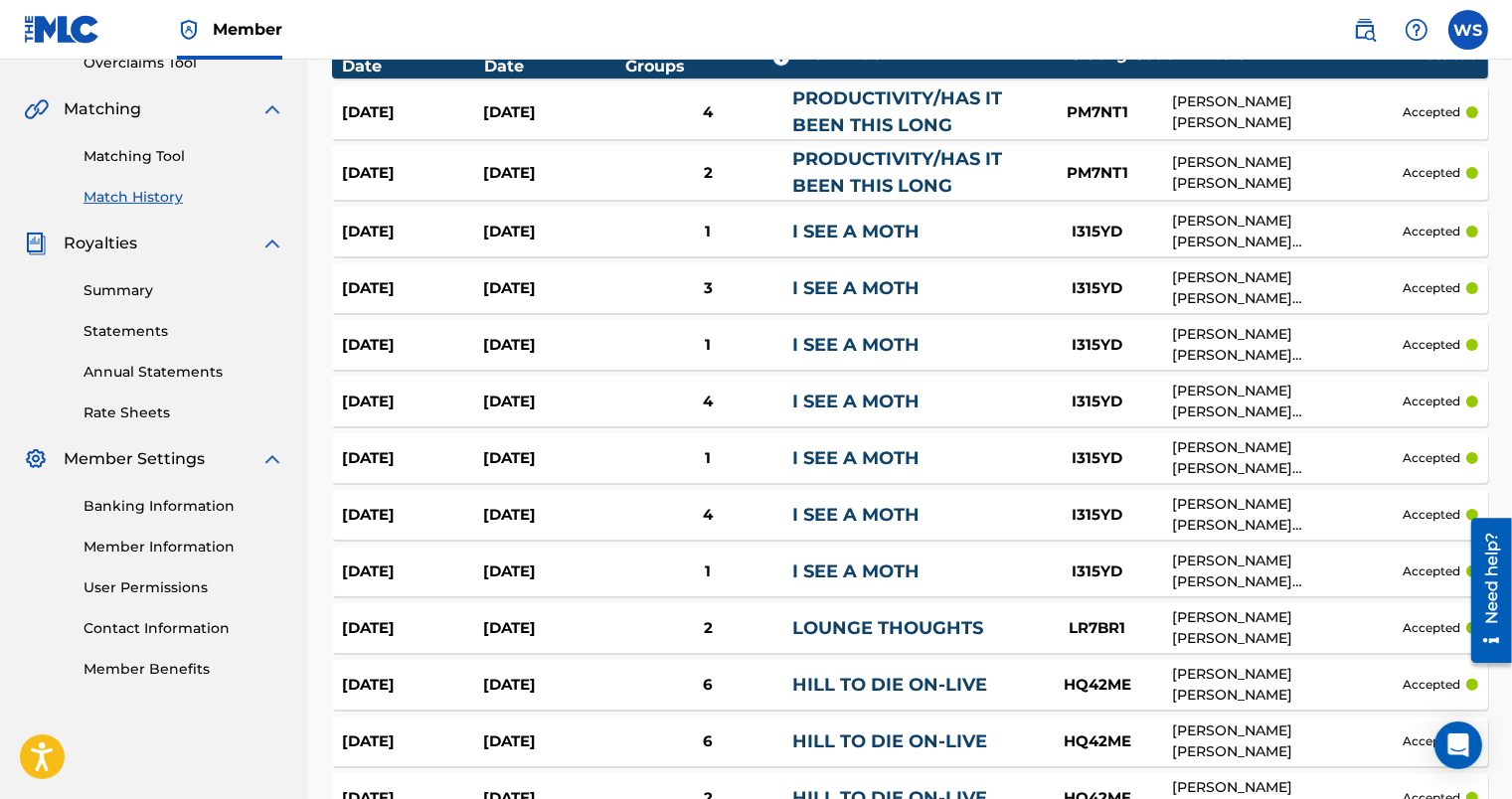 scroll, scrollTop: 2794, scrollLeft: 0, axis: vertical 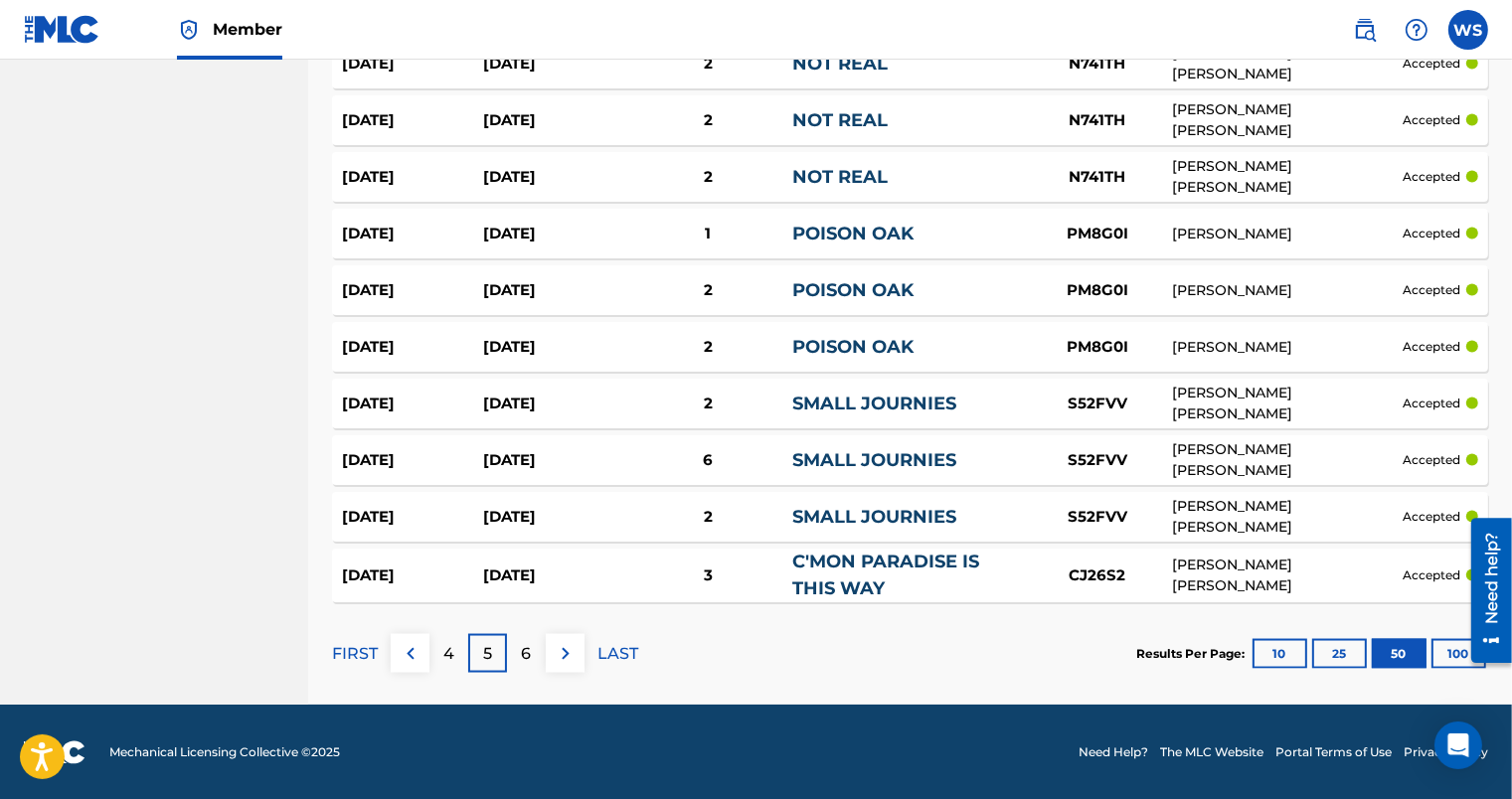 click on "6" at bounding box center (526, 653) 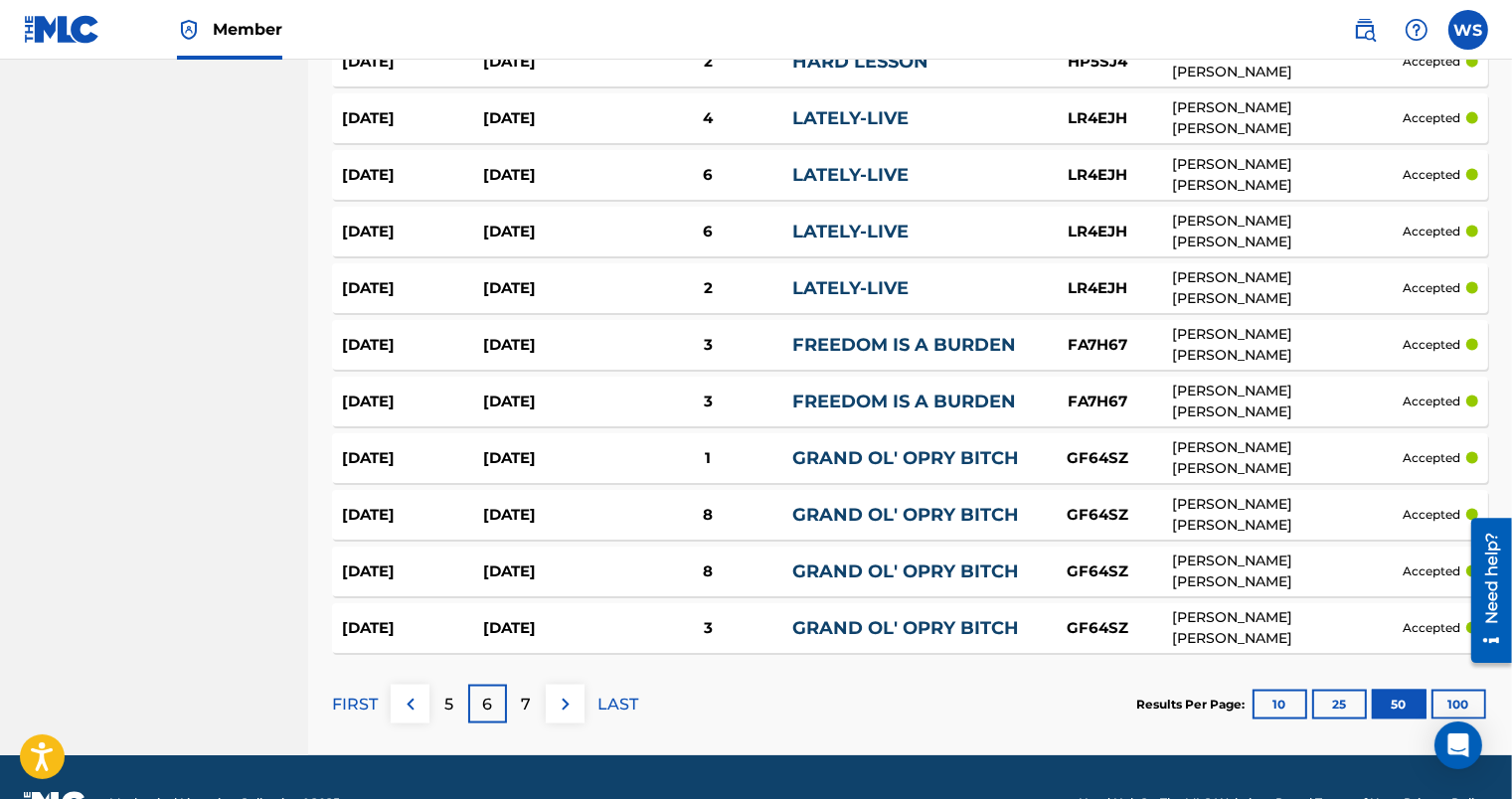 scroll, scrollTop: 2817, scrollLeft: 0, axis: vertical 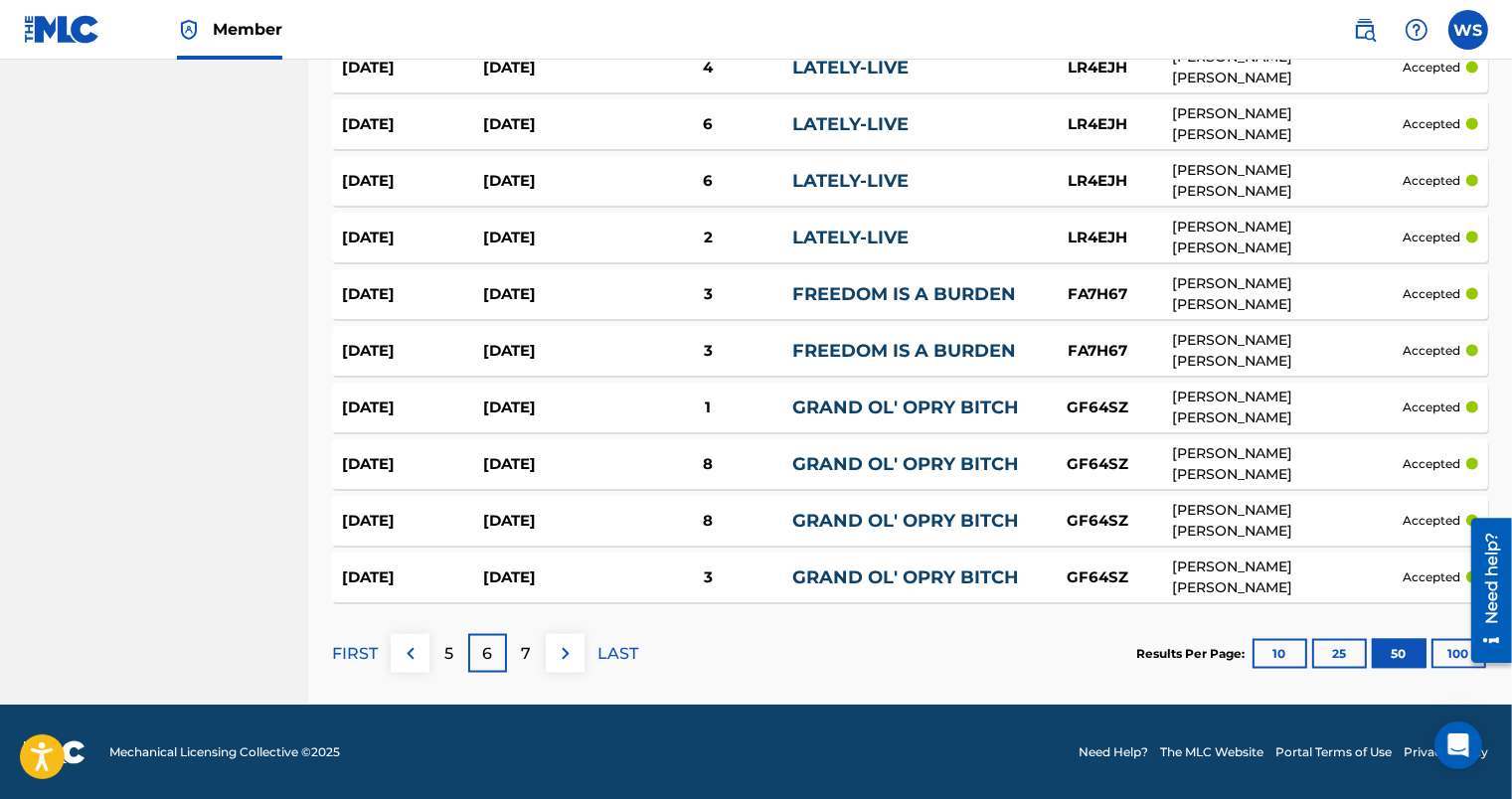click on "7" at bounding box center [526, 653] 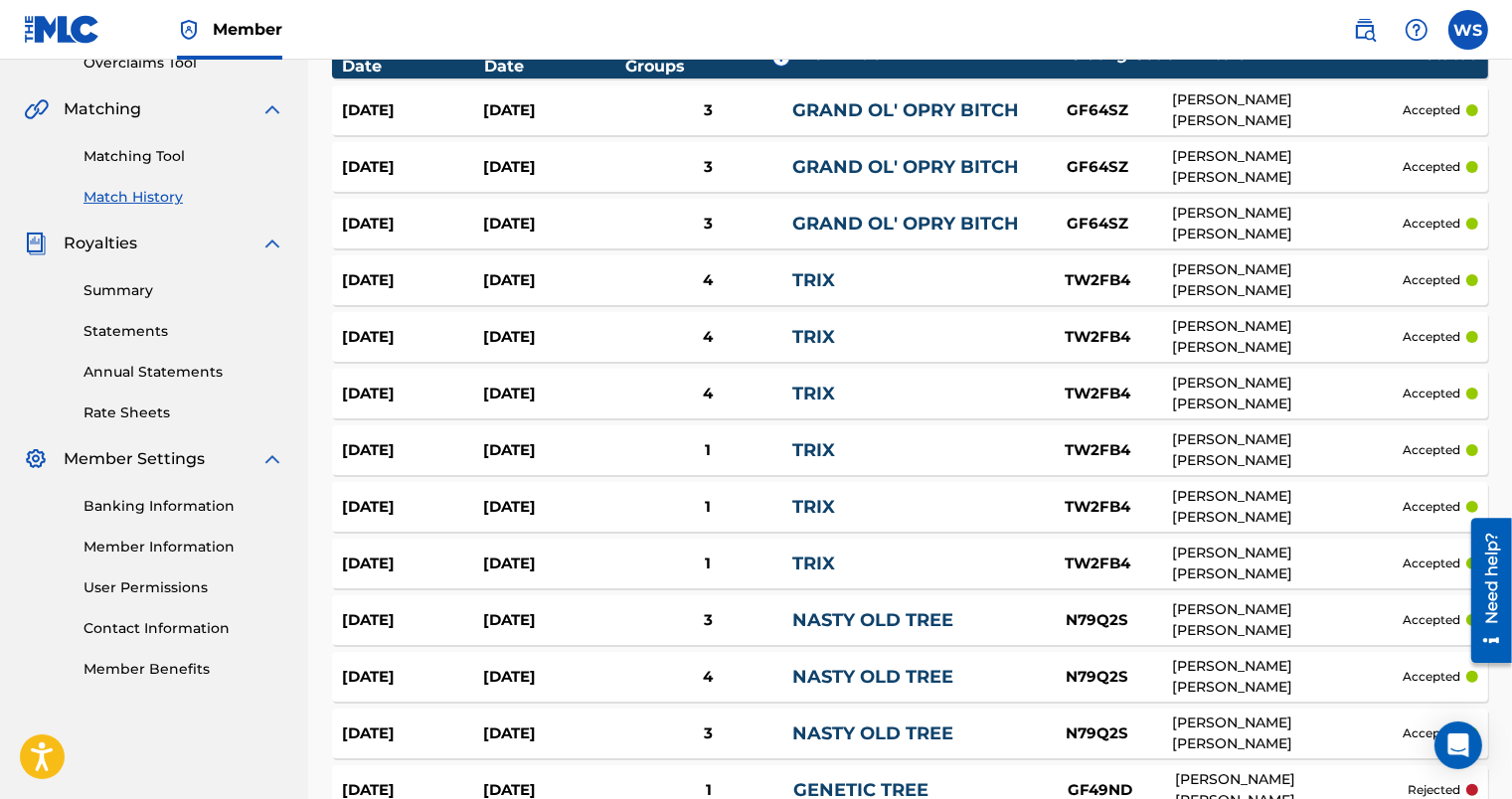 scroll, scrollTop: 2790, scrollLeft: 0, axis: vertical 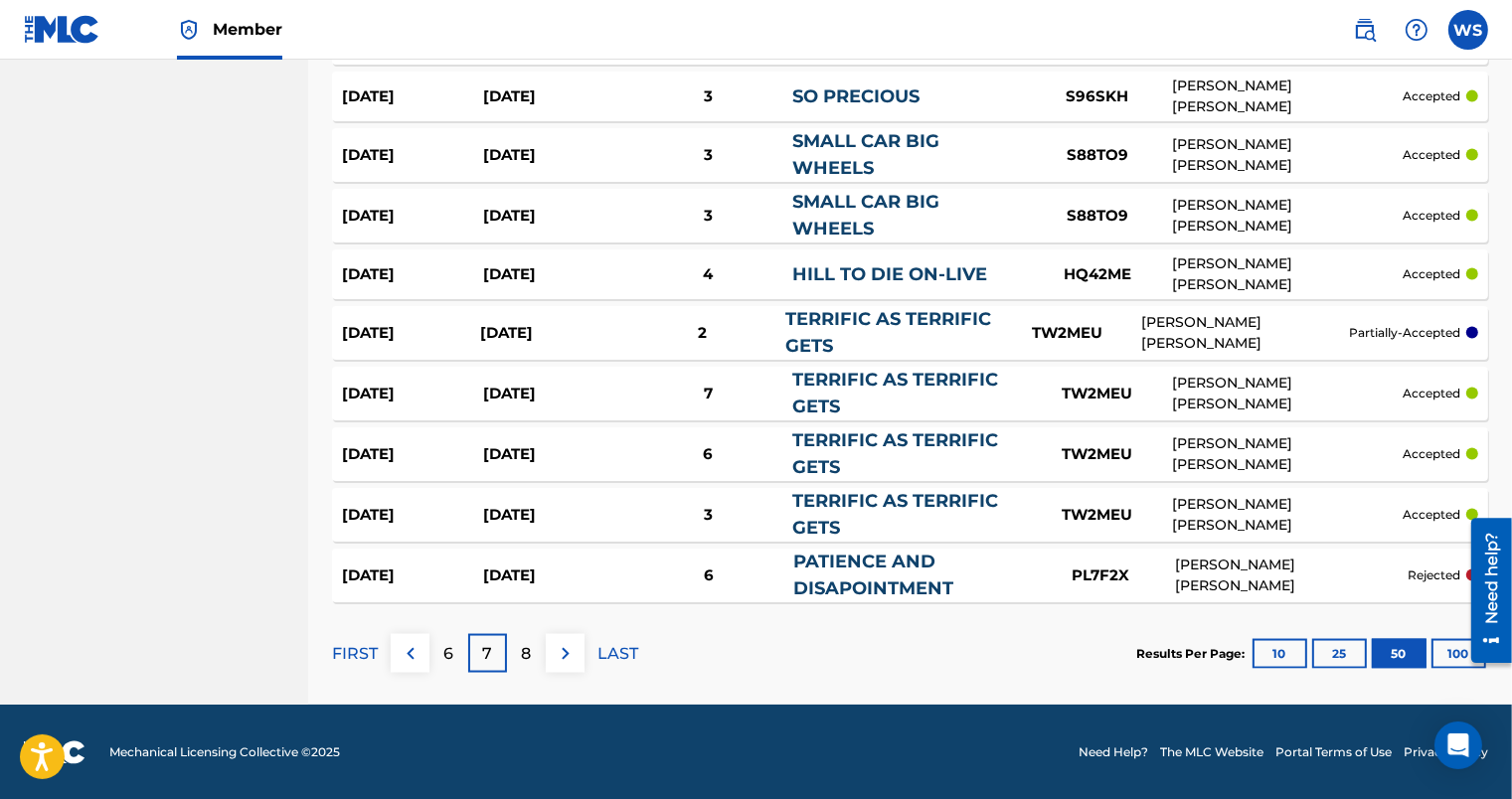 click on "8" at bounding box center [526, 653] 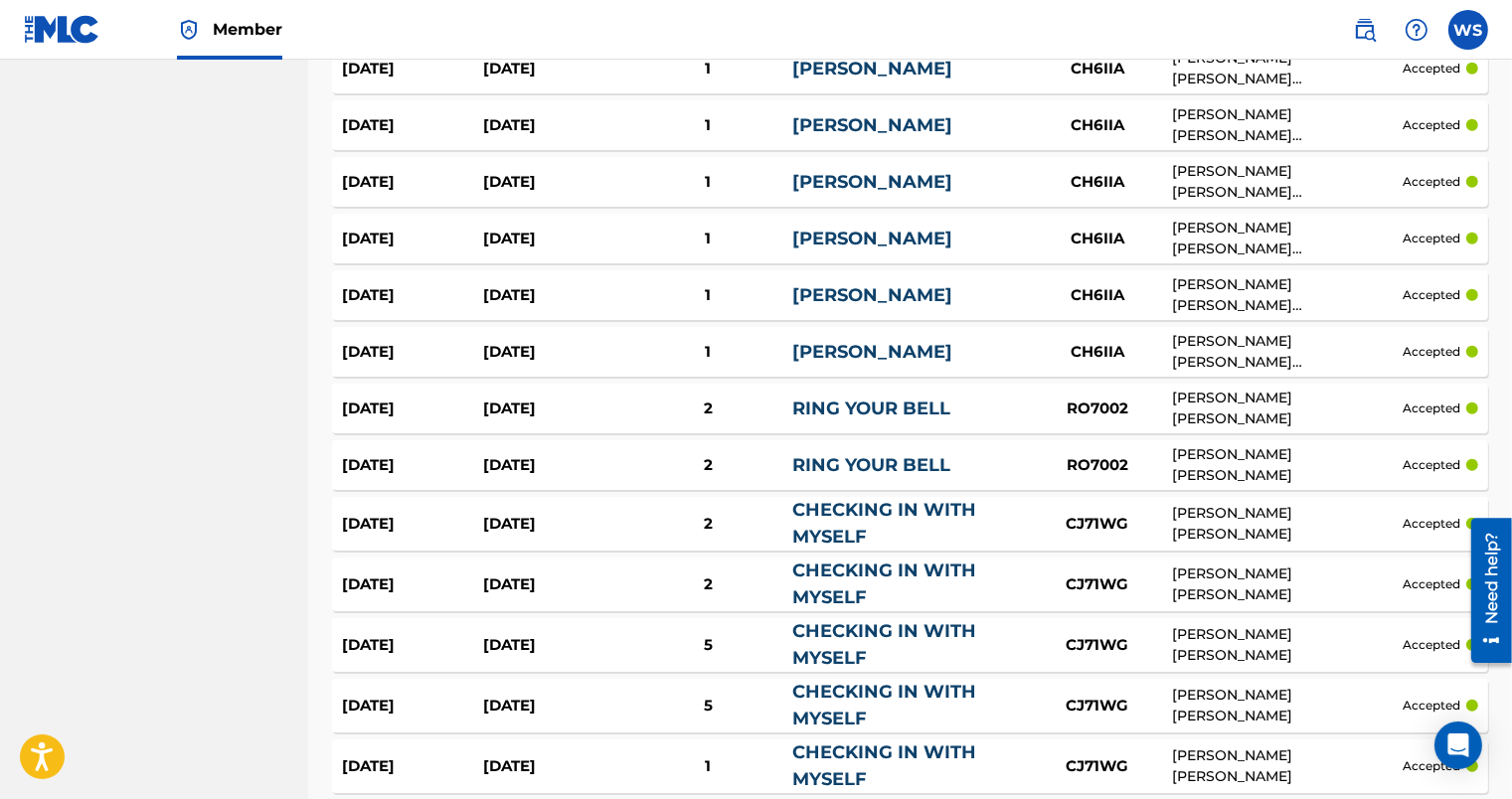 scroll, scrollTop: 1625, scrollLeft: 0, axis: vertical 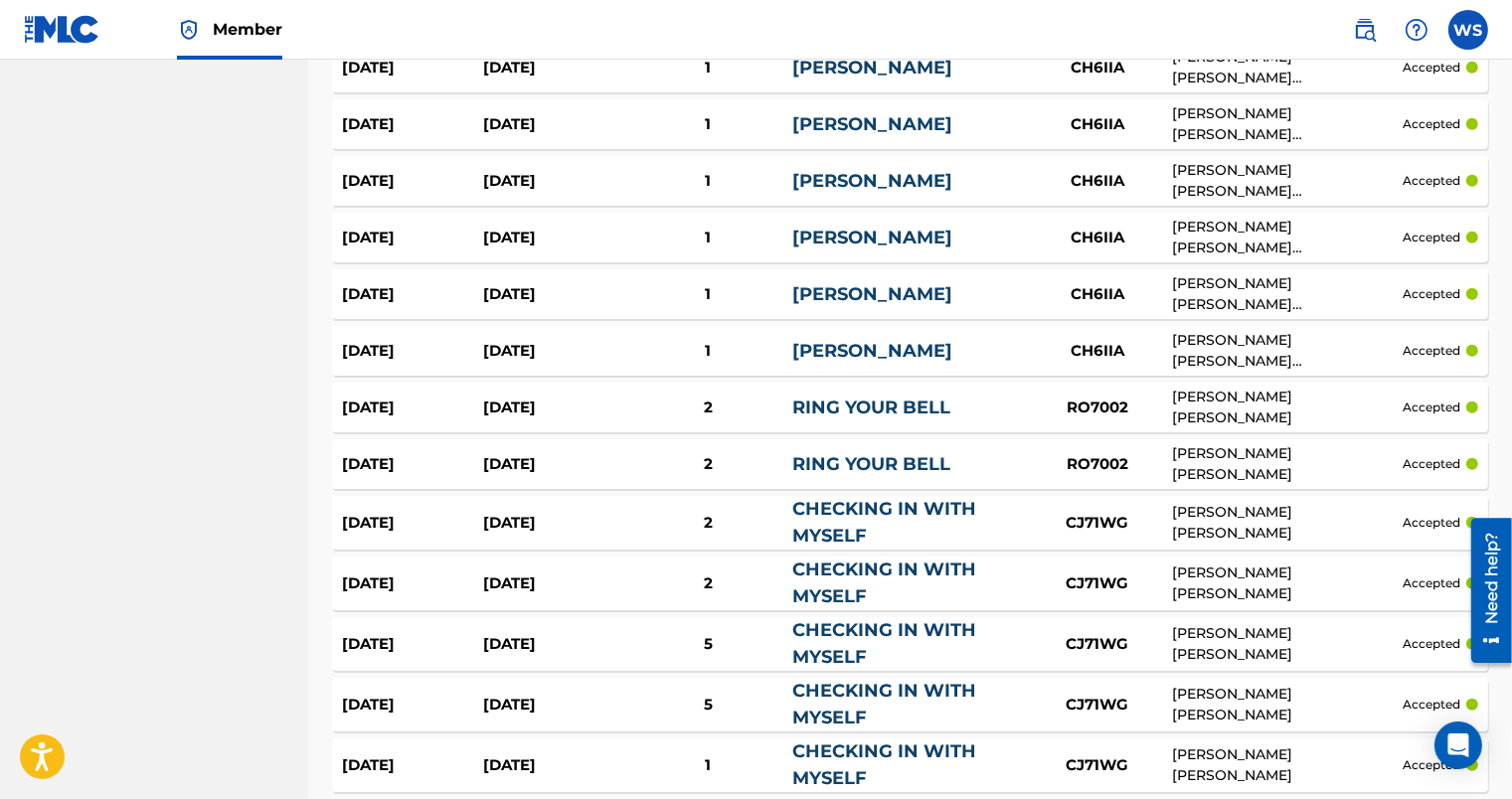 click on "Sep 12, 2024" at bounding box center [413, 238] 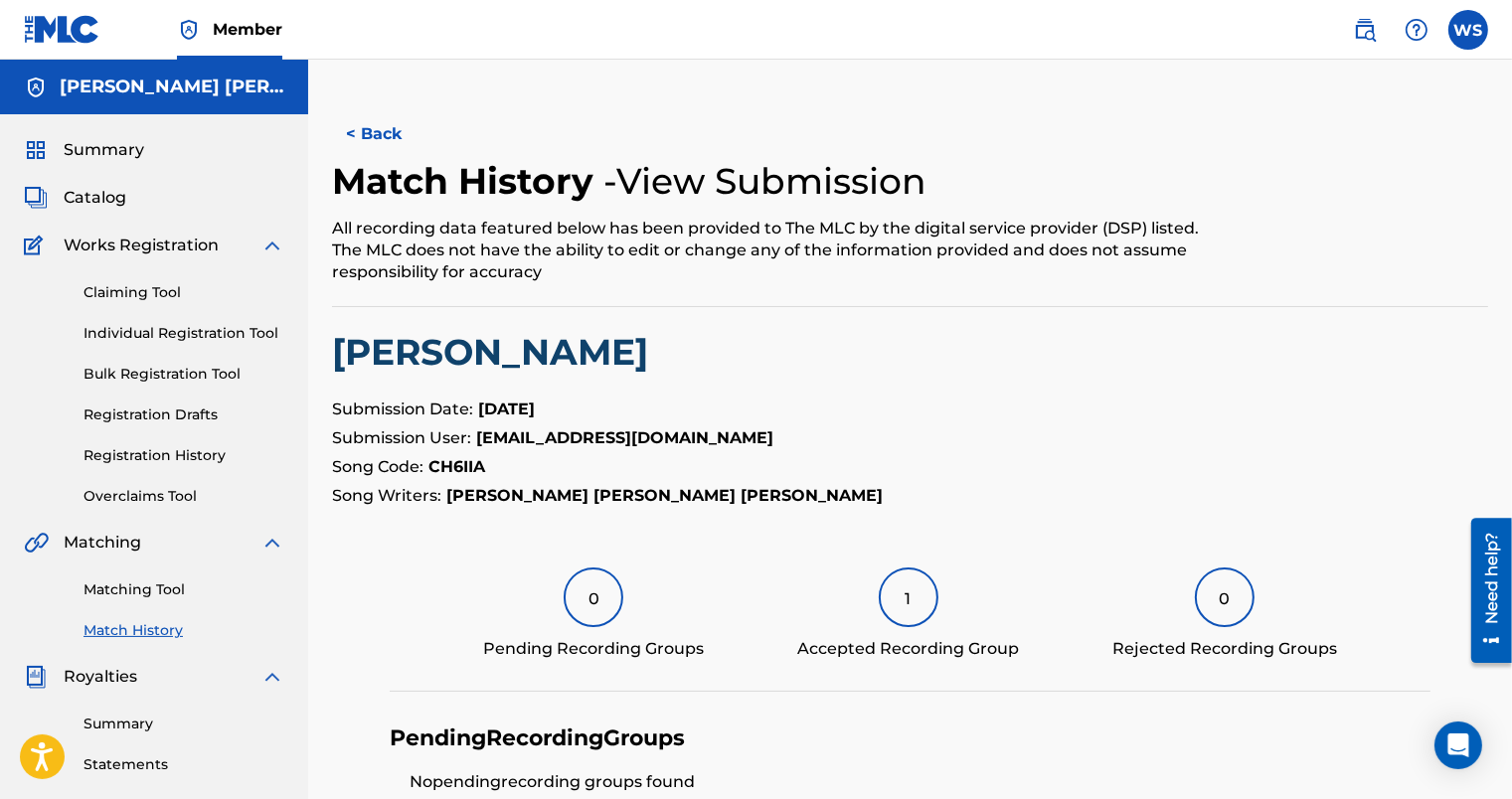 click on "Submission Date: Aug 16, 2024 Submission User: adminthegarden@icloud.com Song Code: CH6IIA Song Writers: FLETCHER STEVEN SHEARS, WYATT JAMES SHEARS" at bounding box center (910, 452) 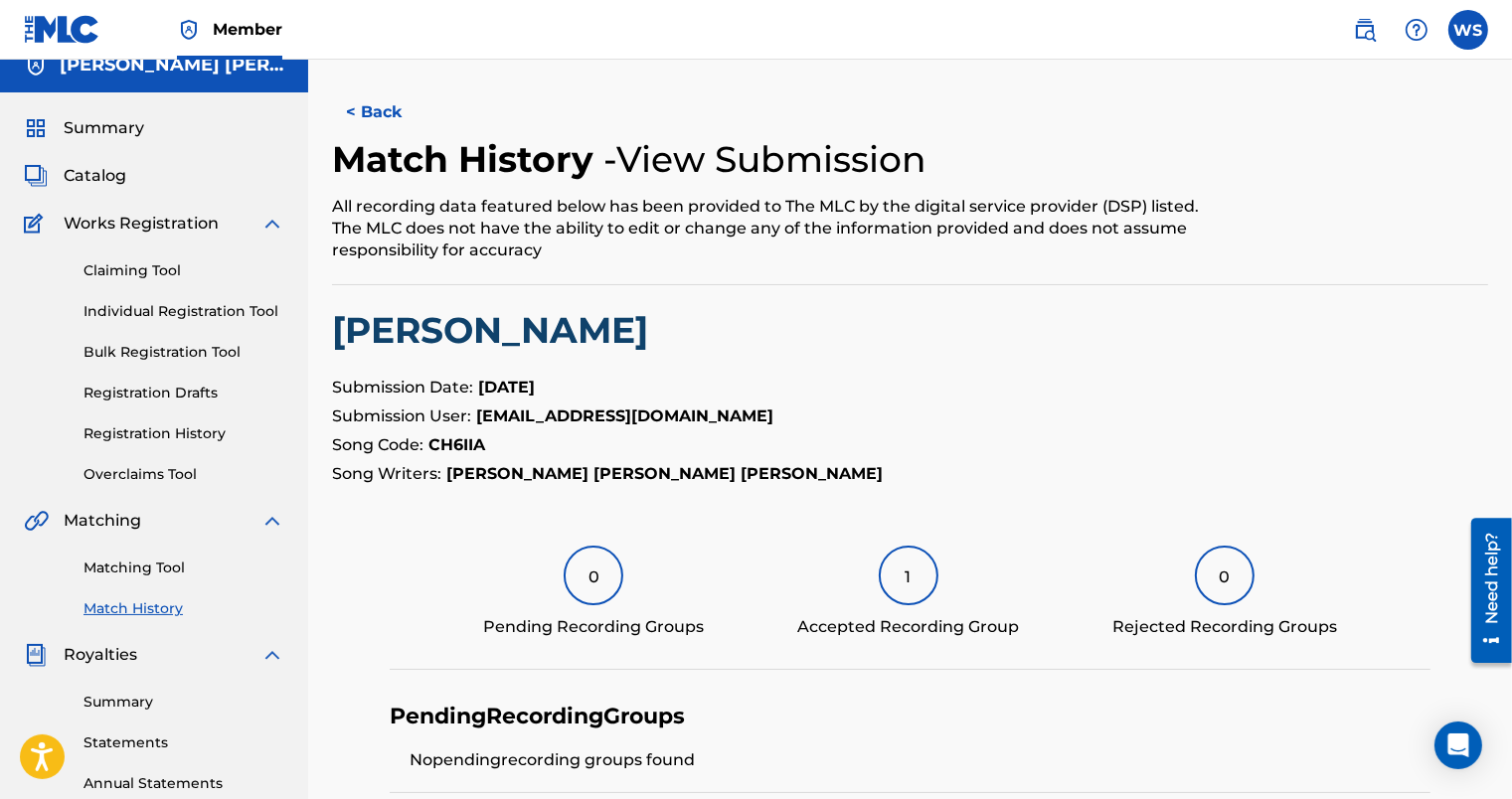 scroll, scrollTop: 433, scrollLeft: 0, axis: vertical 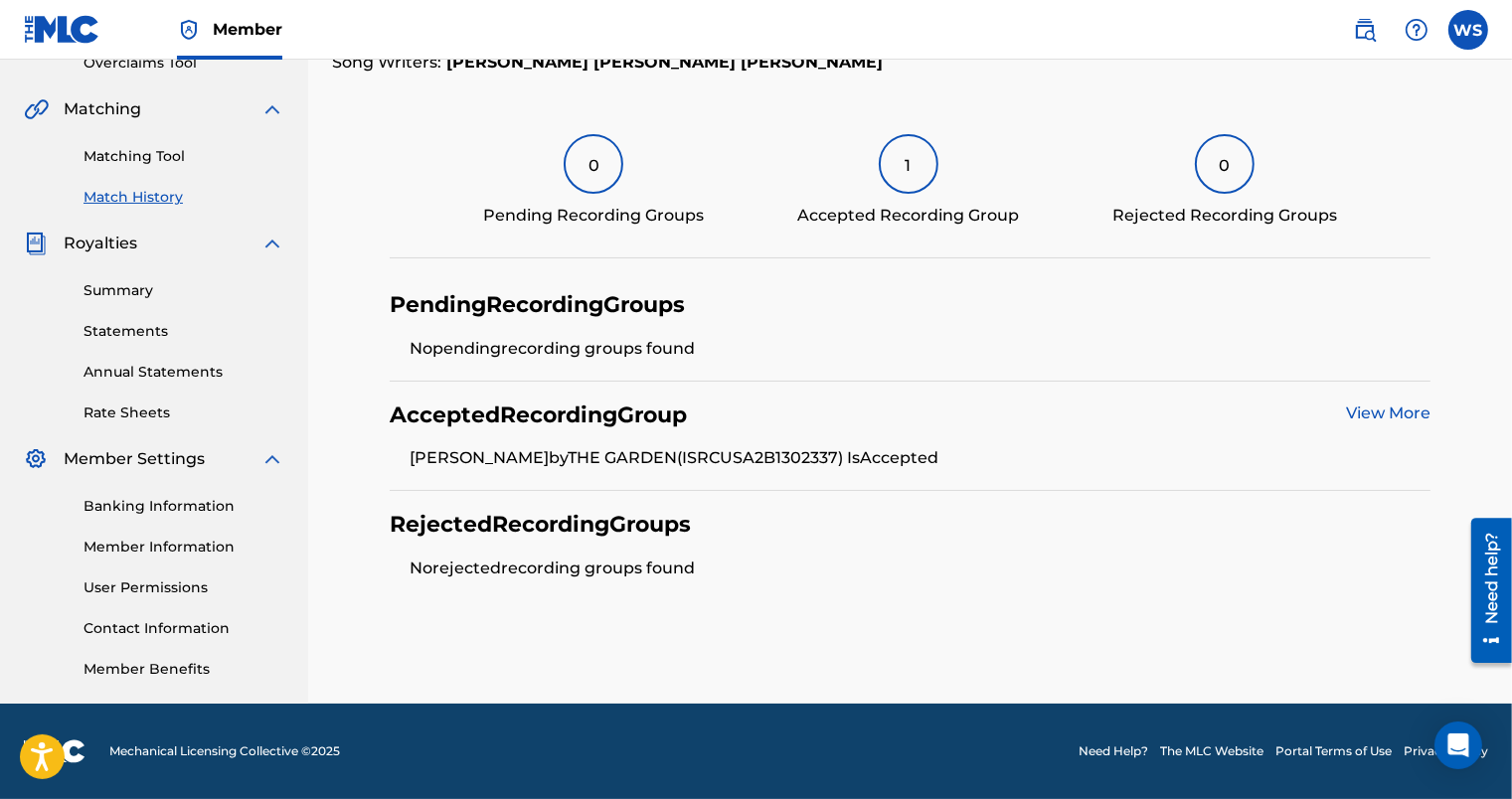 click on "View More" at bounding box center (1388, 412) 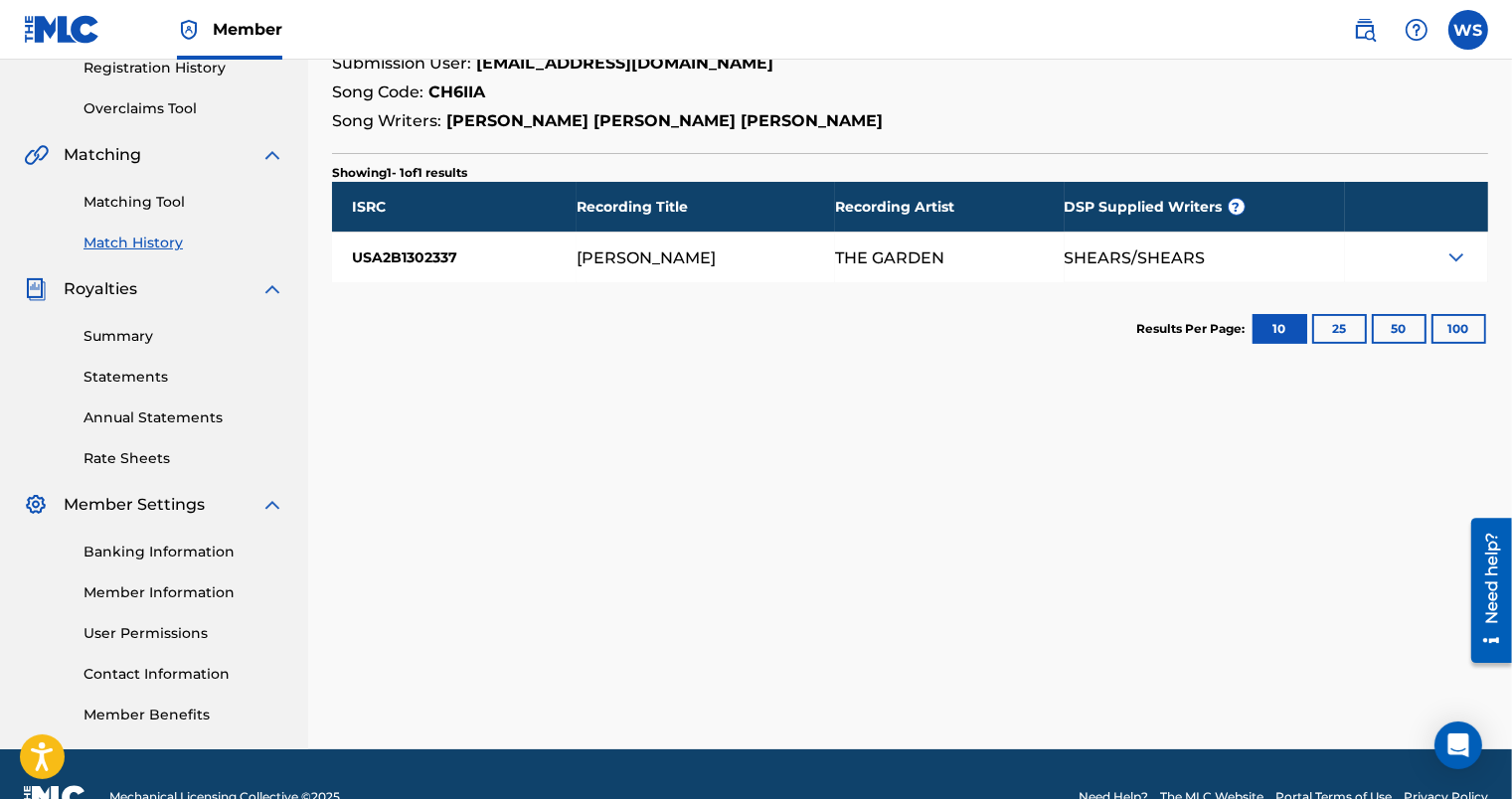 click at bounding box center [1456, 257] 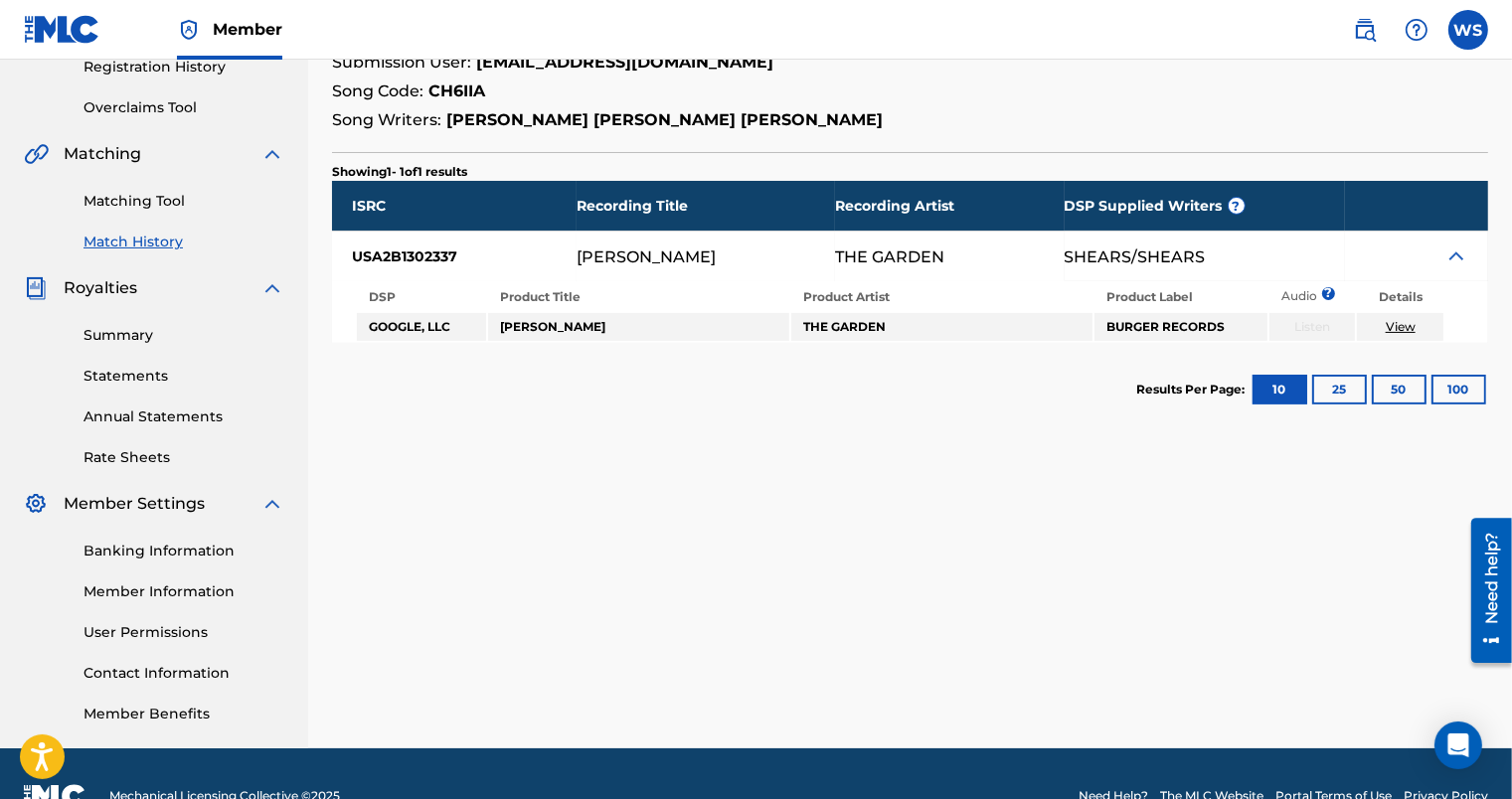 click on "View" at bounding box center (1401, 326) 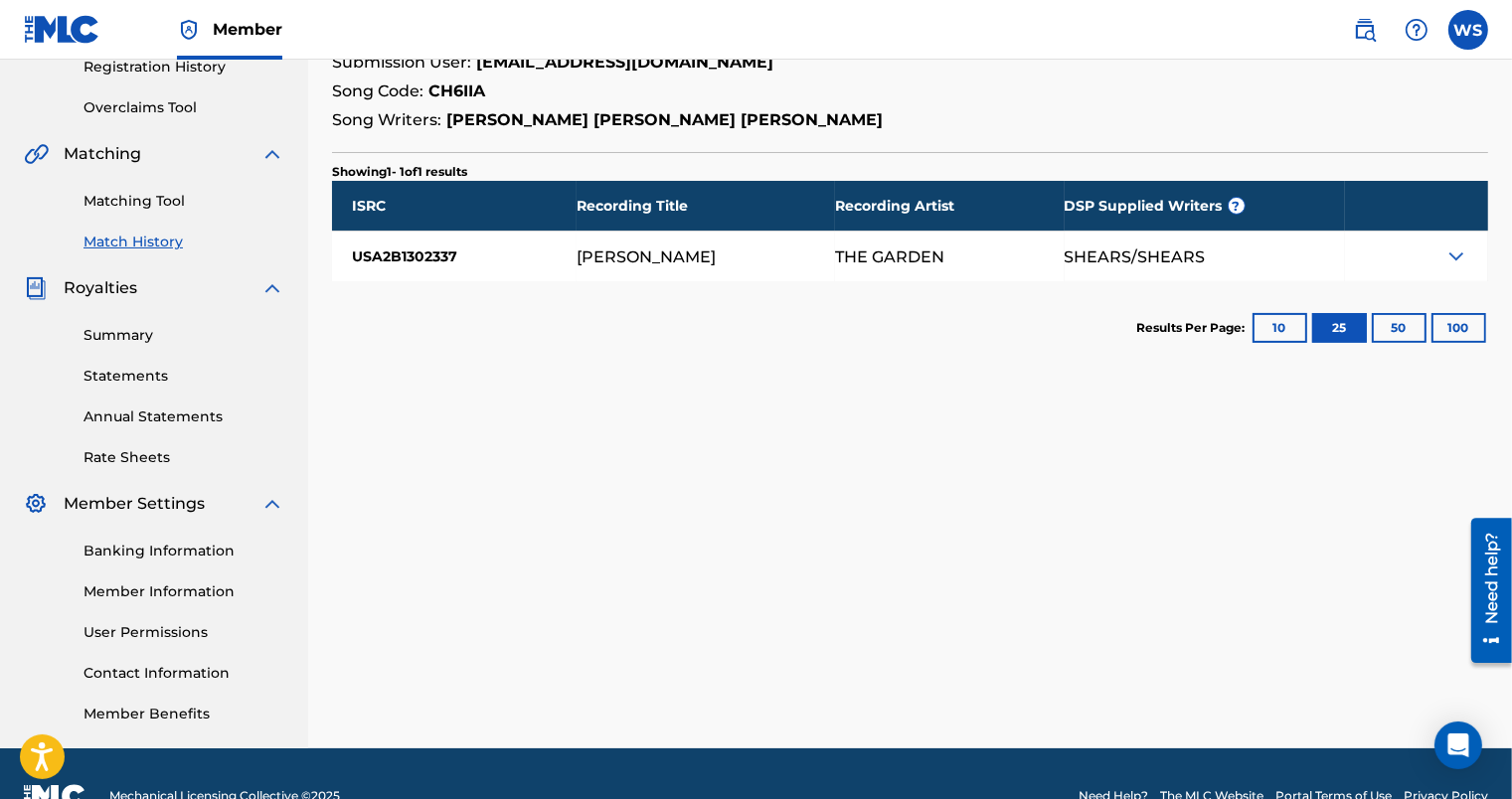 click on "100" at bounding box center [1458, 328] 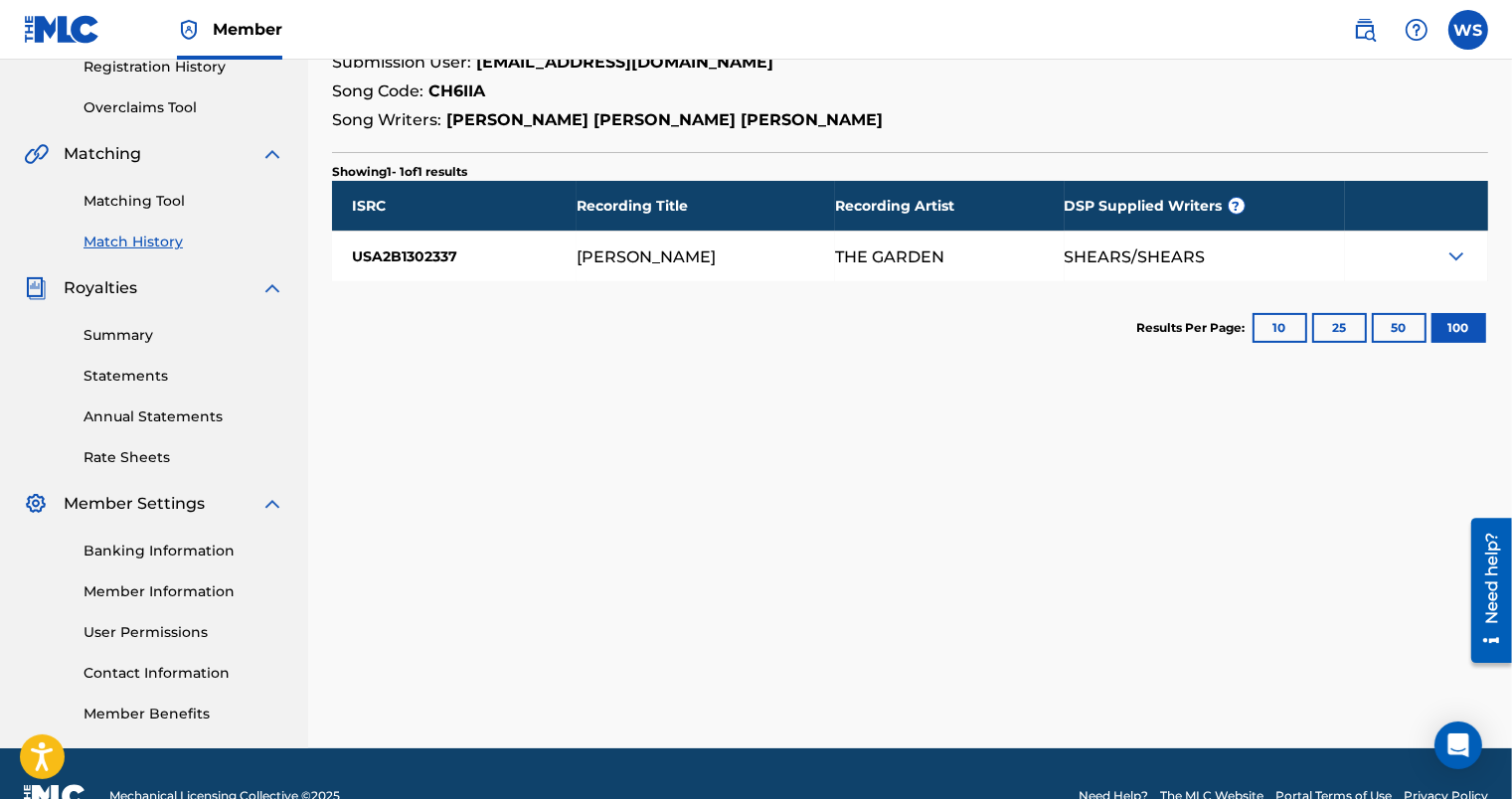 click at bounding box center [1456, 256] 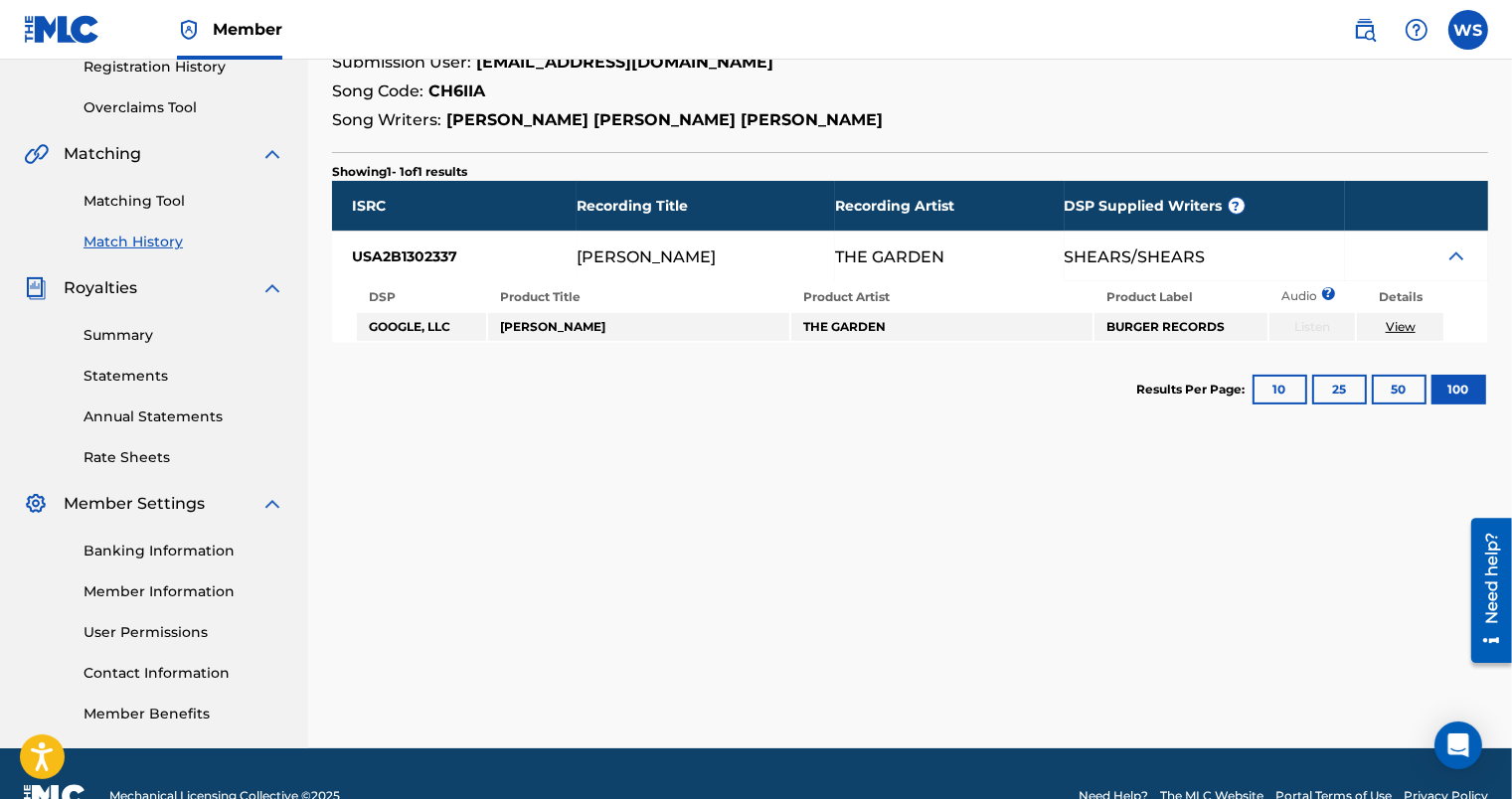click on "View" at bounding box center (1401, 326) 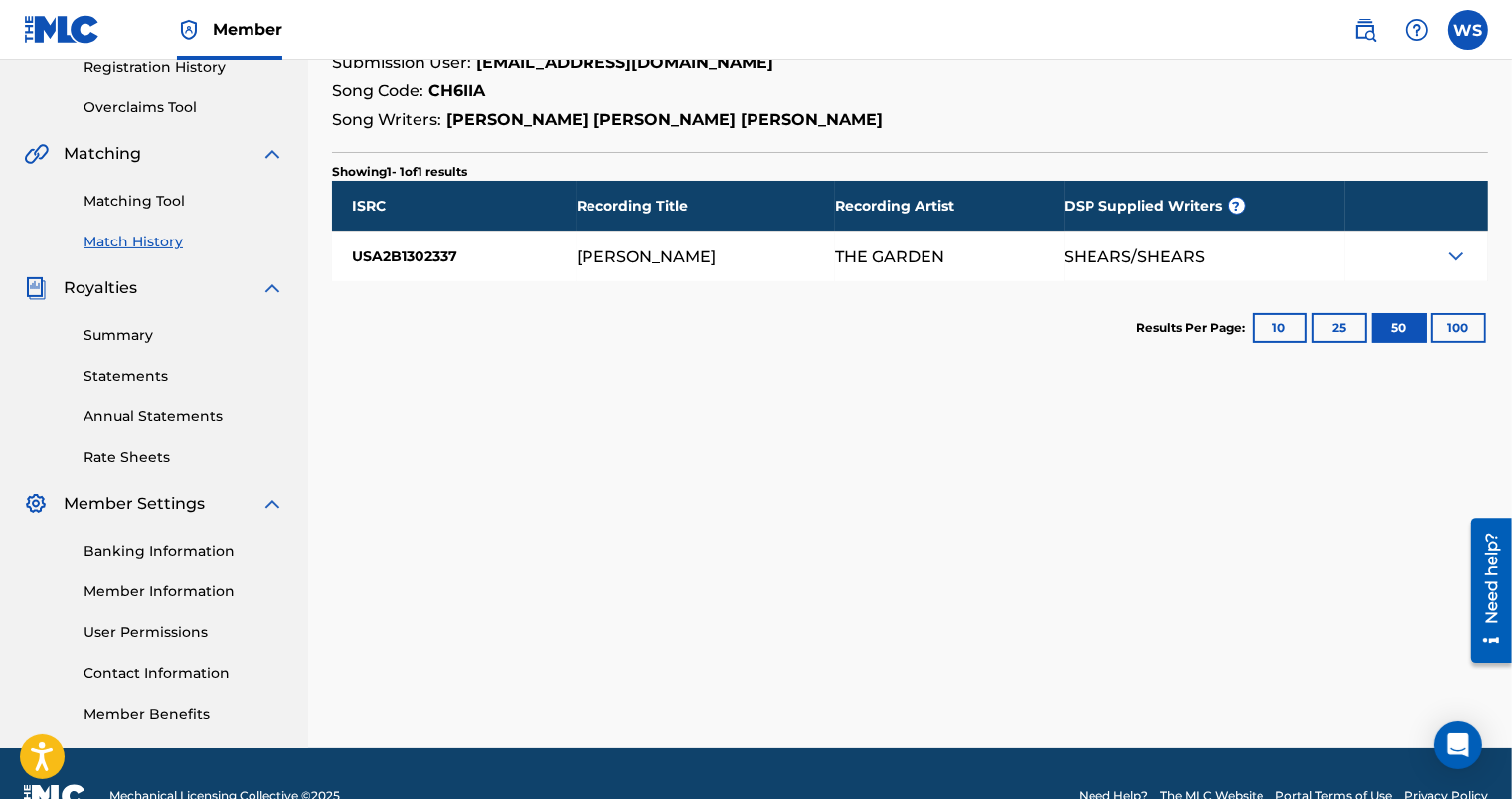 click on "100" at bounding box center (1458, 328) 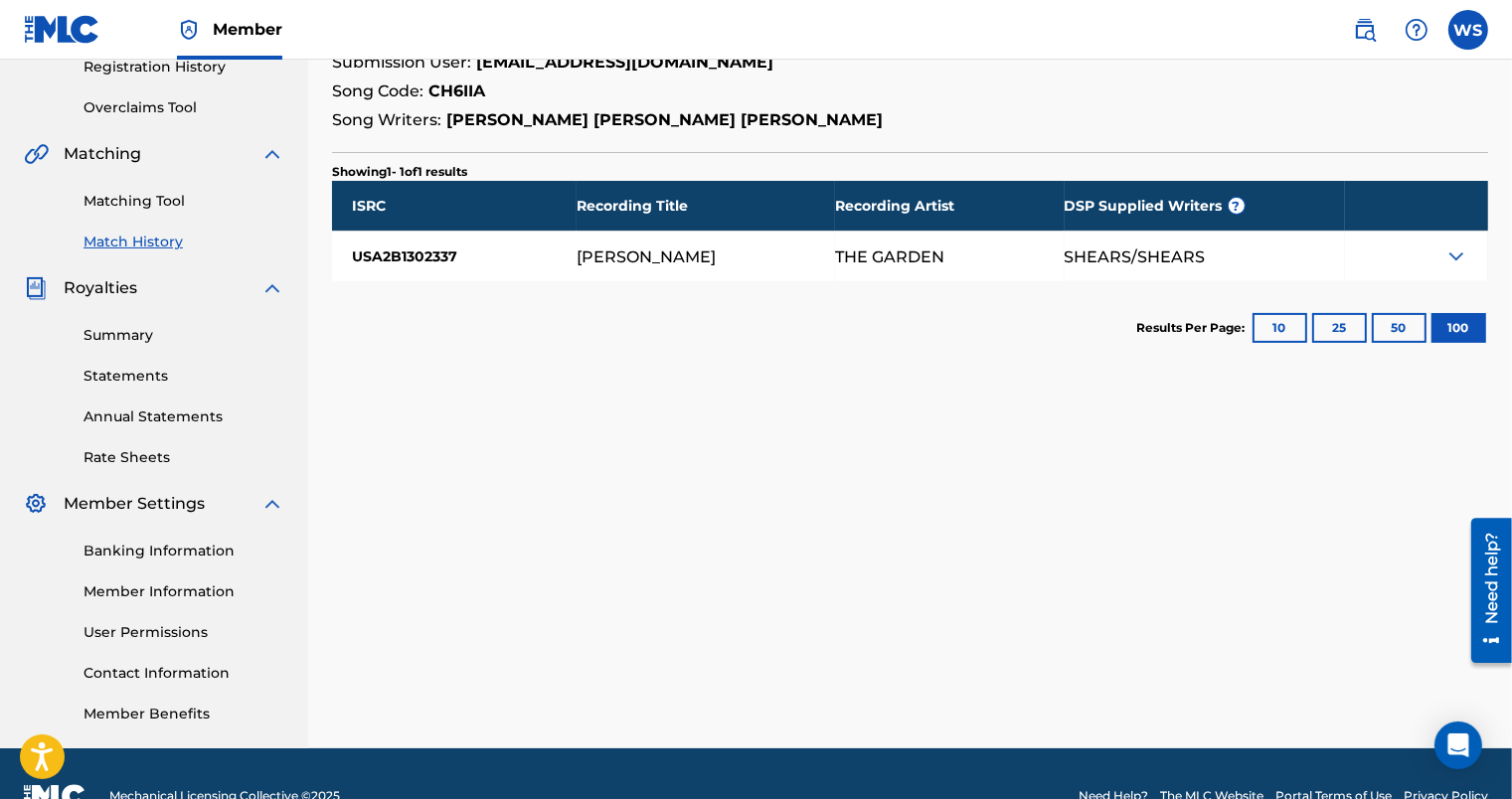 click on "100" at bounding box center (1458, 328) 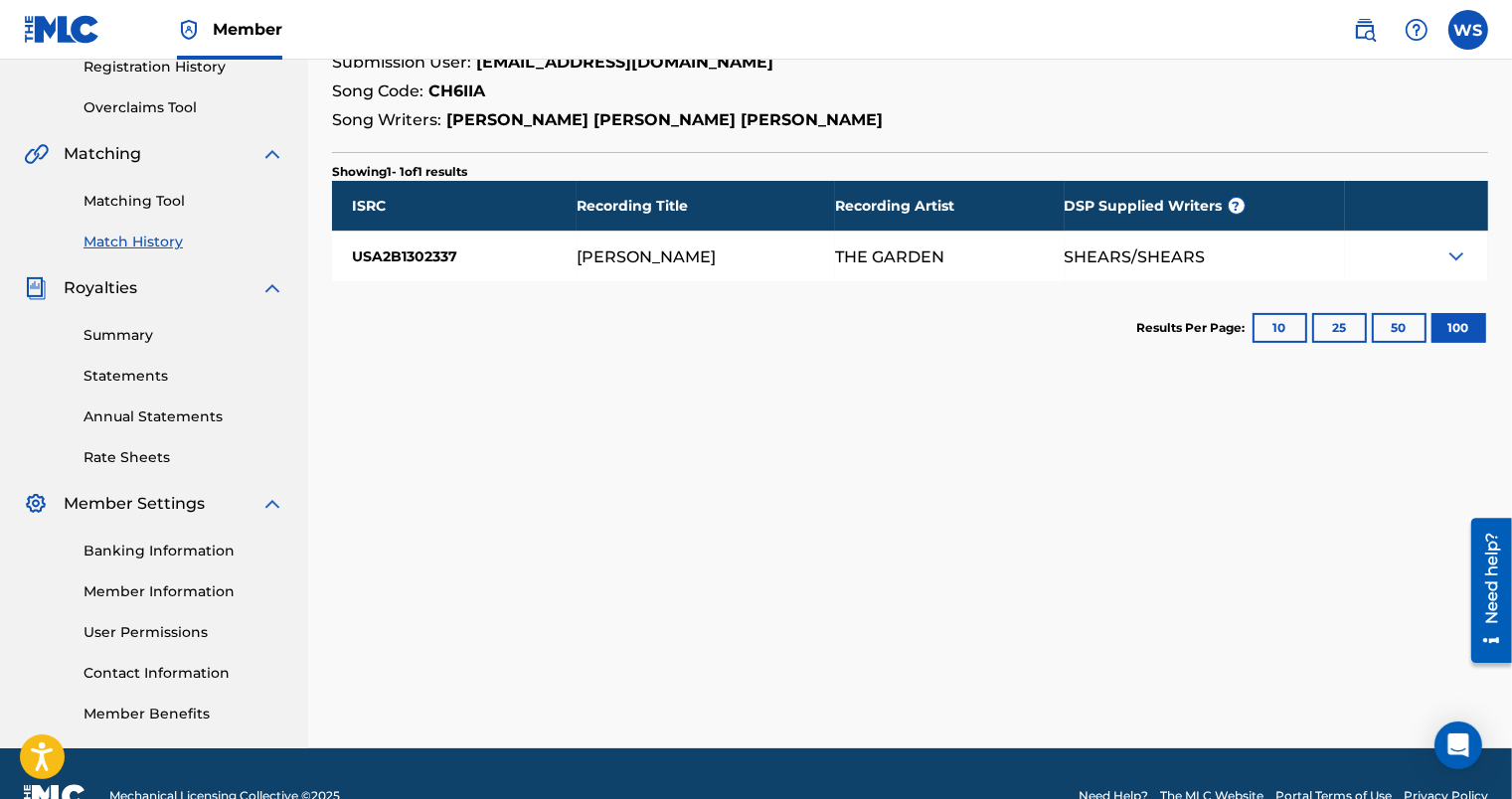 click at bounding box center [1456, 256] 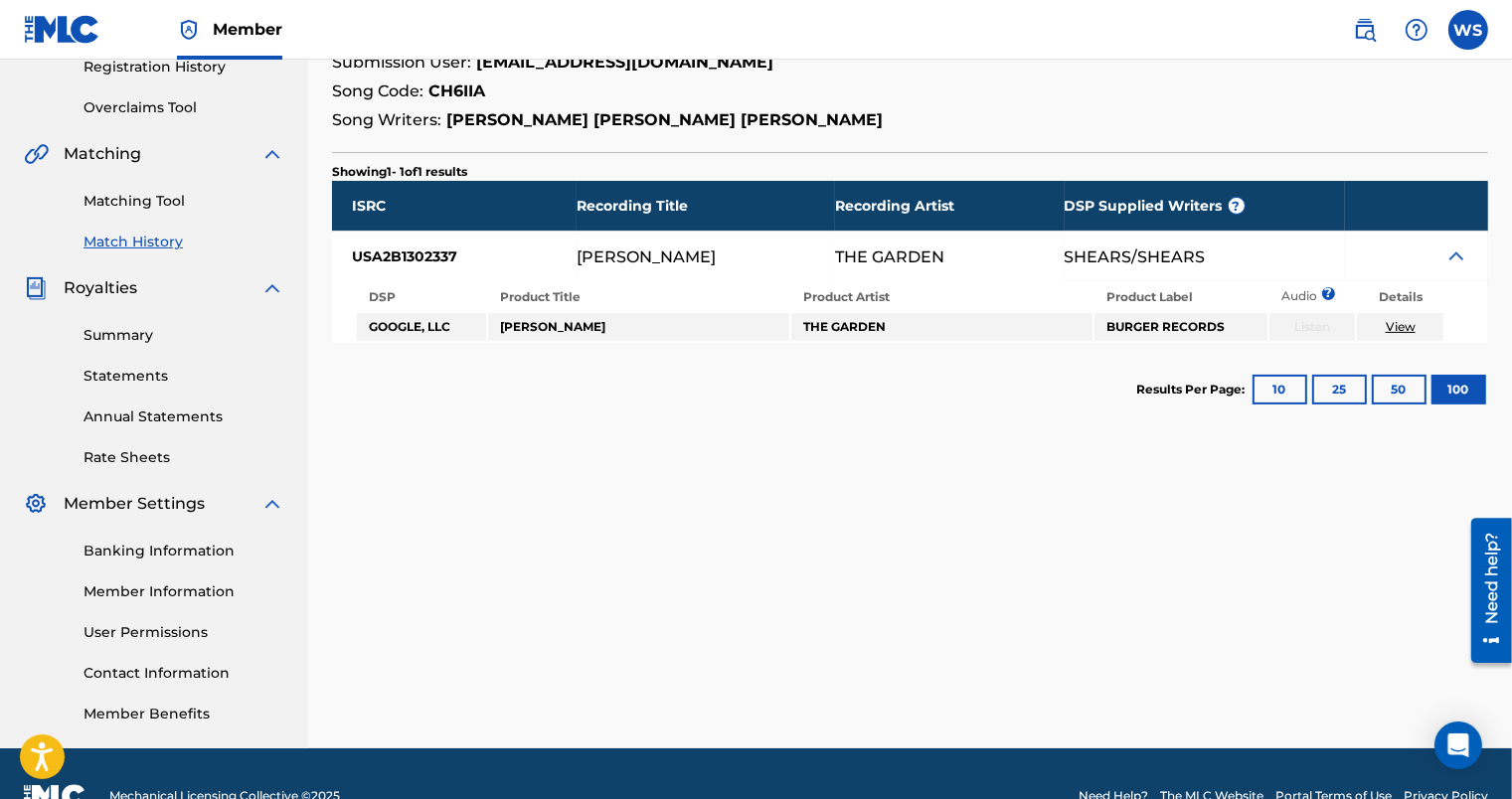 click on "Summary" at bounding box center [184, 335] 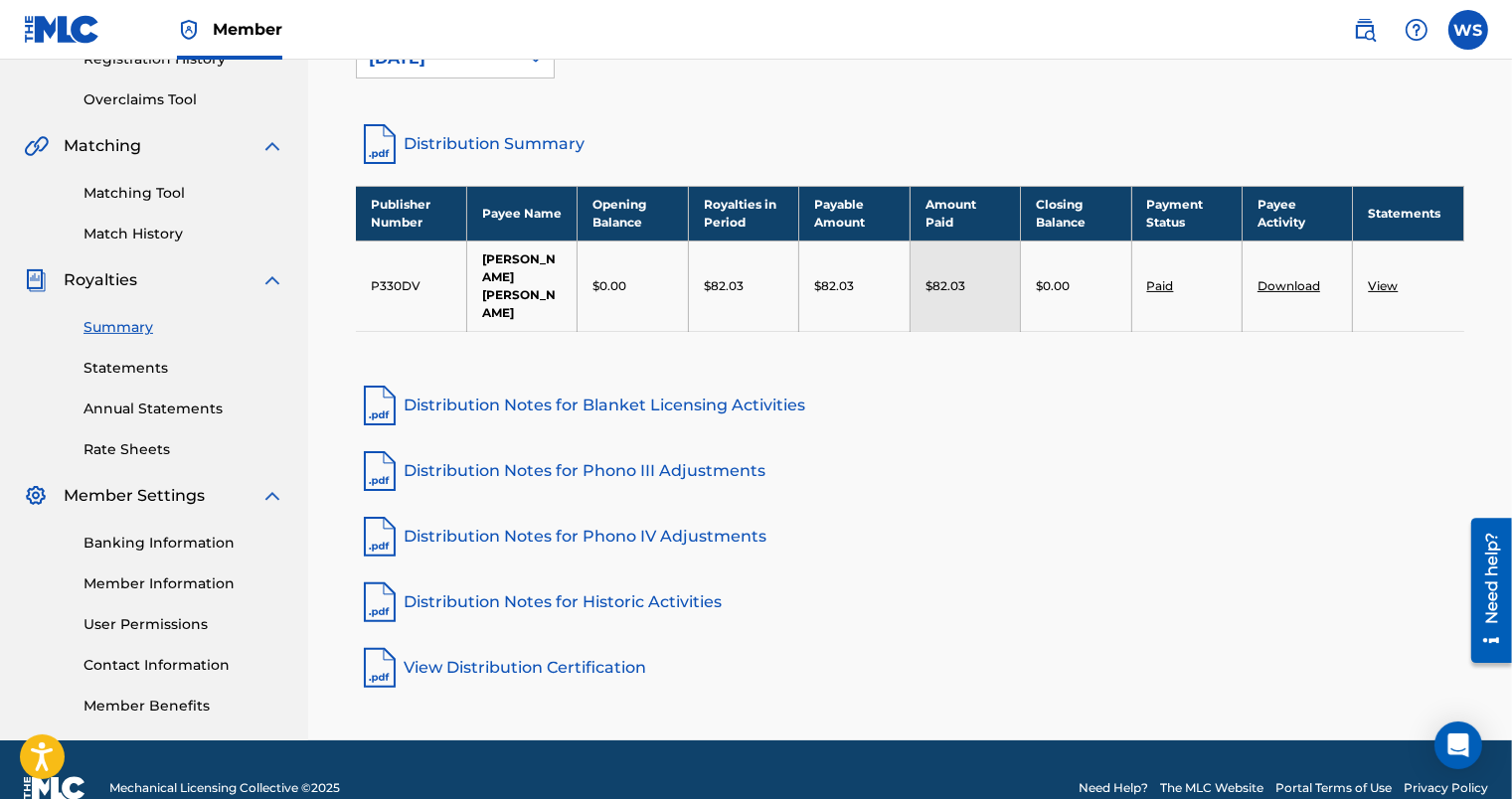 scroll, scrollTop: 398, scrollLeft: 0, axis: vertical 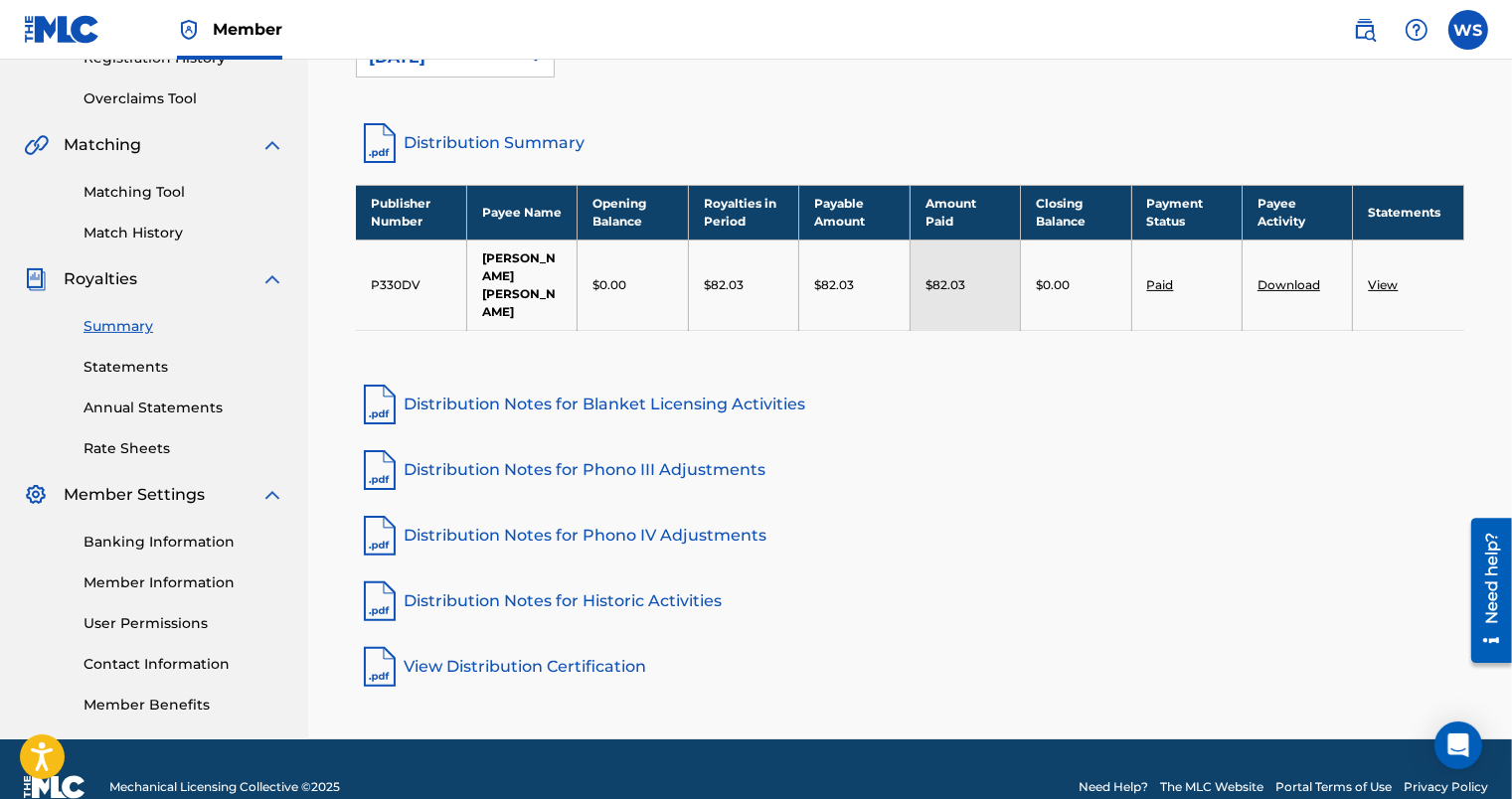 click on "Statements" at bounding box center [184, 367] 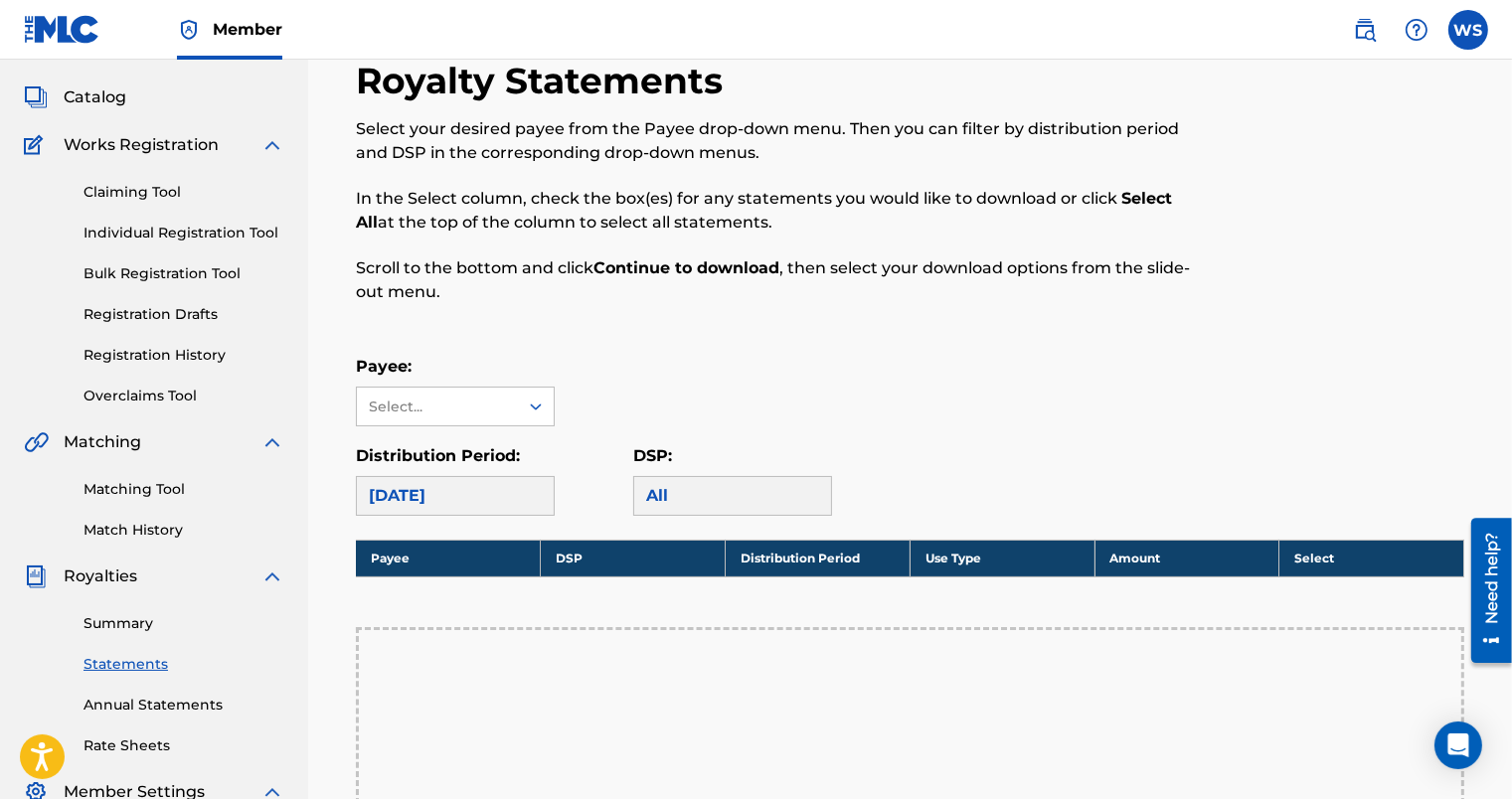 scroll, scrollTop: 99, scrollLeft: 0, axis: vertical 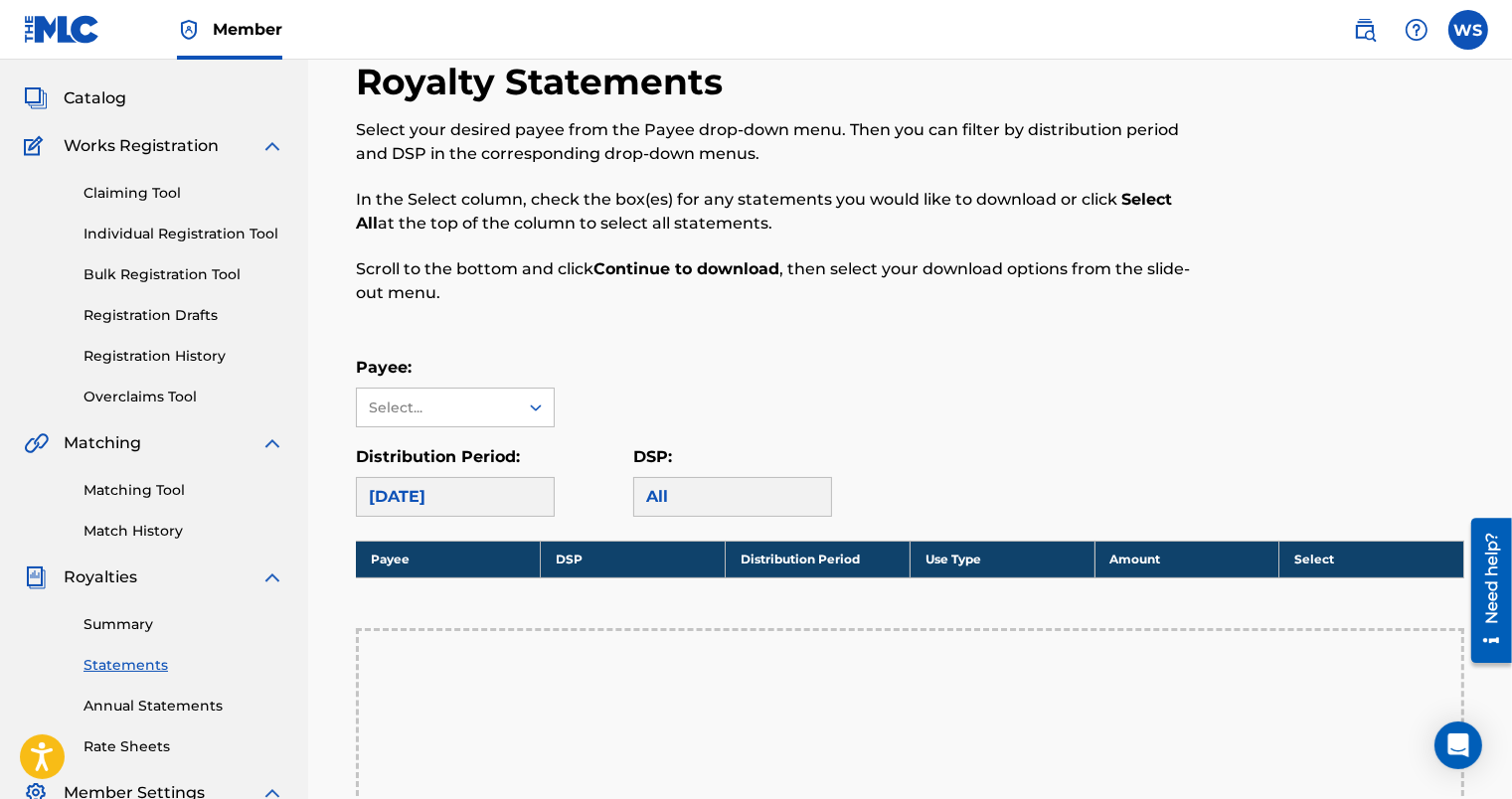 click on "Matching Tool" at bounding box center (184, 490) 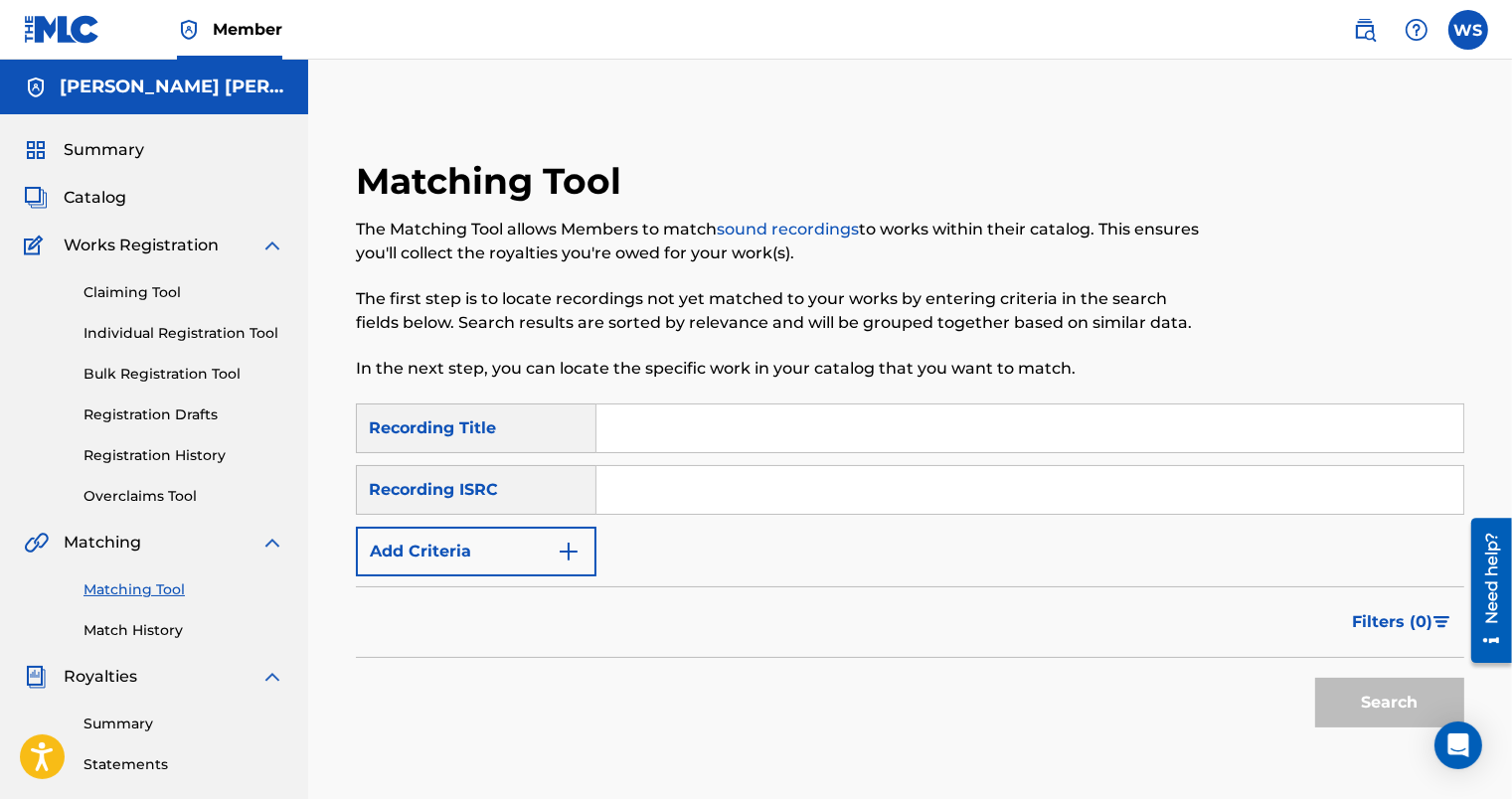 click at bounding box center [1030, 428] 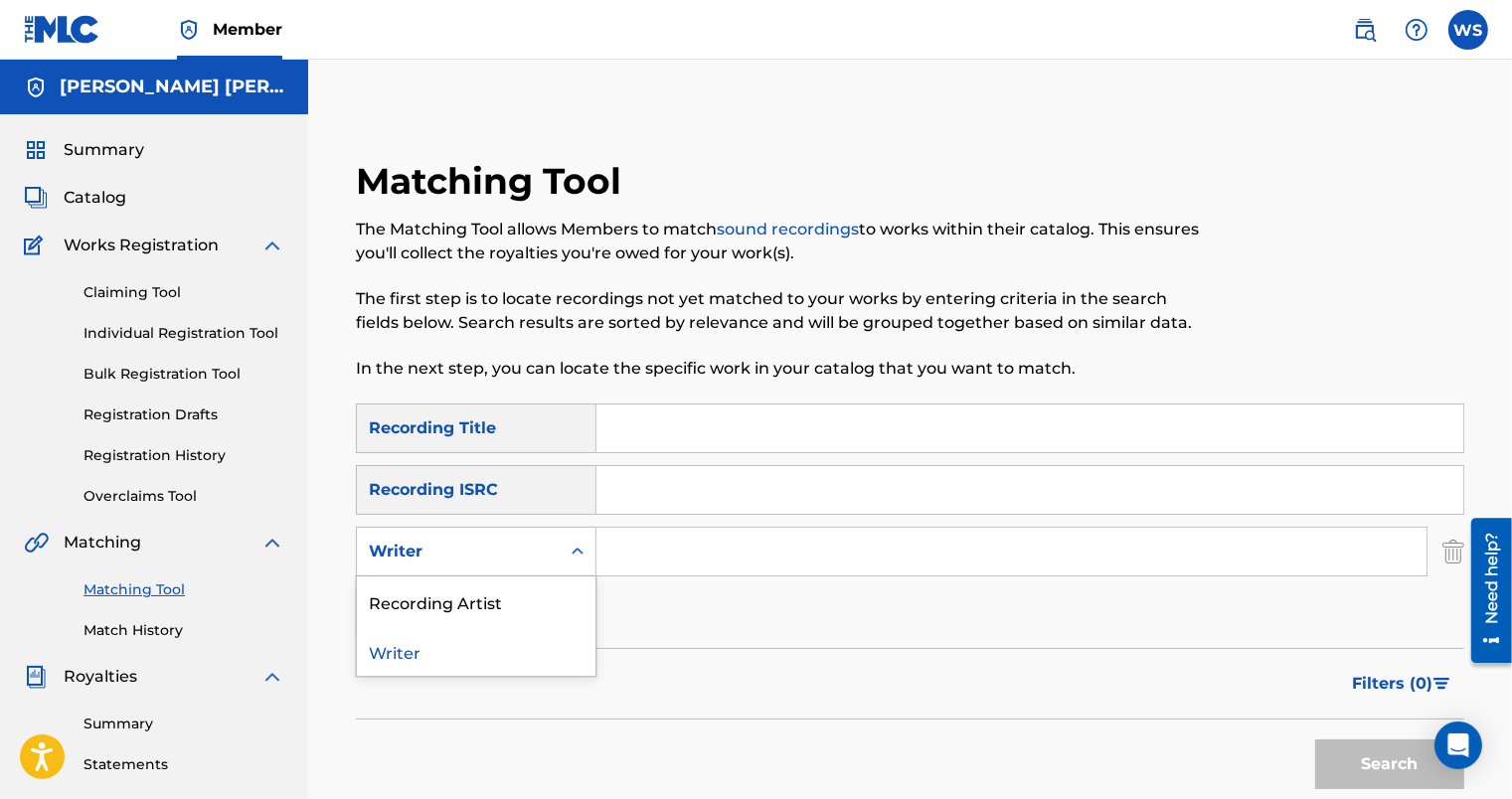 click 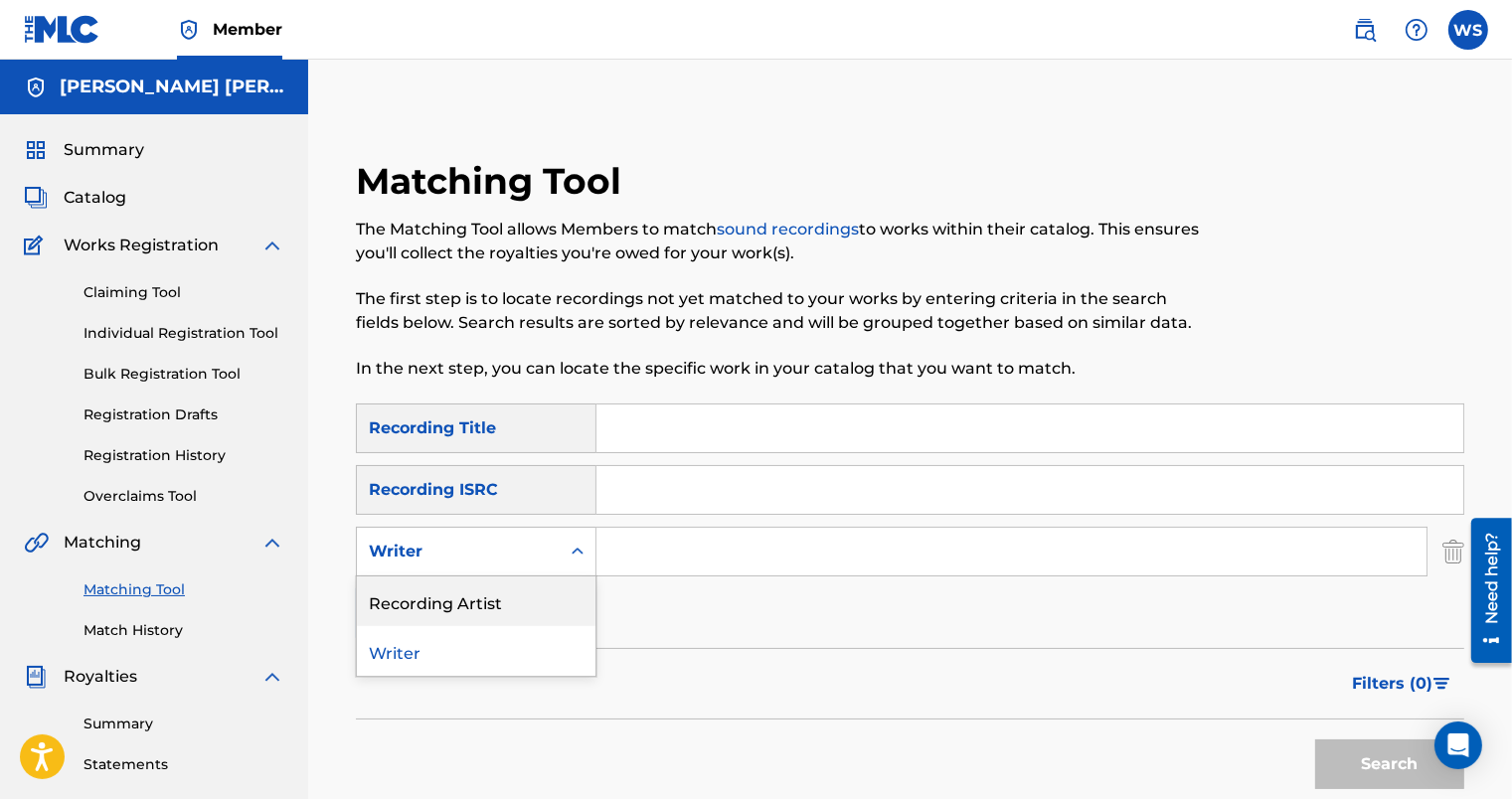 click on "Recording Artist" at bounding box center (476, 601) 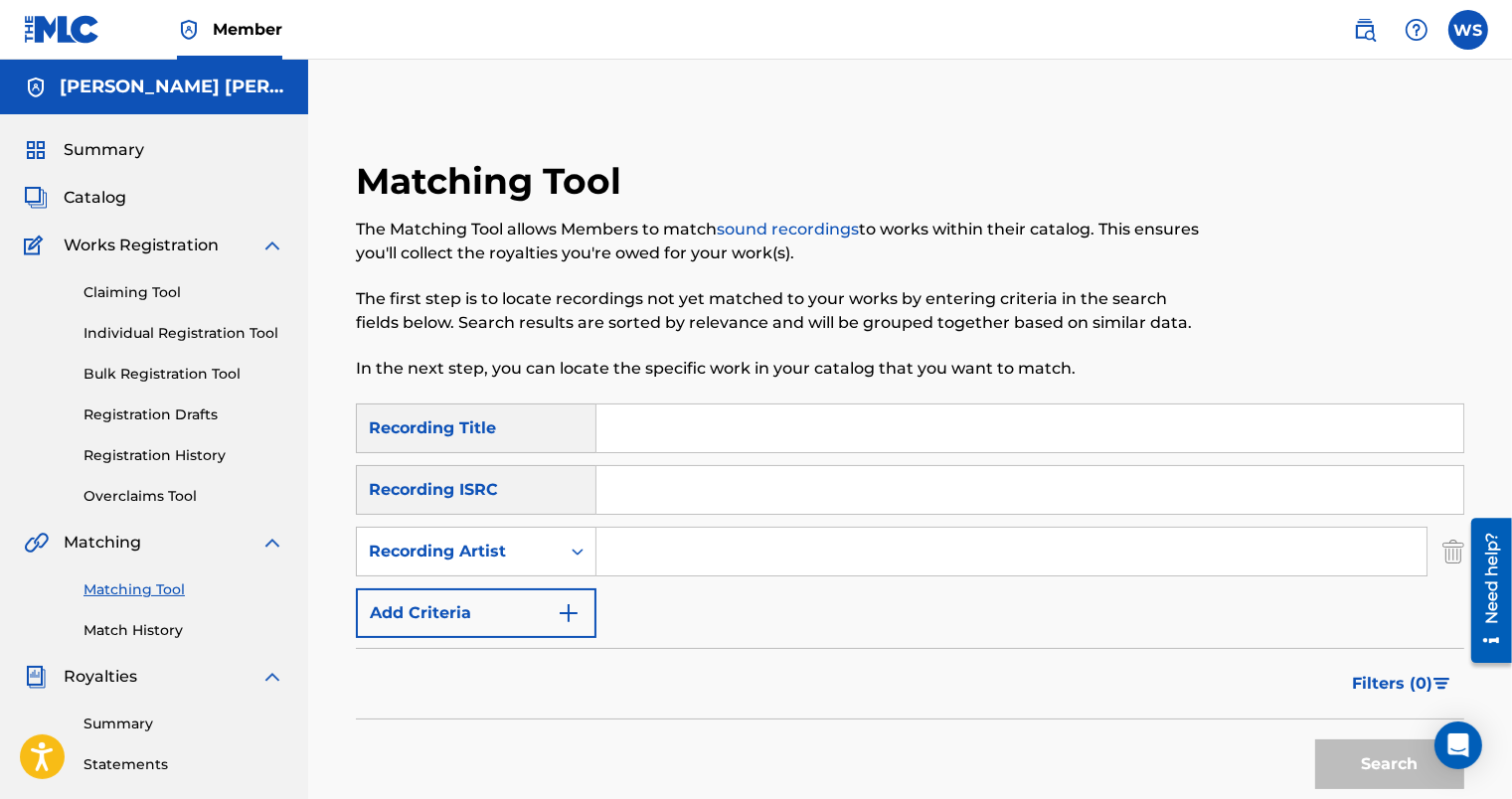click at bounding box center (1011, 552) 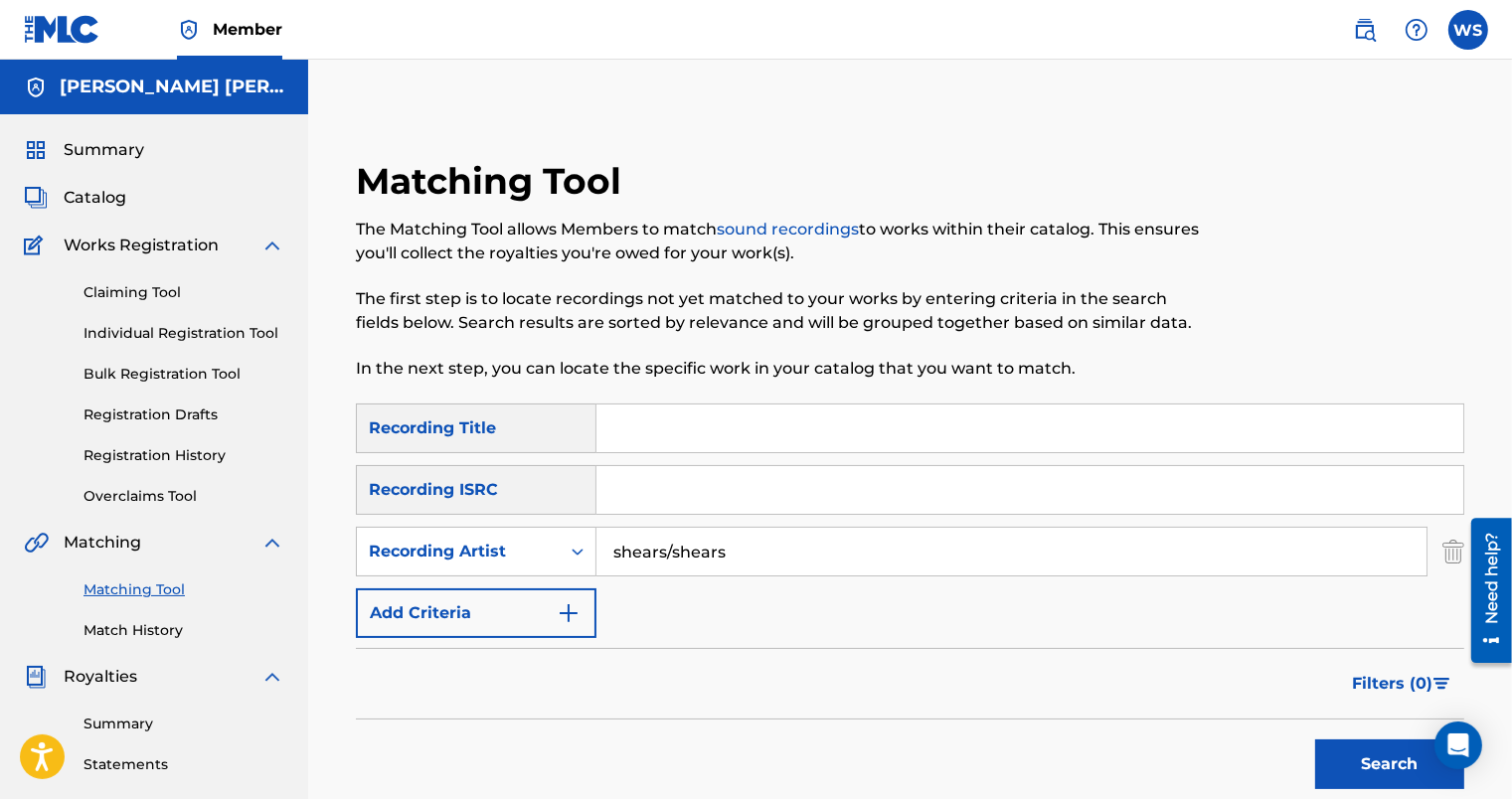click on "Search" at bounding box center [1390, 764] 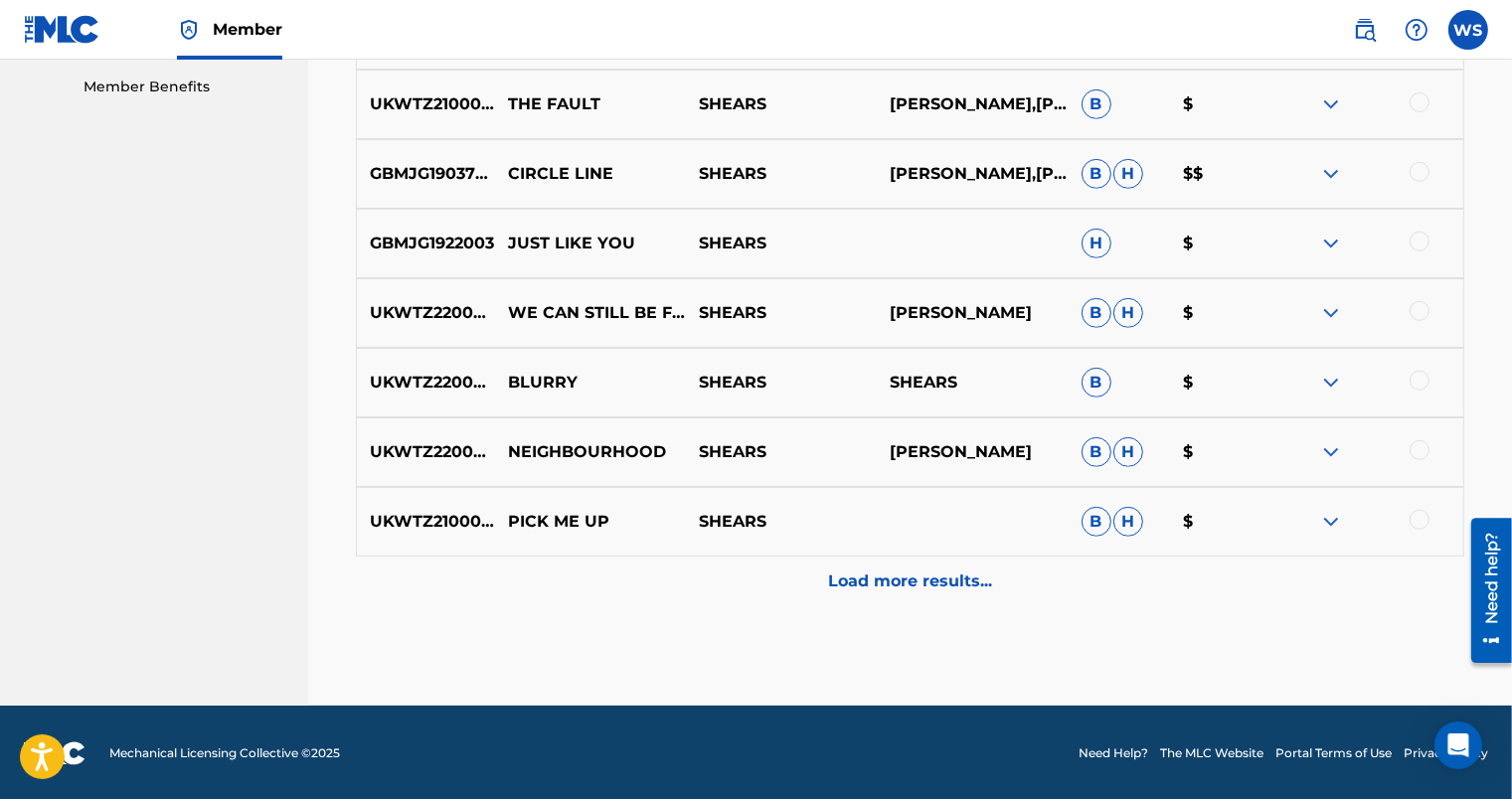 scroll, scrollTop: 1017, scrollLeft: 0, axis: vertical 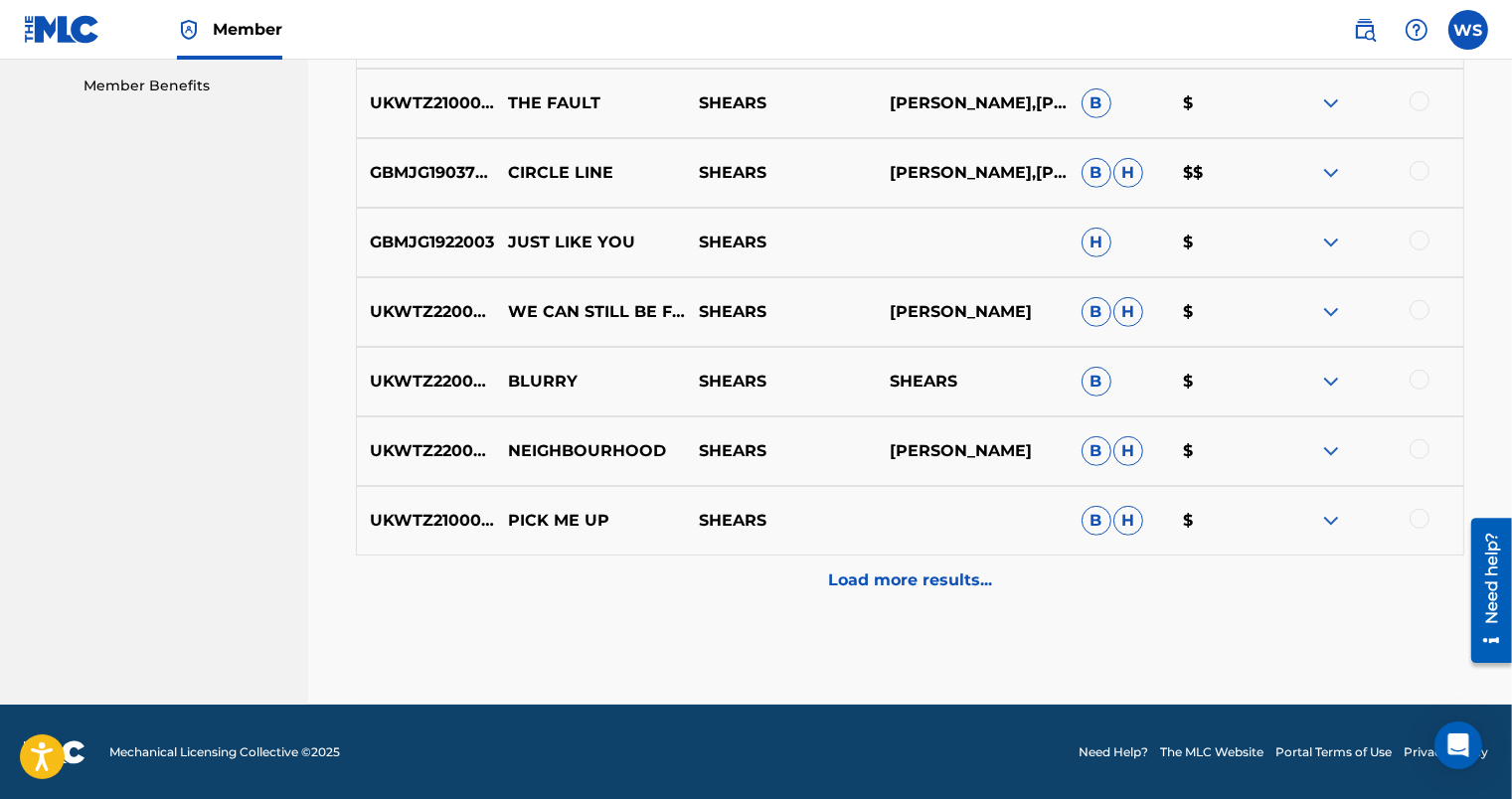 click on "Load more results..." at bounding box center (910, 580) 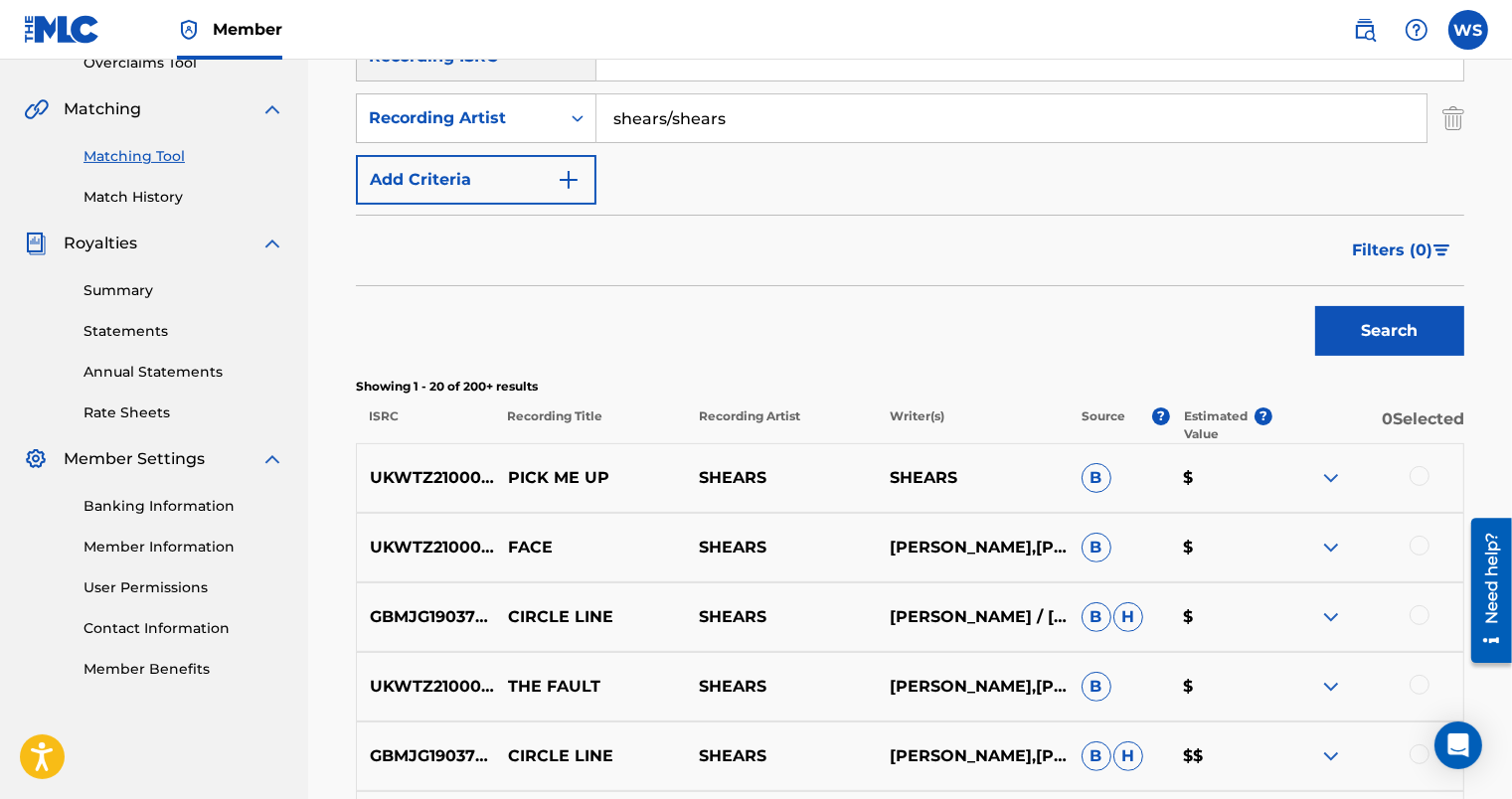 scroll, scrollTop: 1017, scrollLeft: 0, axis: vertical 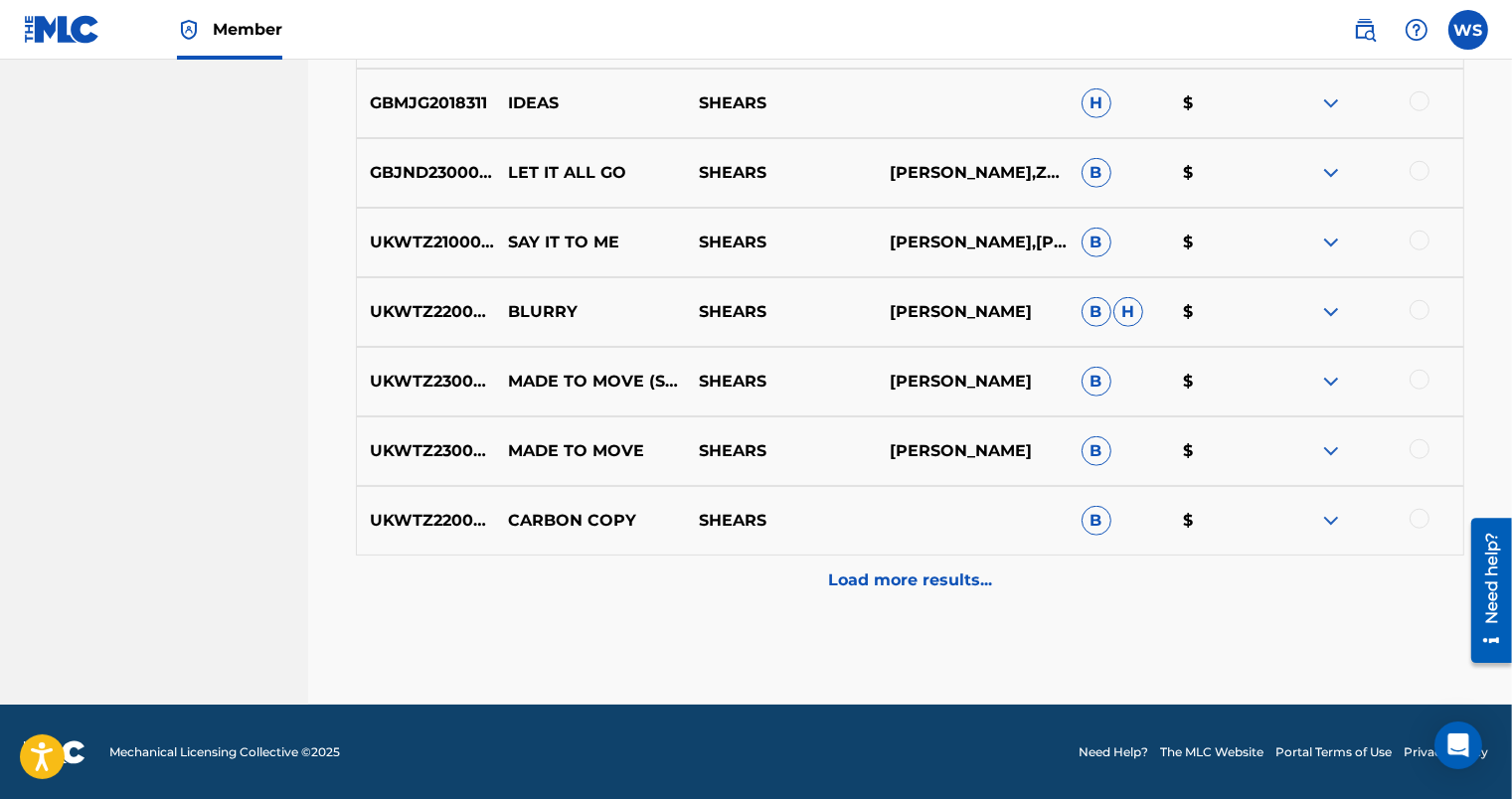 click on "Load more results..." at bounding box center (910, 580) 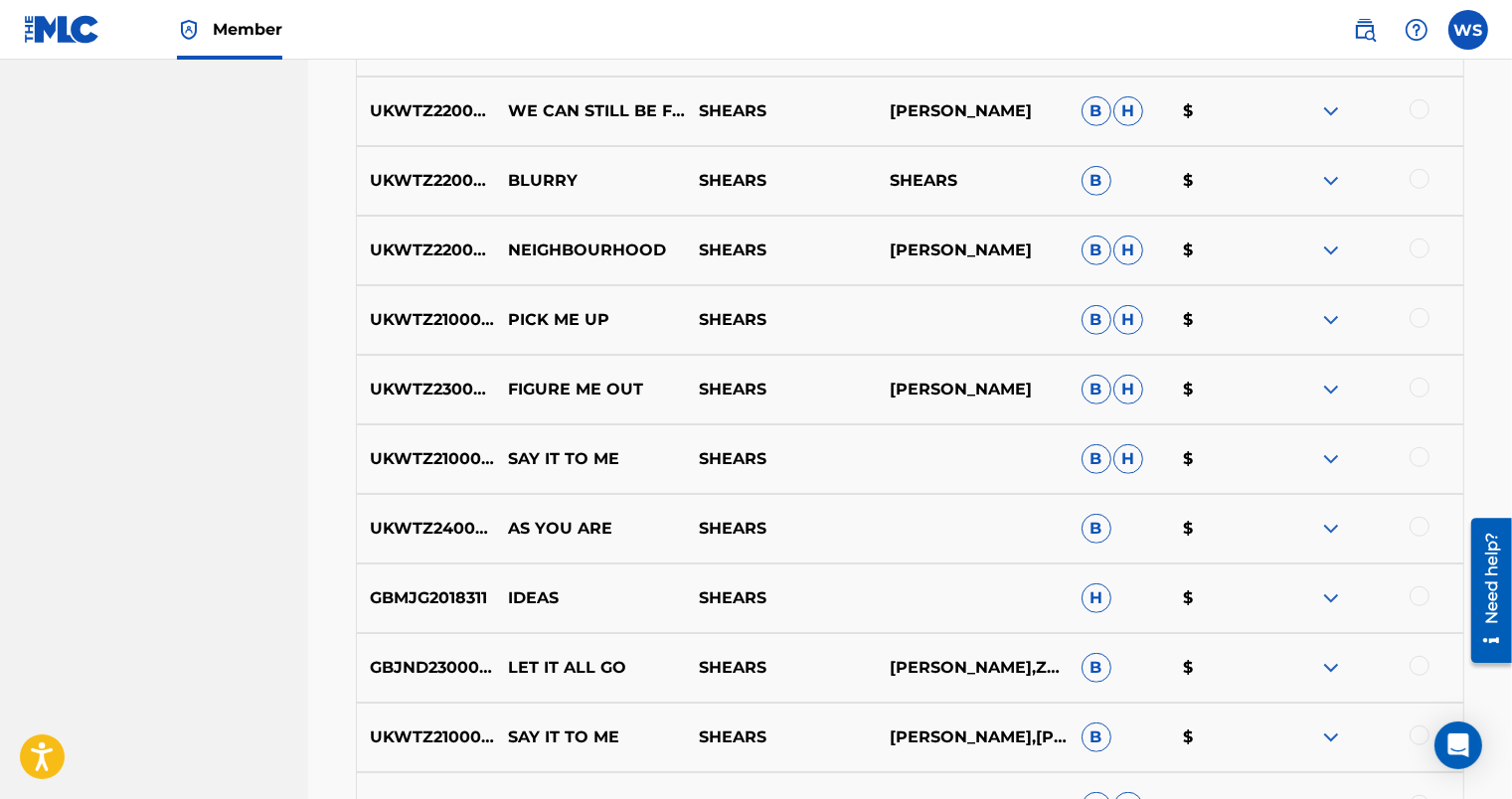 scroll, scrollTop: 1217, scrollLeft: 0, axis: vertical 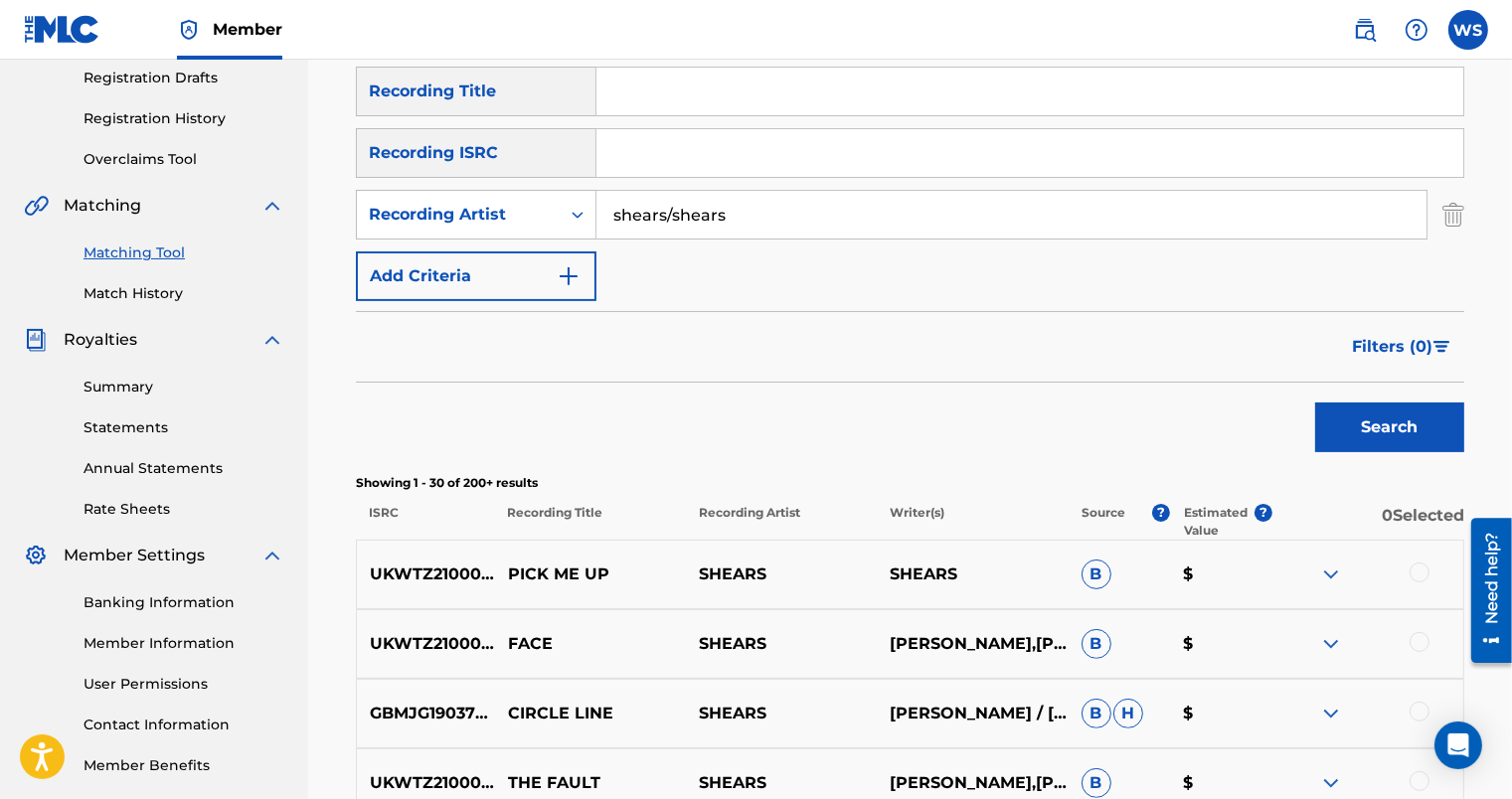 click on "Search" at bounding box center (1390, 427) 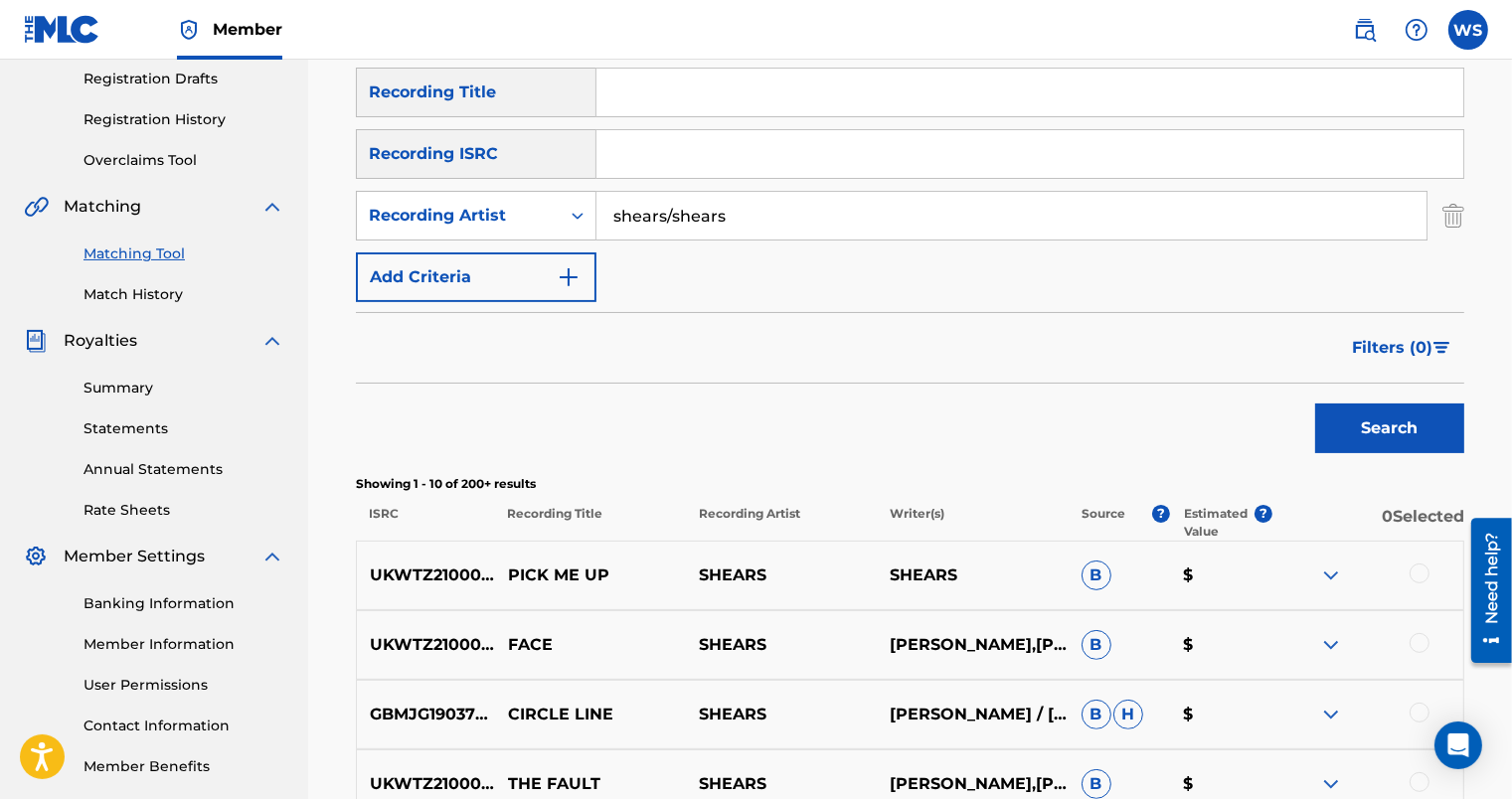 scroll, scrollTop: 335, scrollLeft: 0, axis: vertical 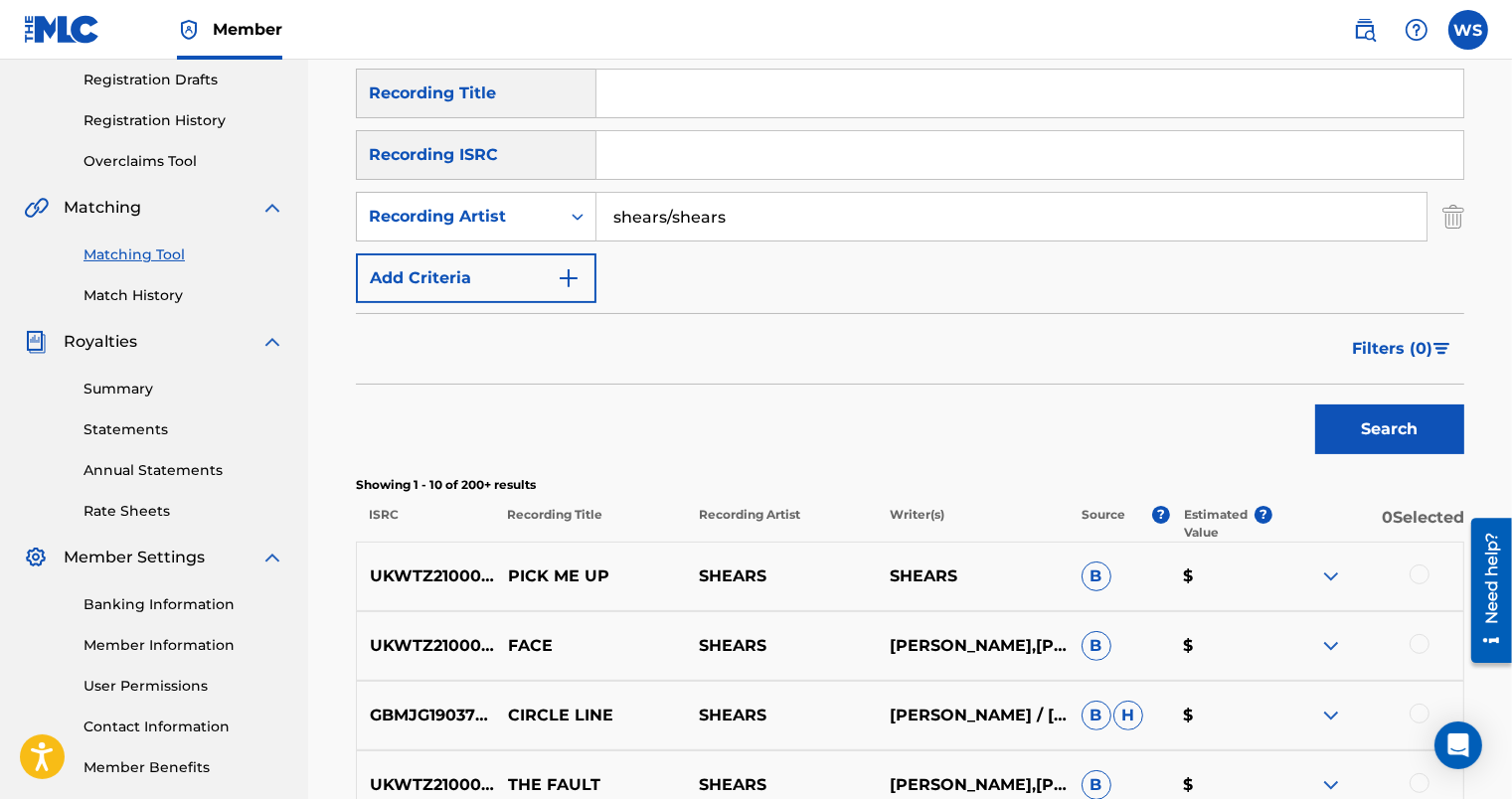 click on "Search" at bounding box center [1390, 429] 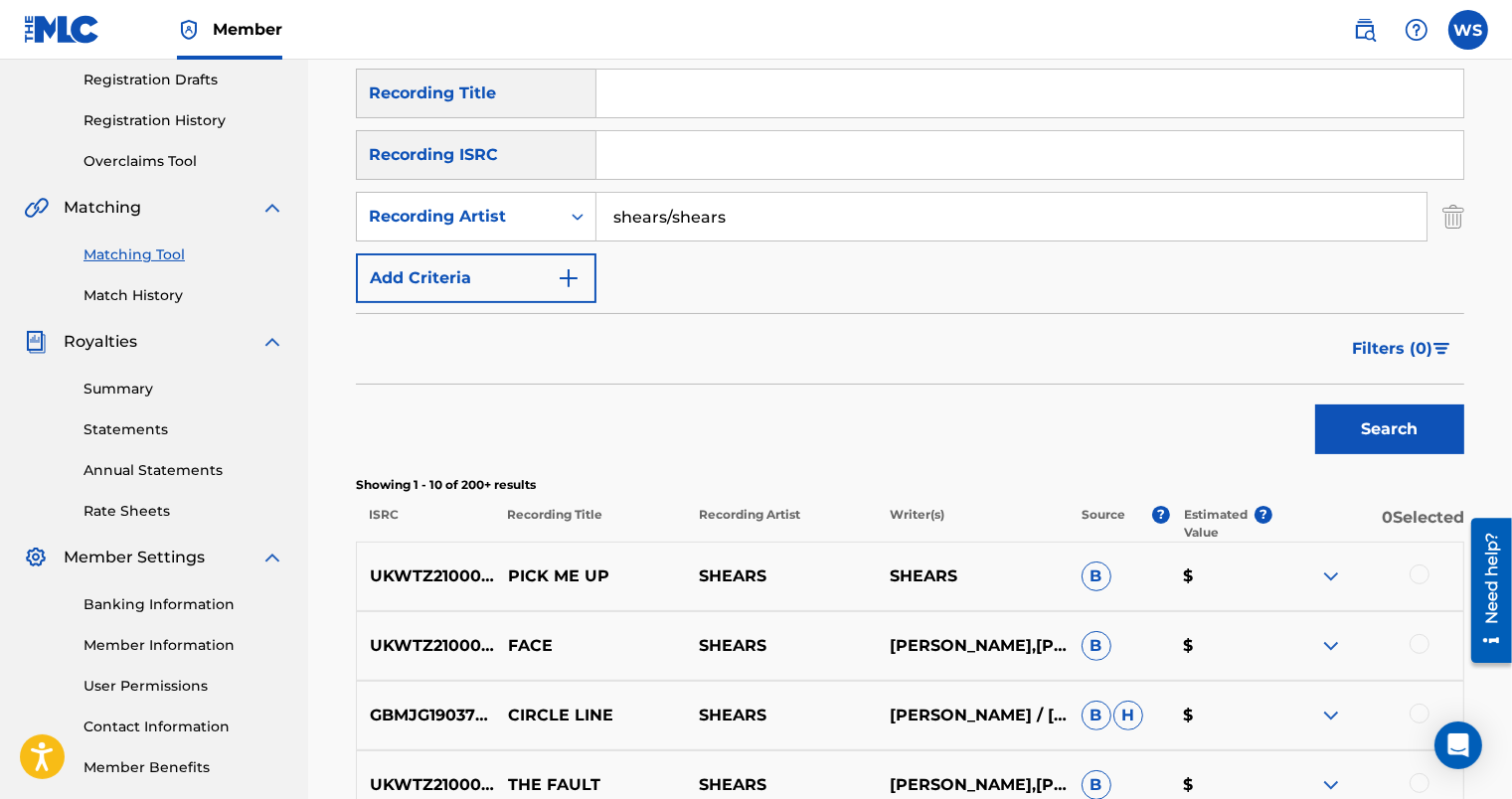 click on "shears/shears" at bounding box center [1011, 217] 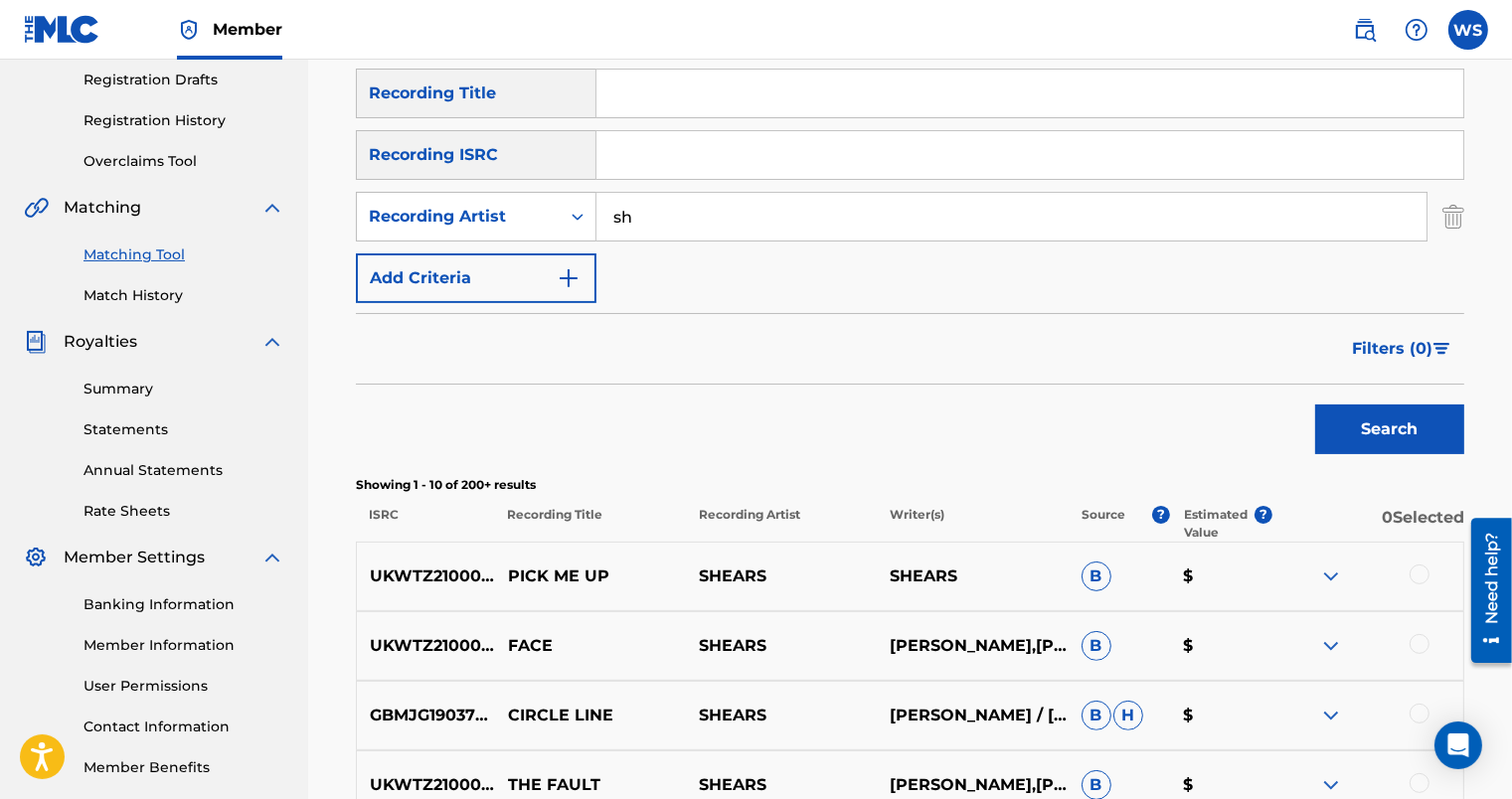 type on "s" 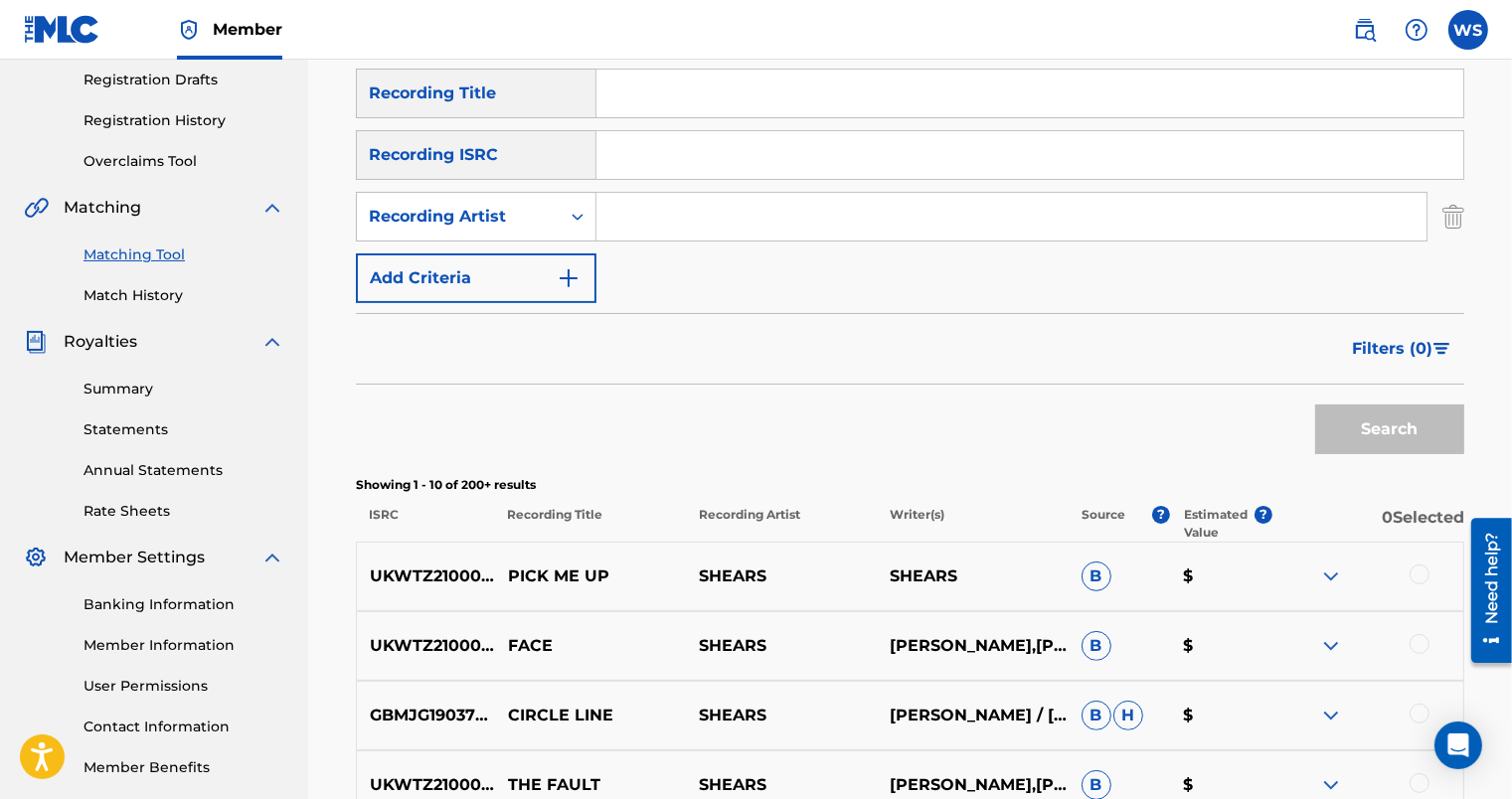 click at bounding box center (569, 278) 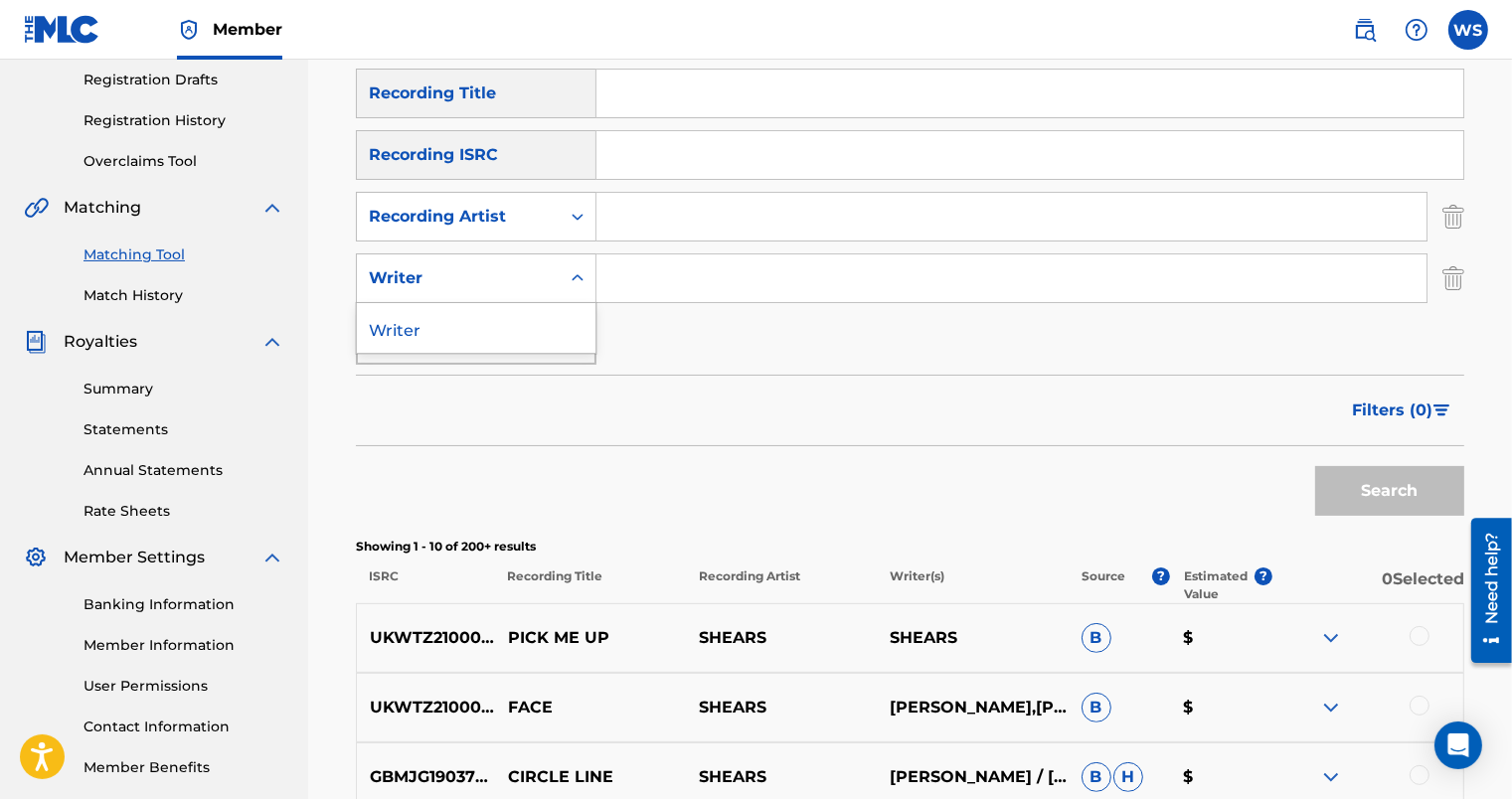 click 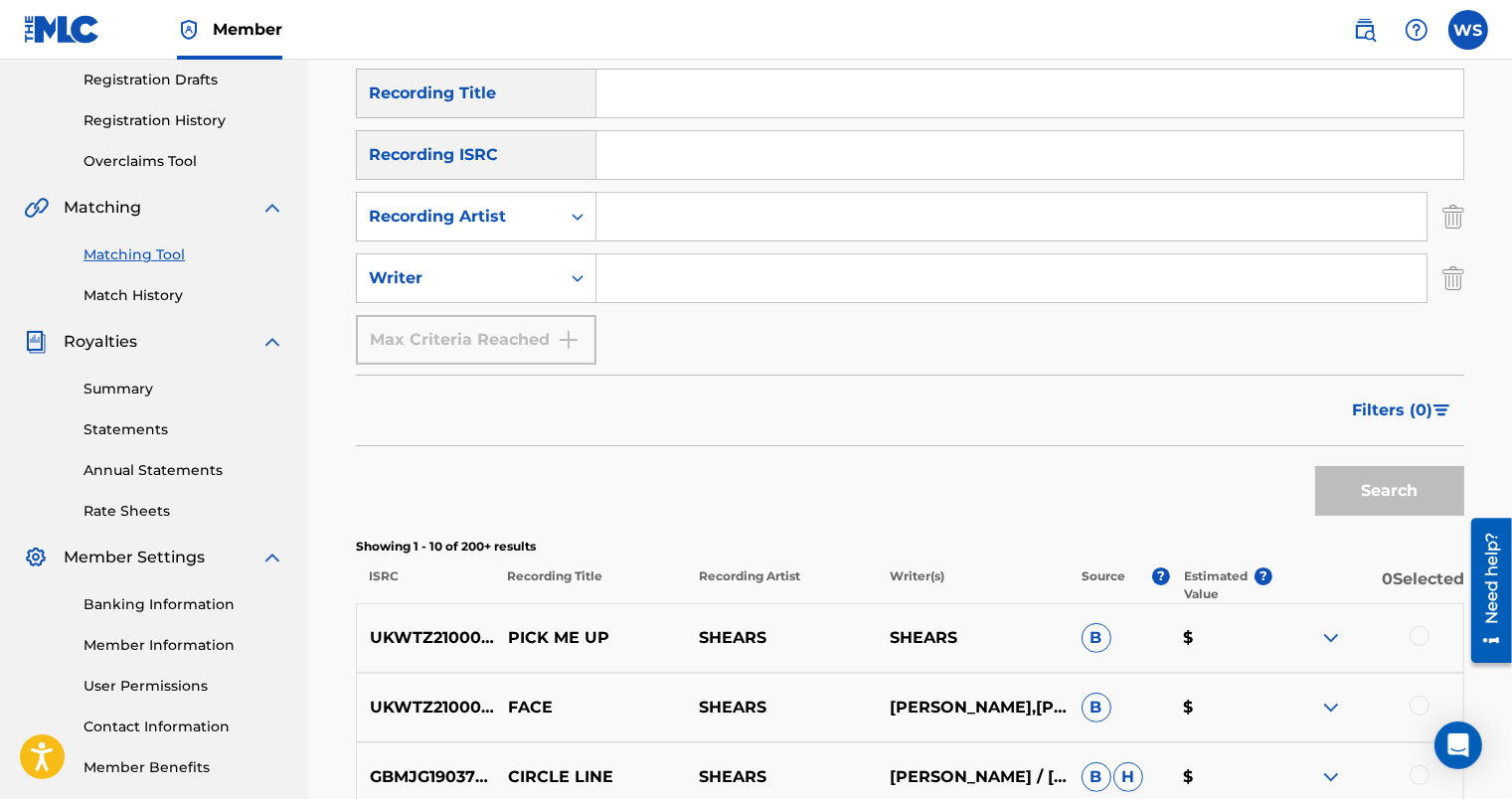 click at bounding box center [1011, 217] 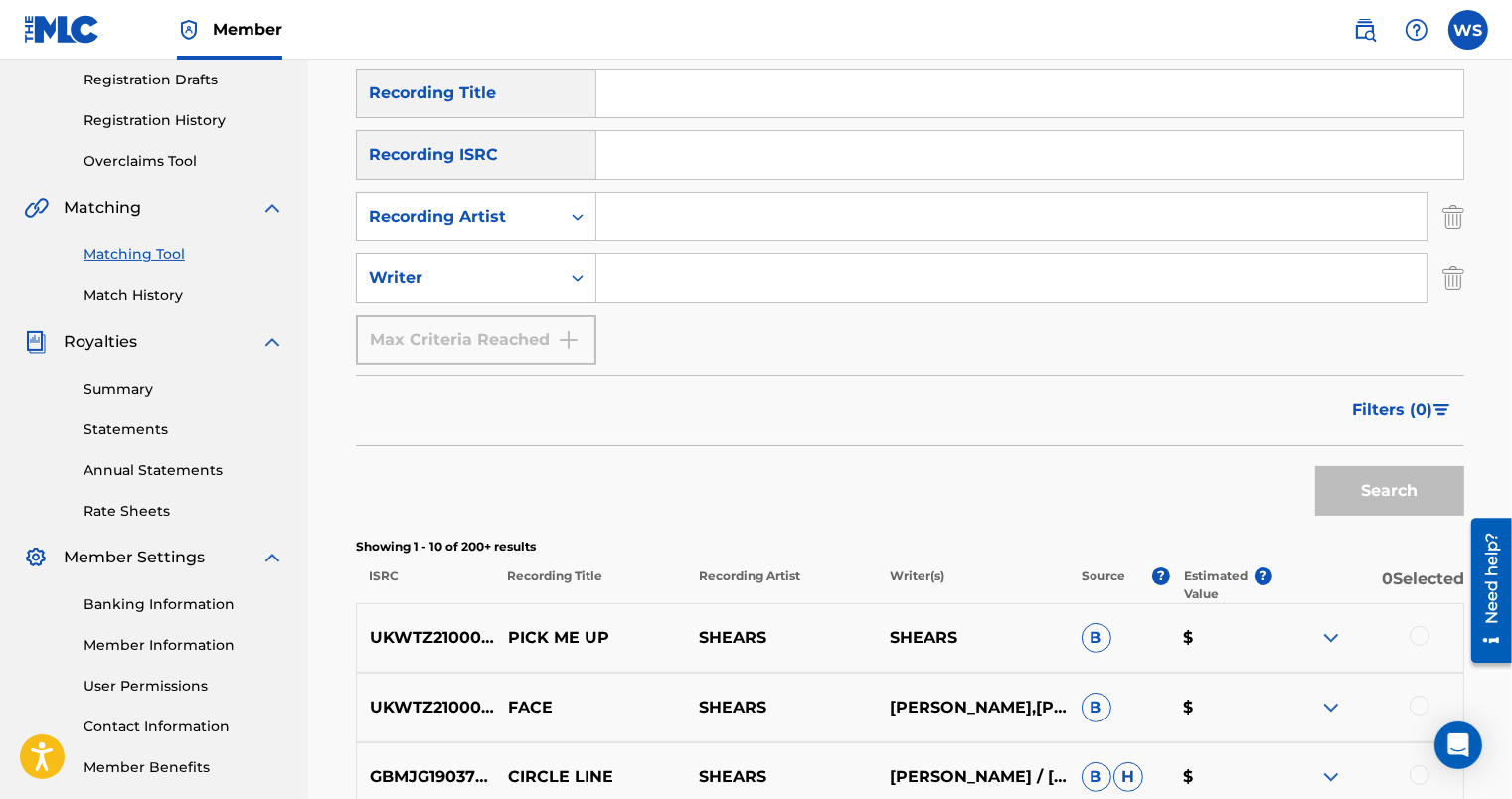 type on "Enjoy" 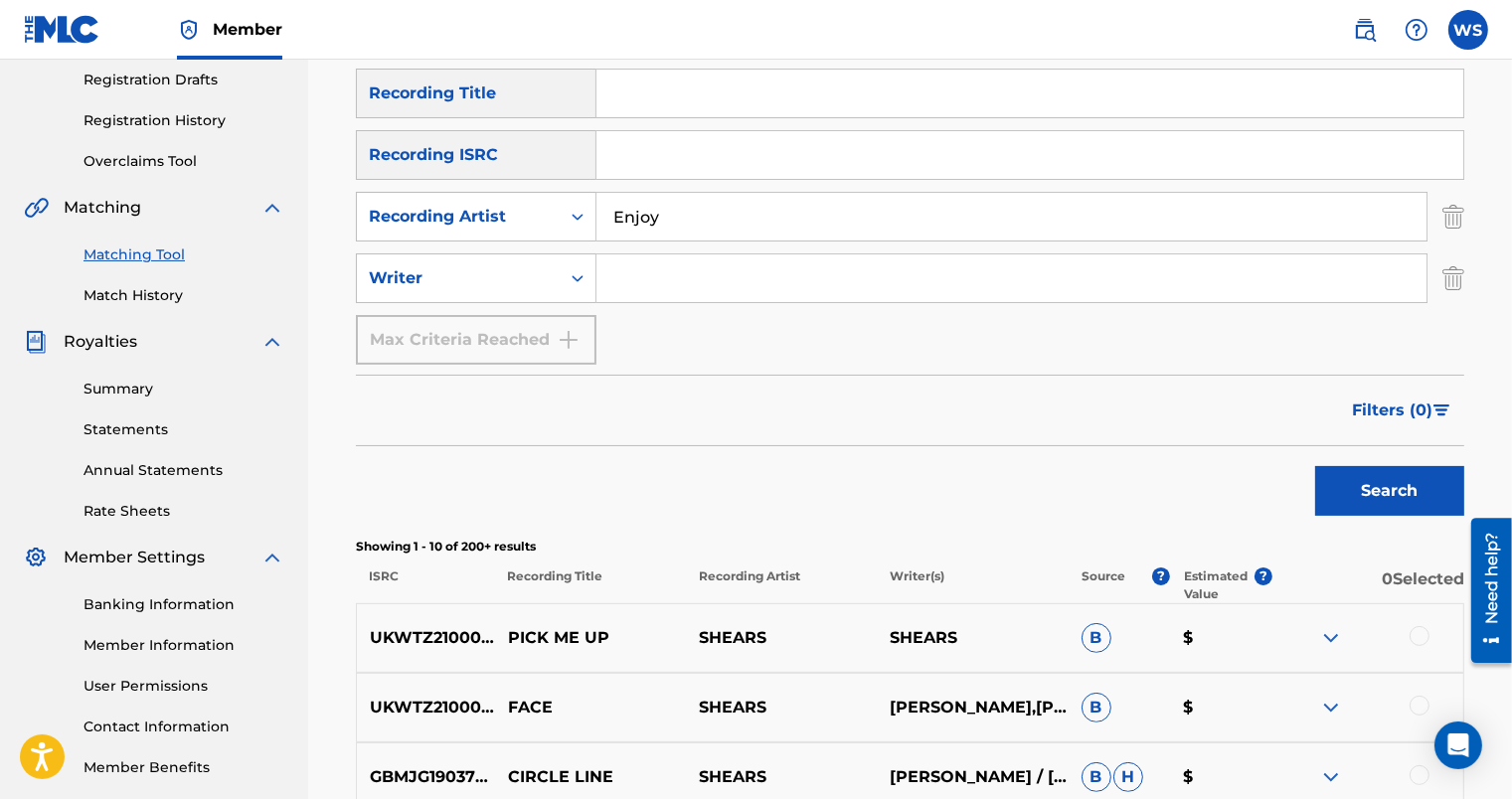 click on "Search" at bounding box center (1390, 491) 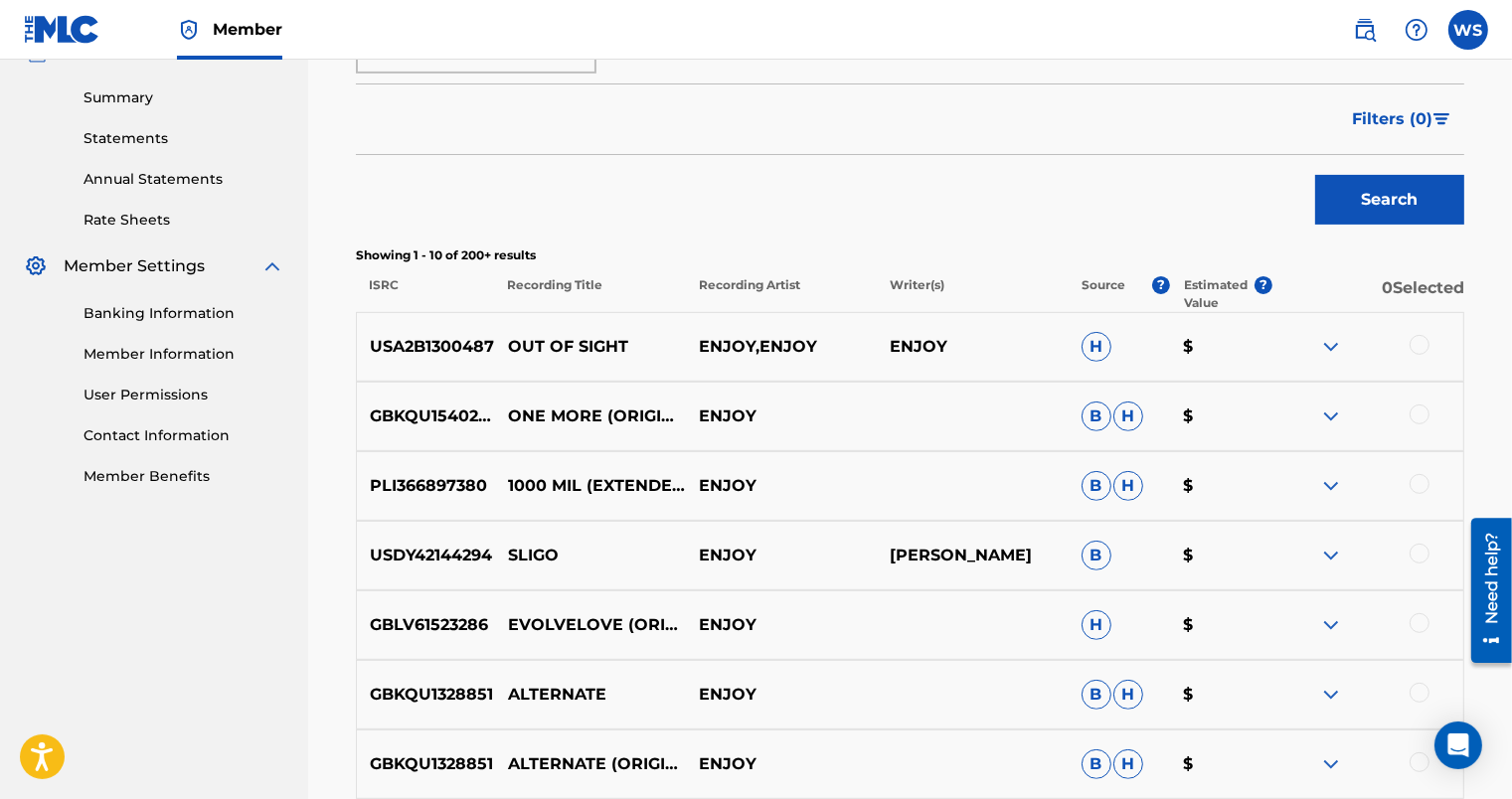 scroll, scrollTop: 627, scrollLeft: 0, axis: vertical 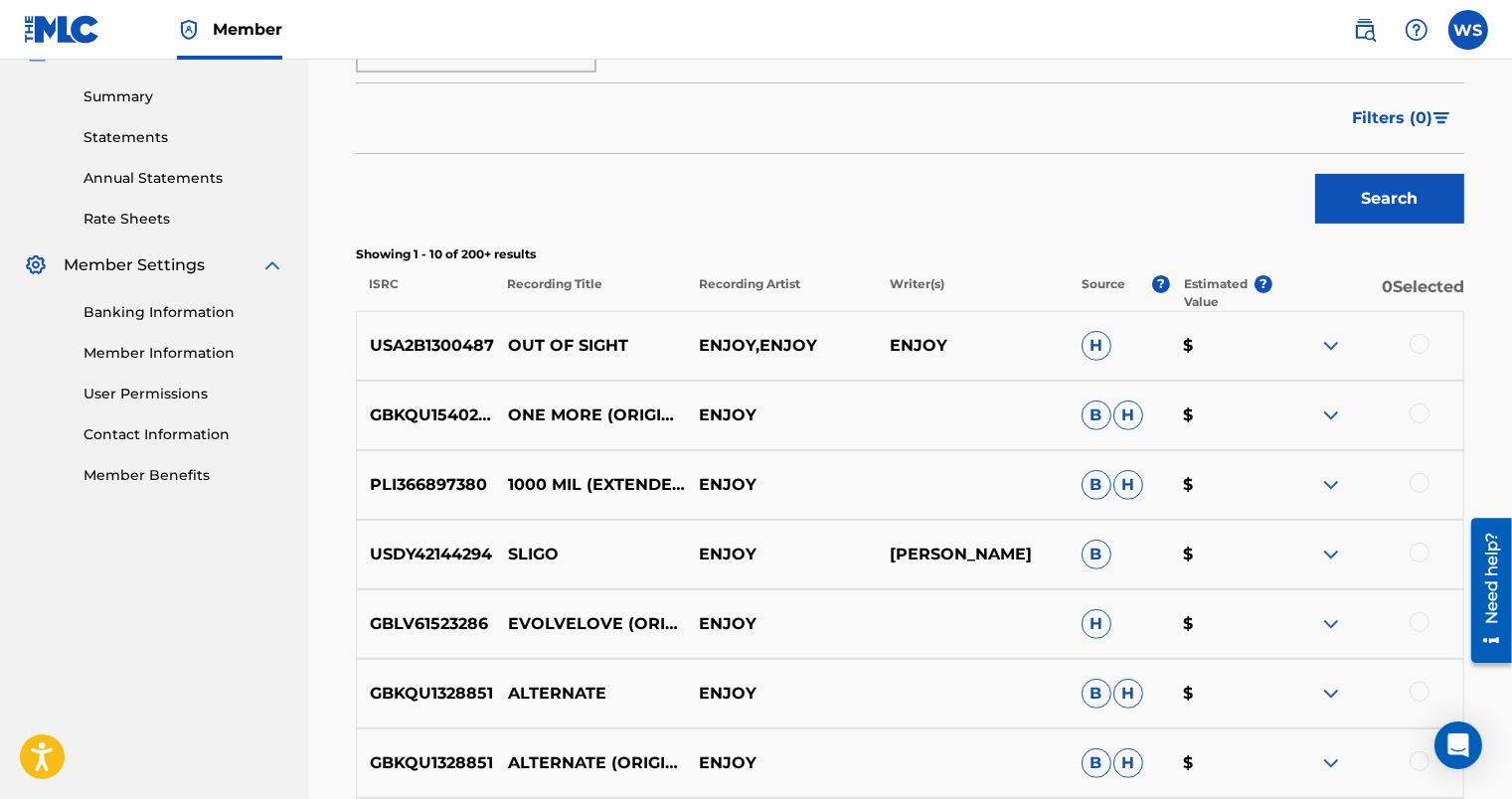 click at bounding box center [1331, 415] 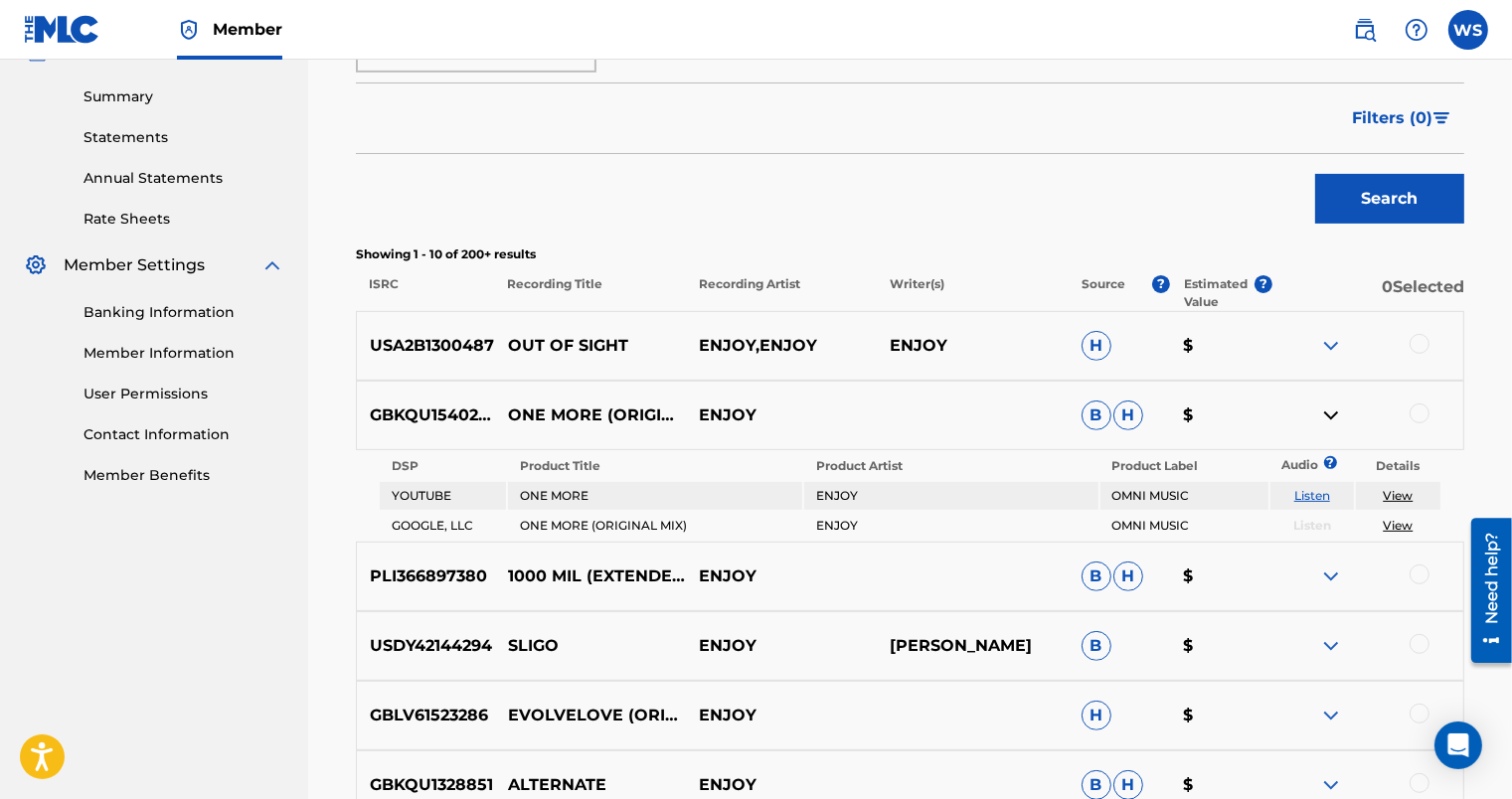 click on "View" at bounding box center [1398, 495] 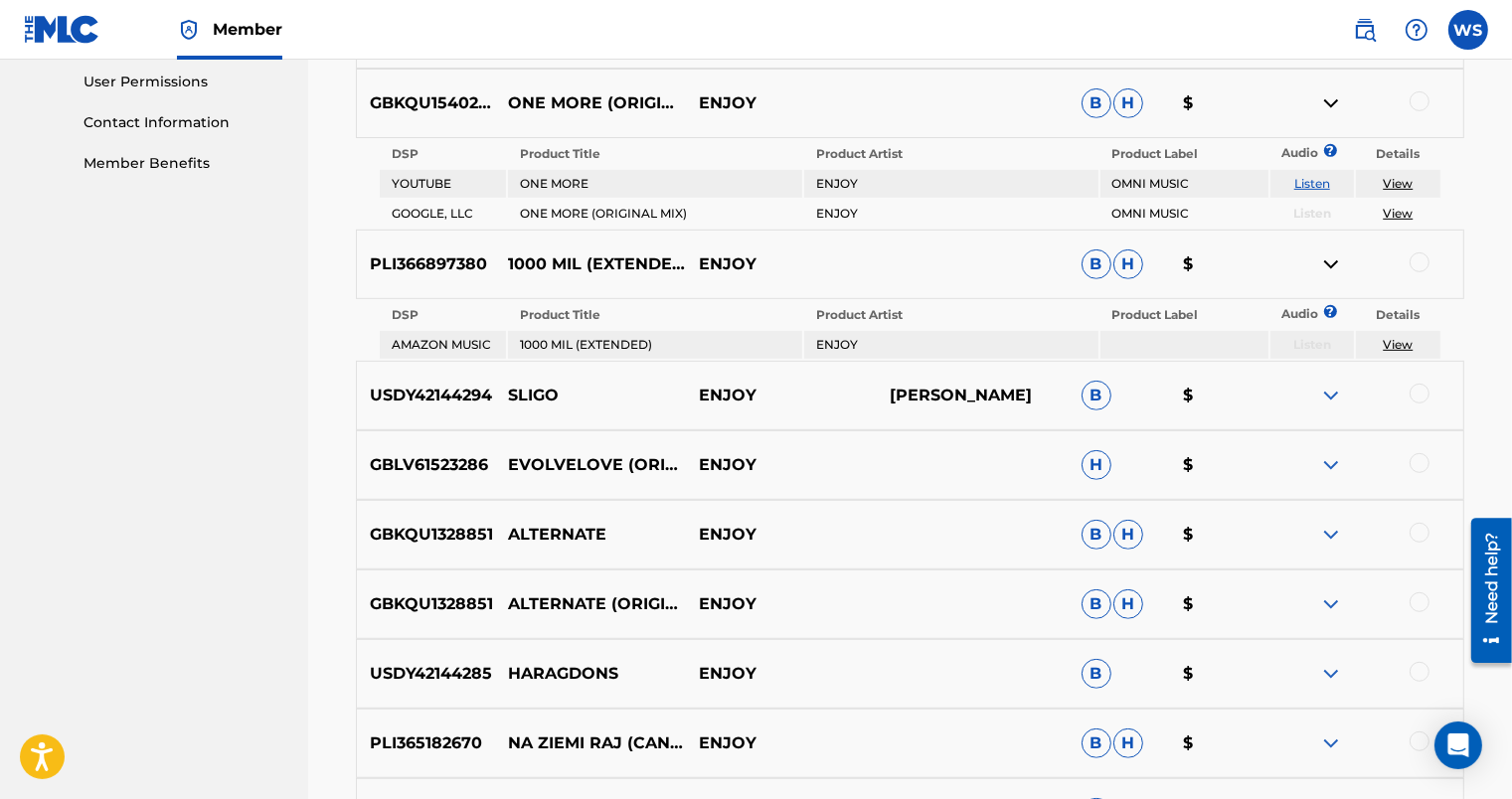 scroll, scrollTop: 940, scrollLeft: 0, axis: vertical 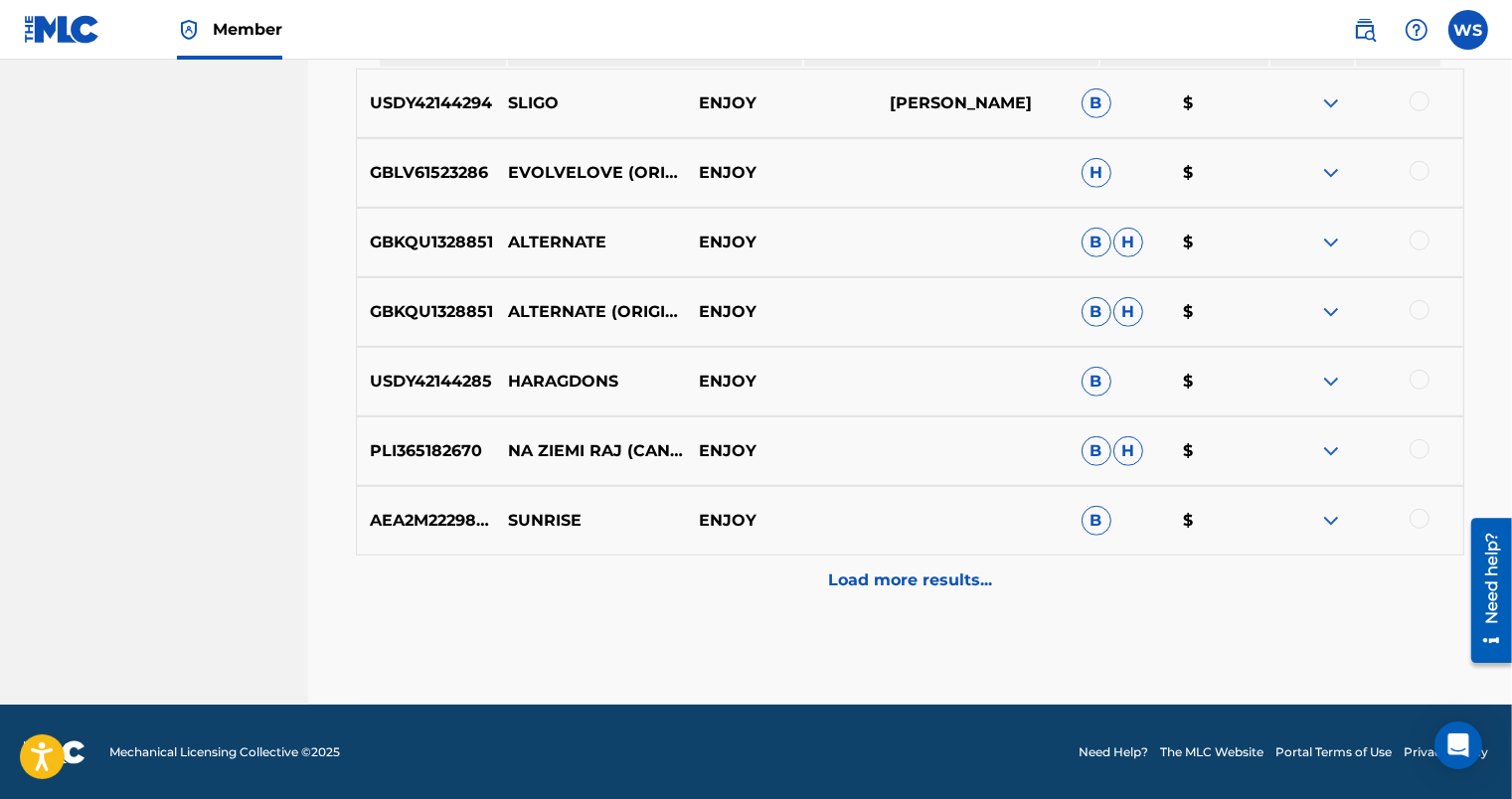 click on "Load more results..." at bounding box center (910, 580) 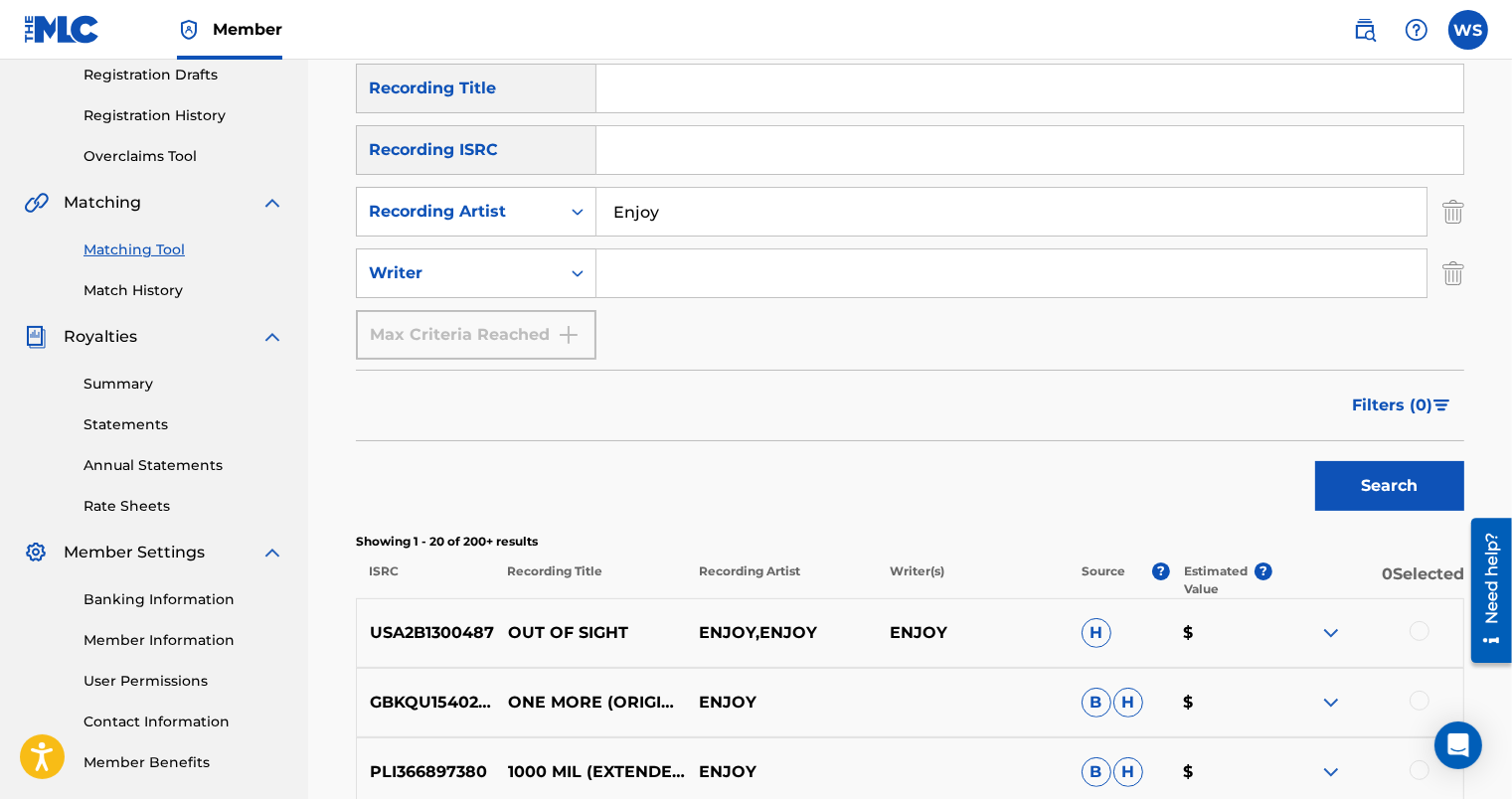 scroll, scrollTop: 339, scrollLeft: 0, axis: vertical 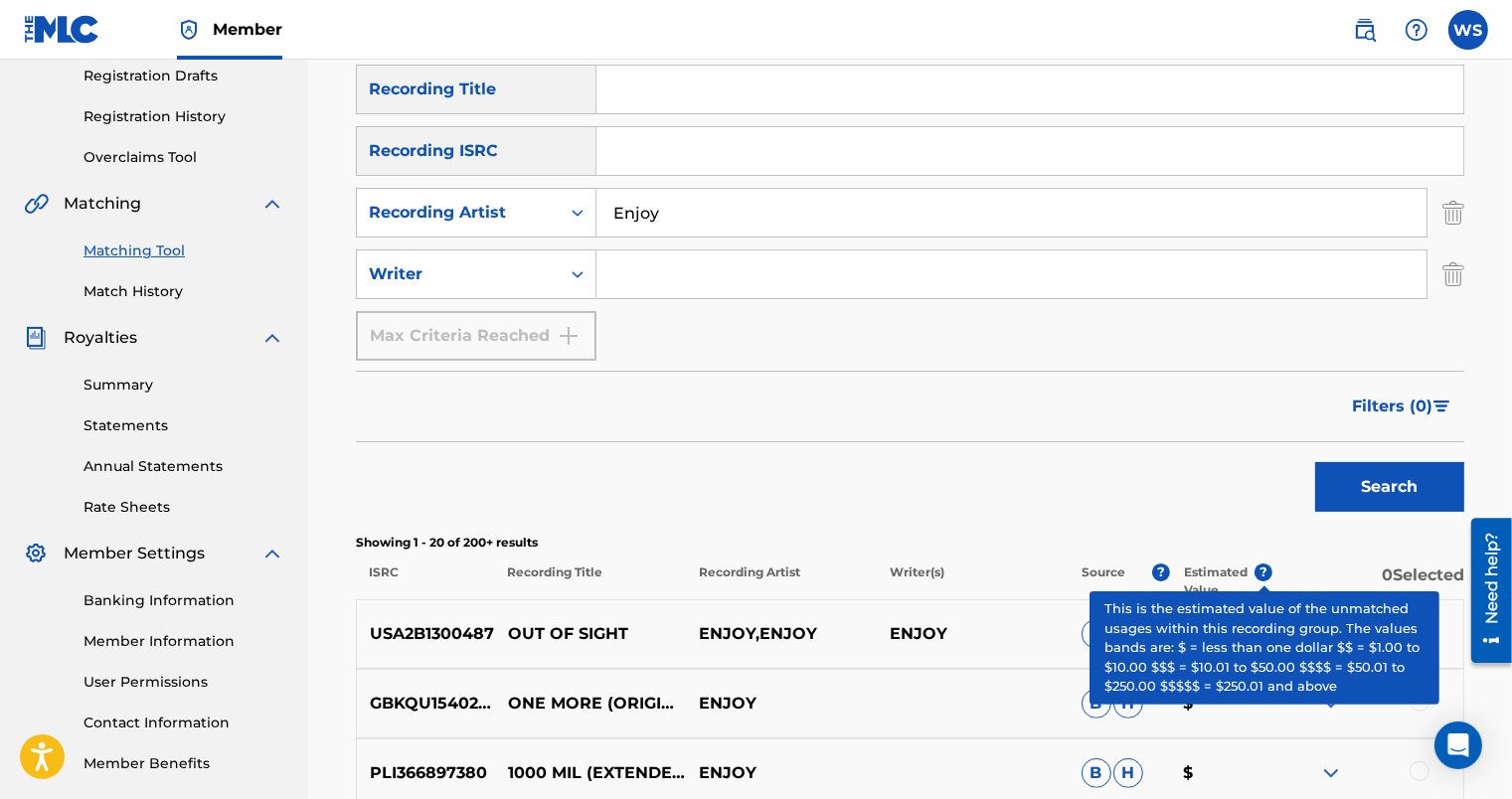 click on "?" at bounding box center [1263, 572] 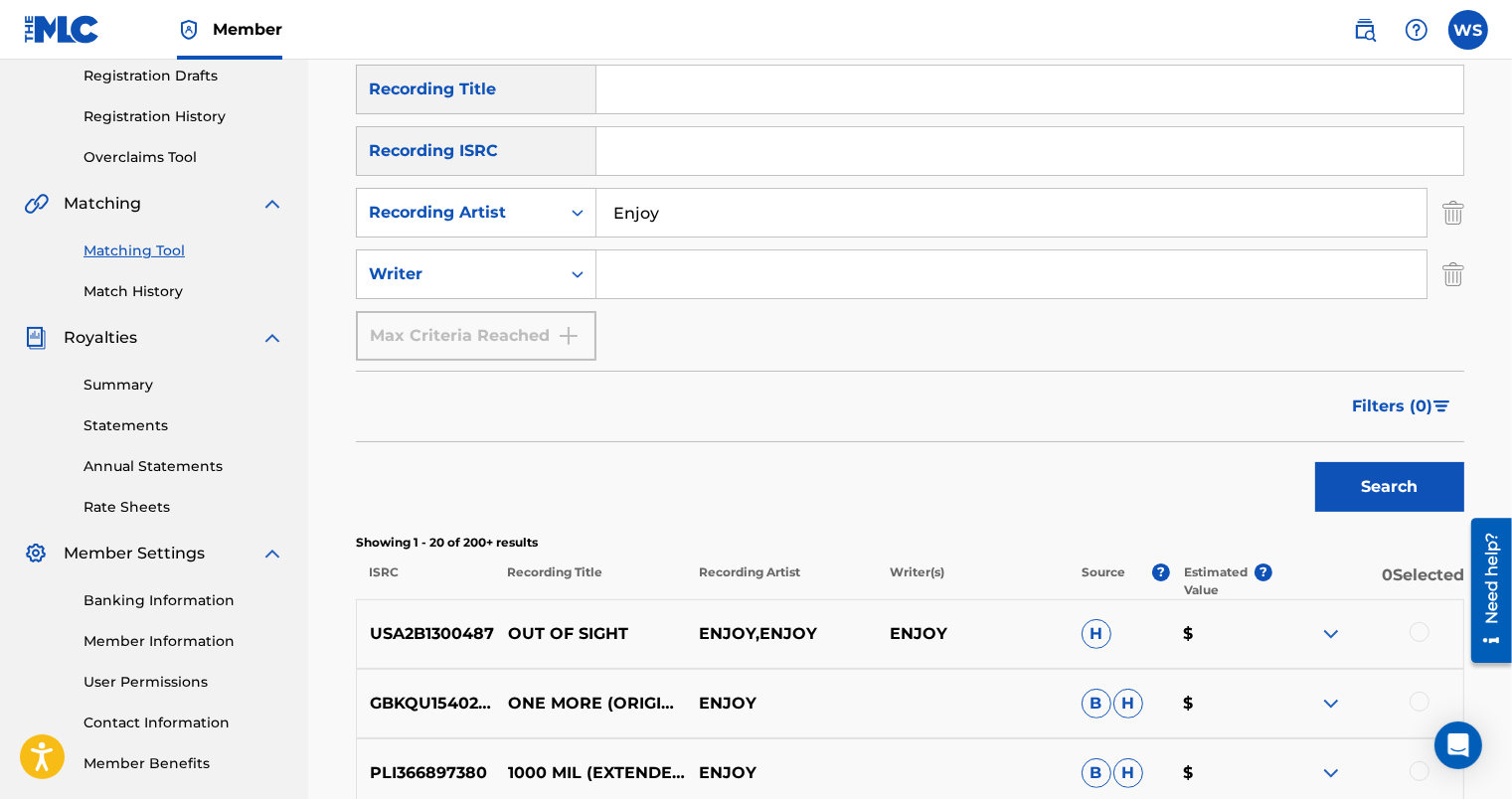 click on "Estimated Value" at bounding box center [1220, 581] 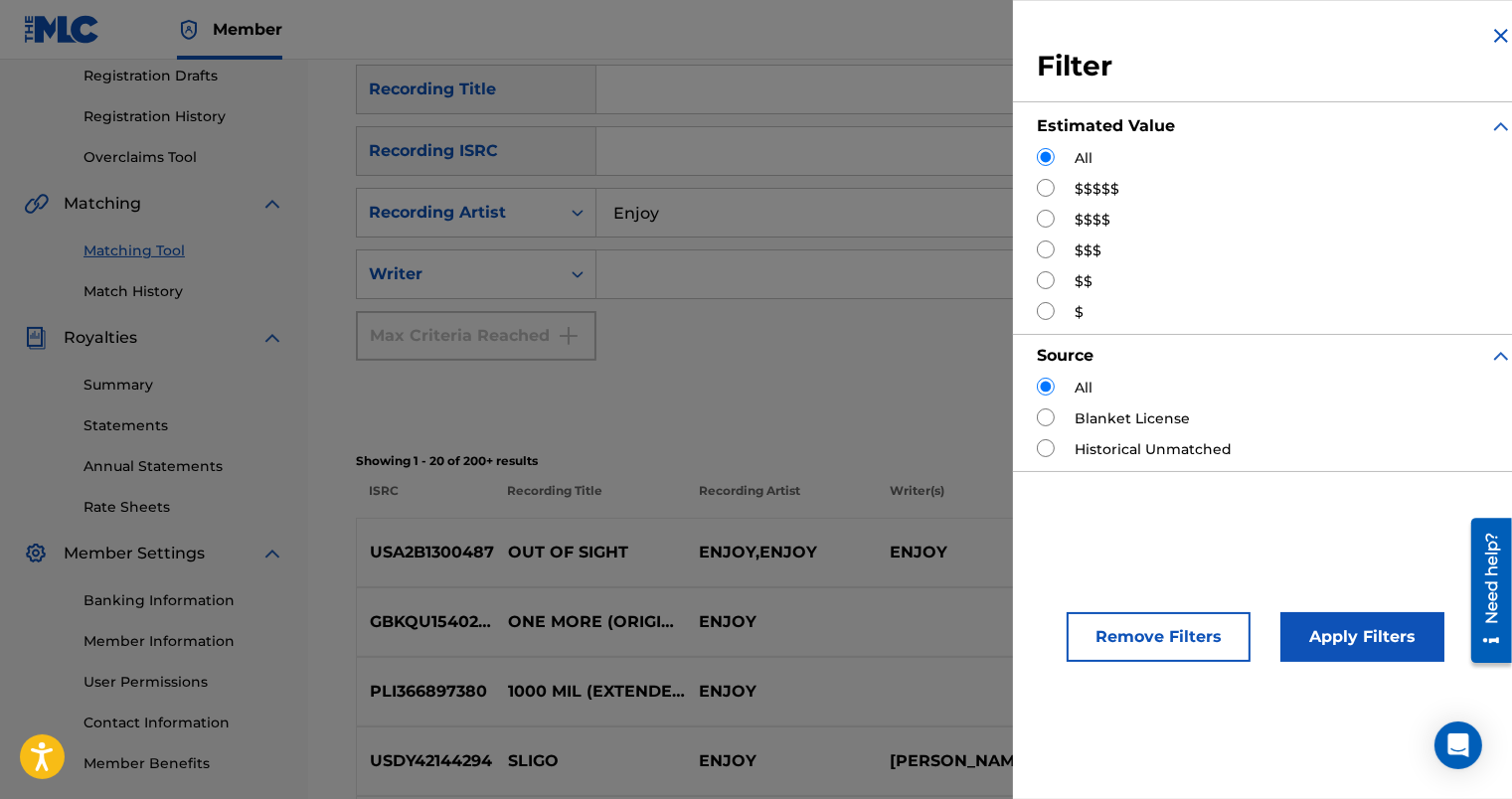 click at bounding box center [1046, 448] 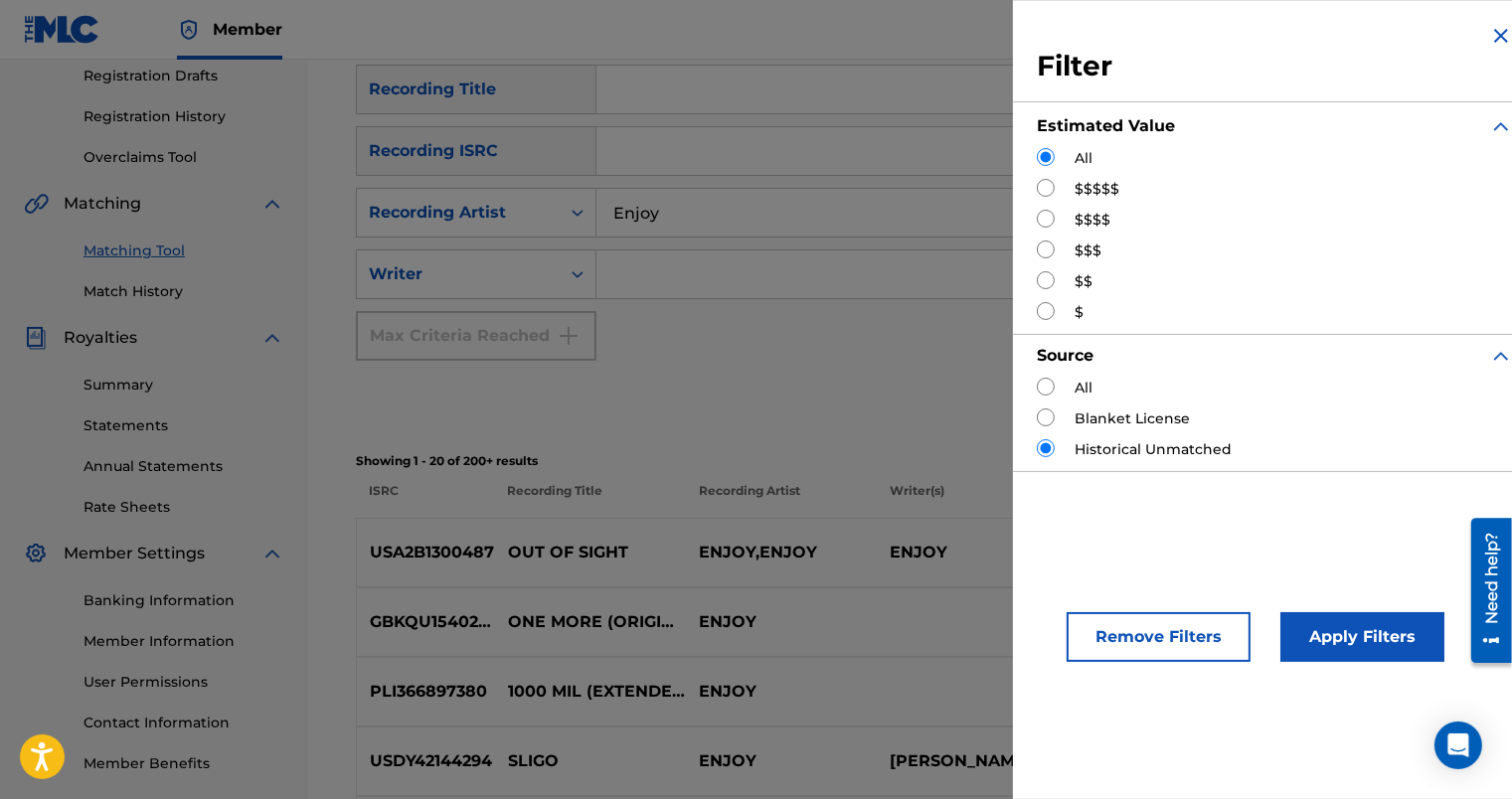 click on "Apply Filters" at bounding box center (1362, 637) 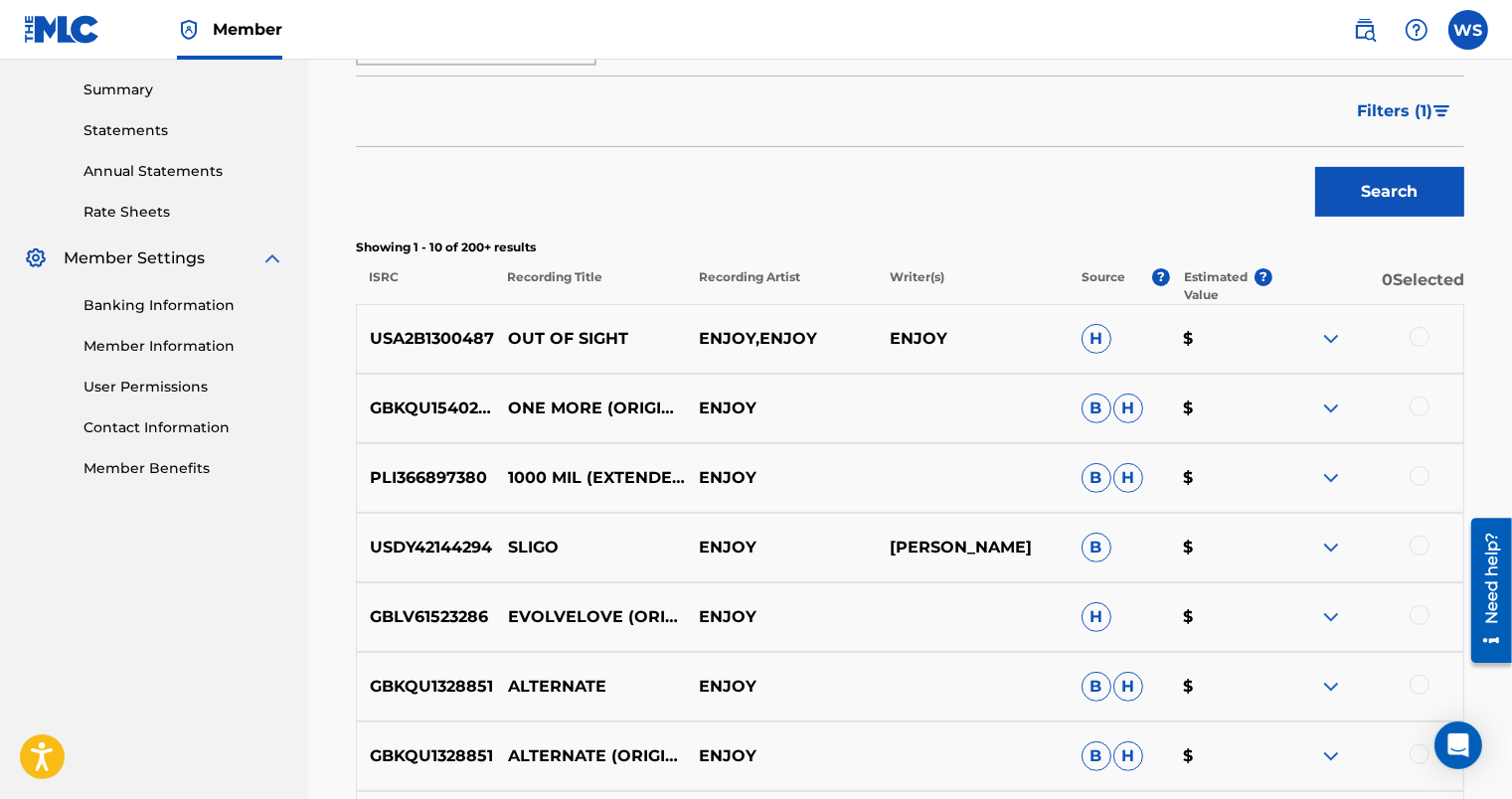 scroll, scrollTop: 635, scrollLeft: 0, axis: vertical 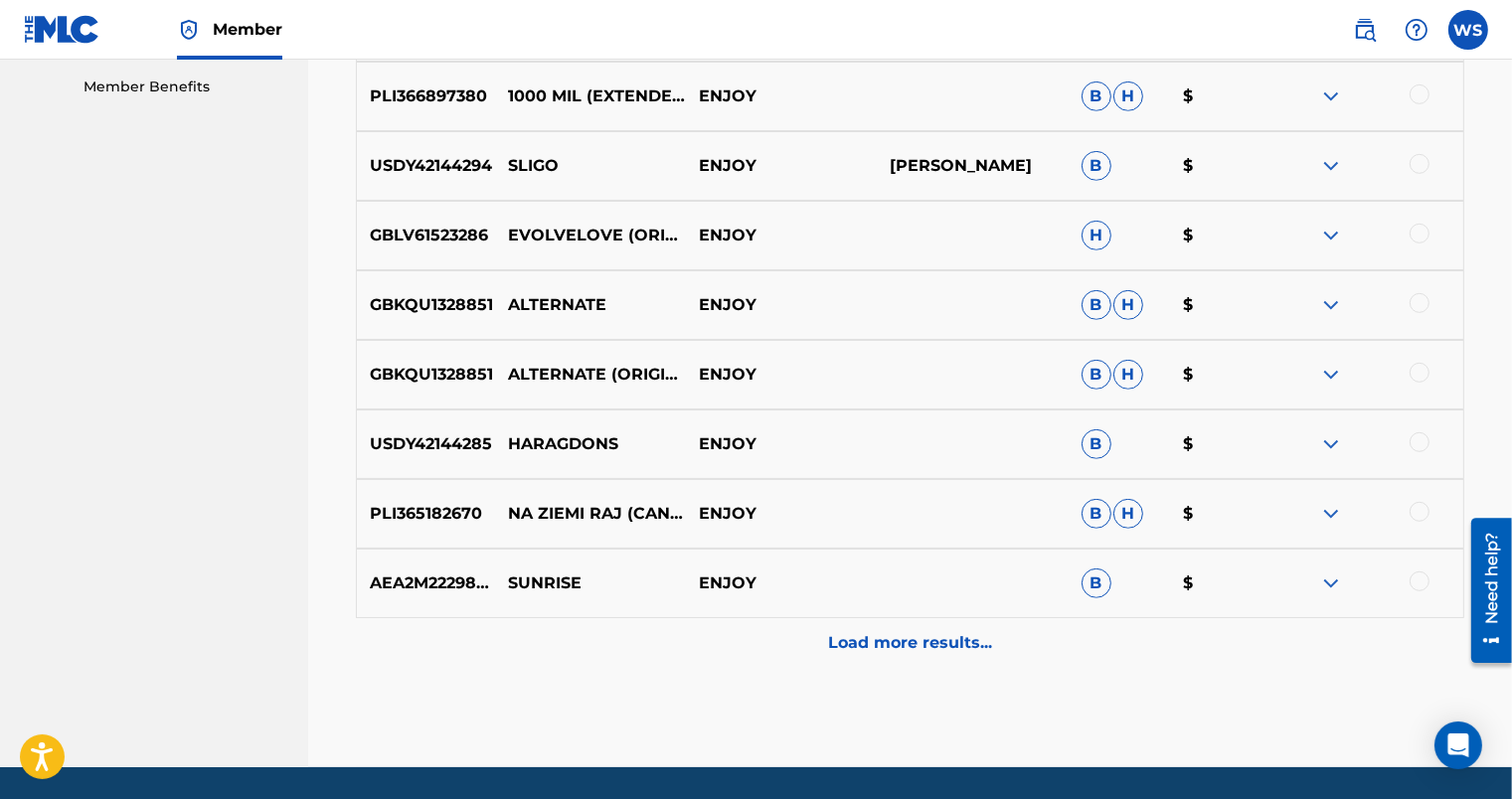 click on "Load more results..." at bounding box center [910, 643] 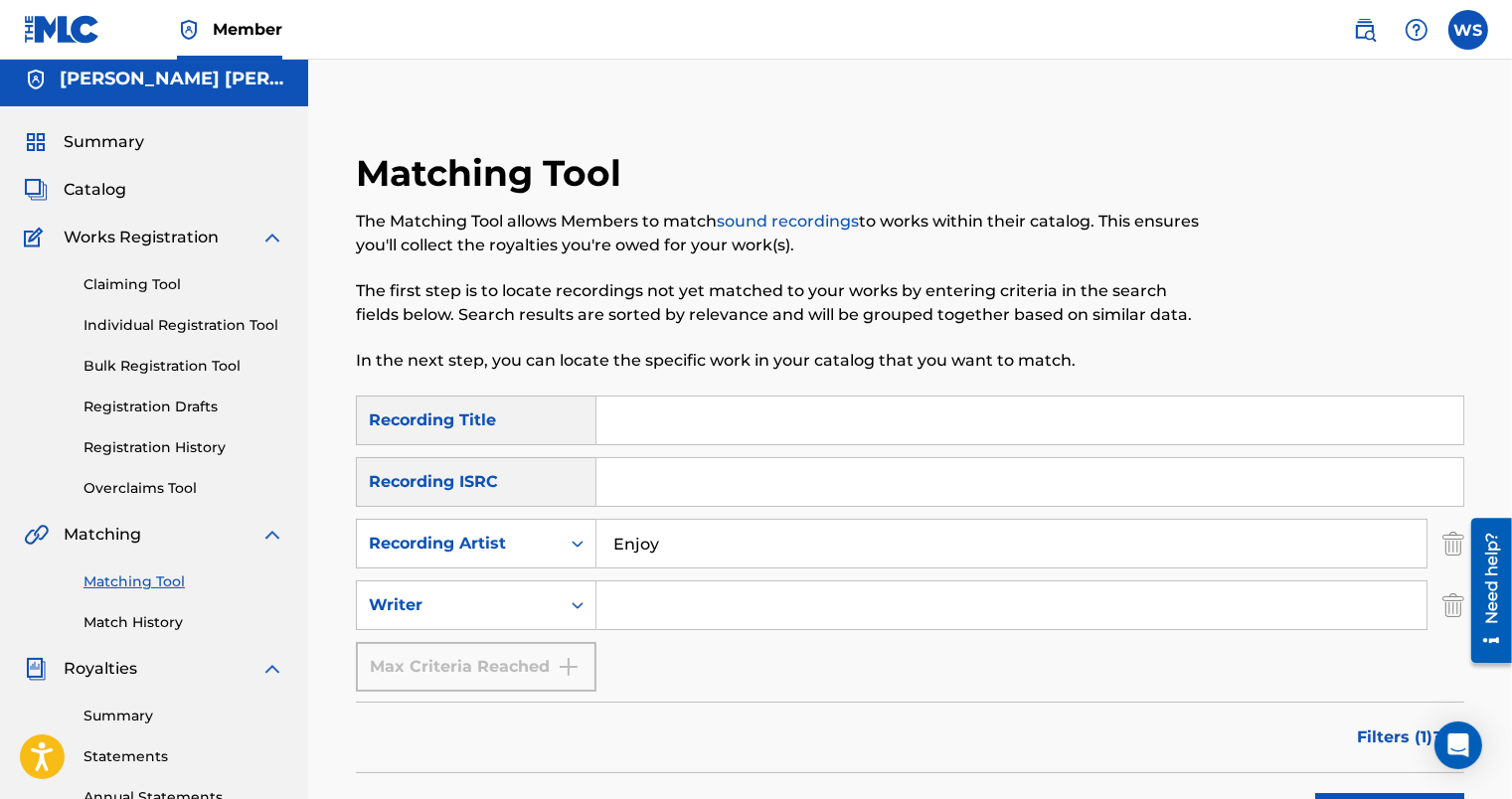 scroll, scrollTop: 0, scrollLeft: 0, axis: both 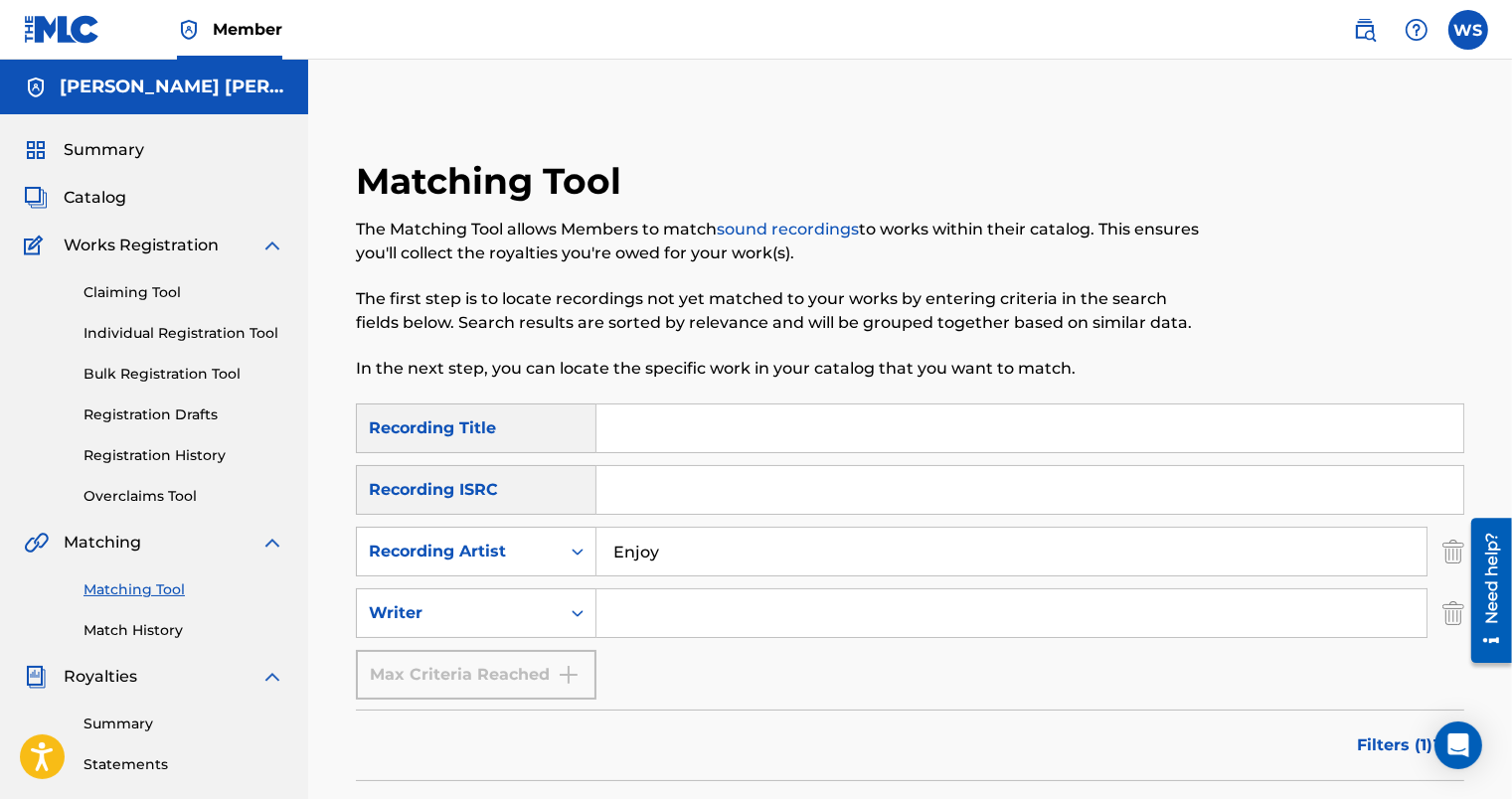 click at bounding box center (1468, 30) 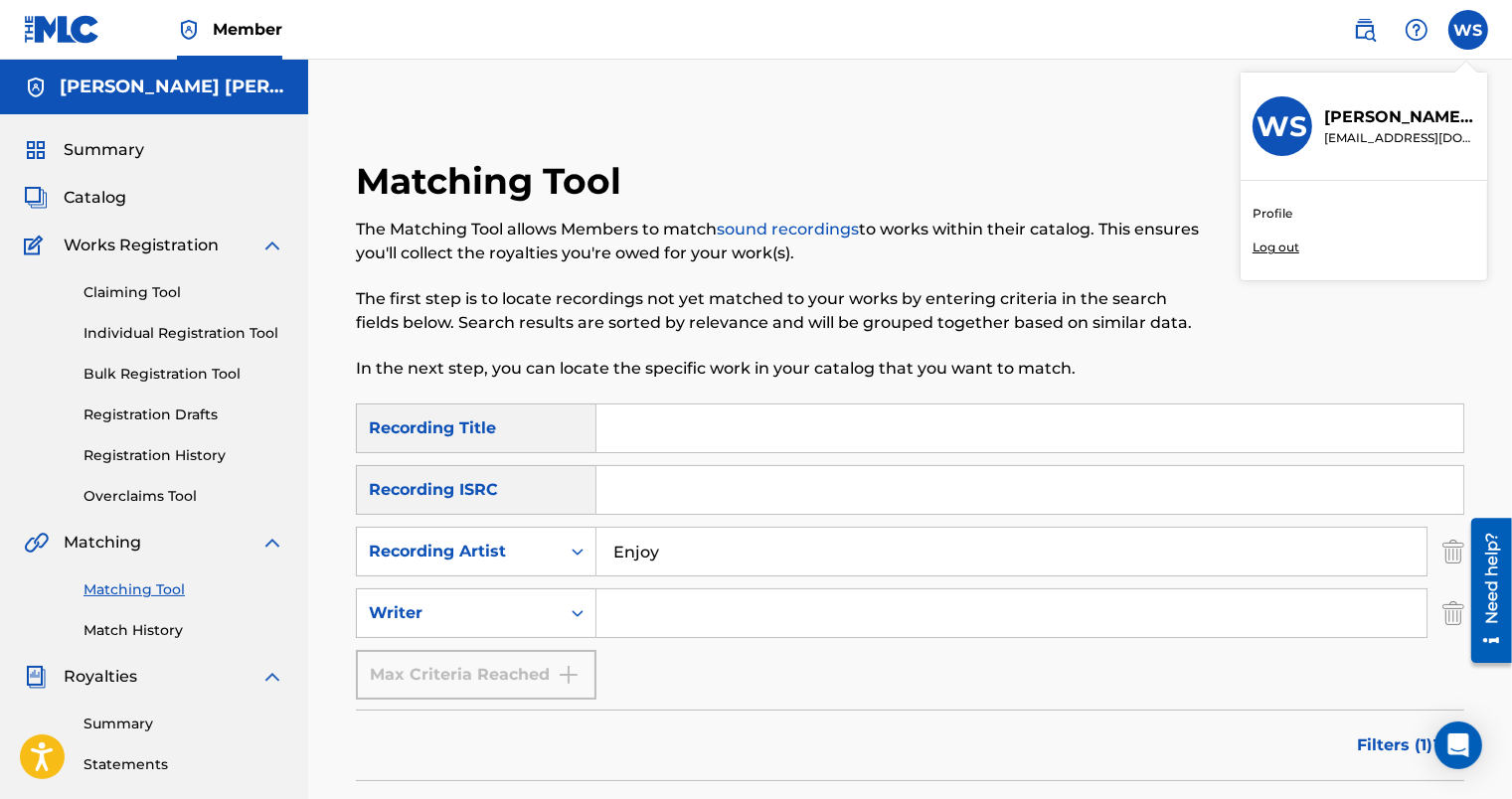 click on "Profile" at bounding box center (1272, 214) 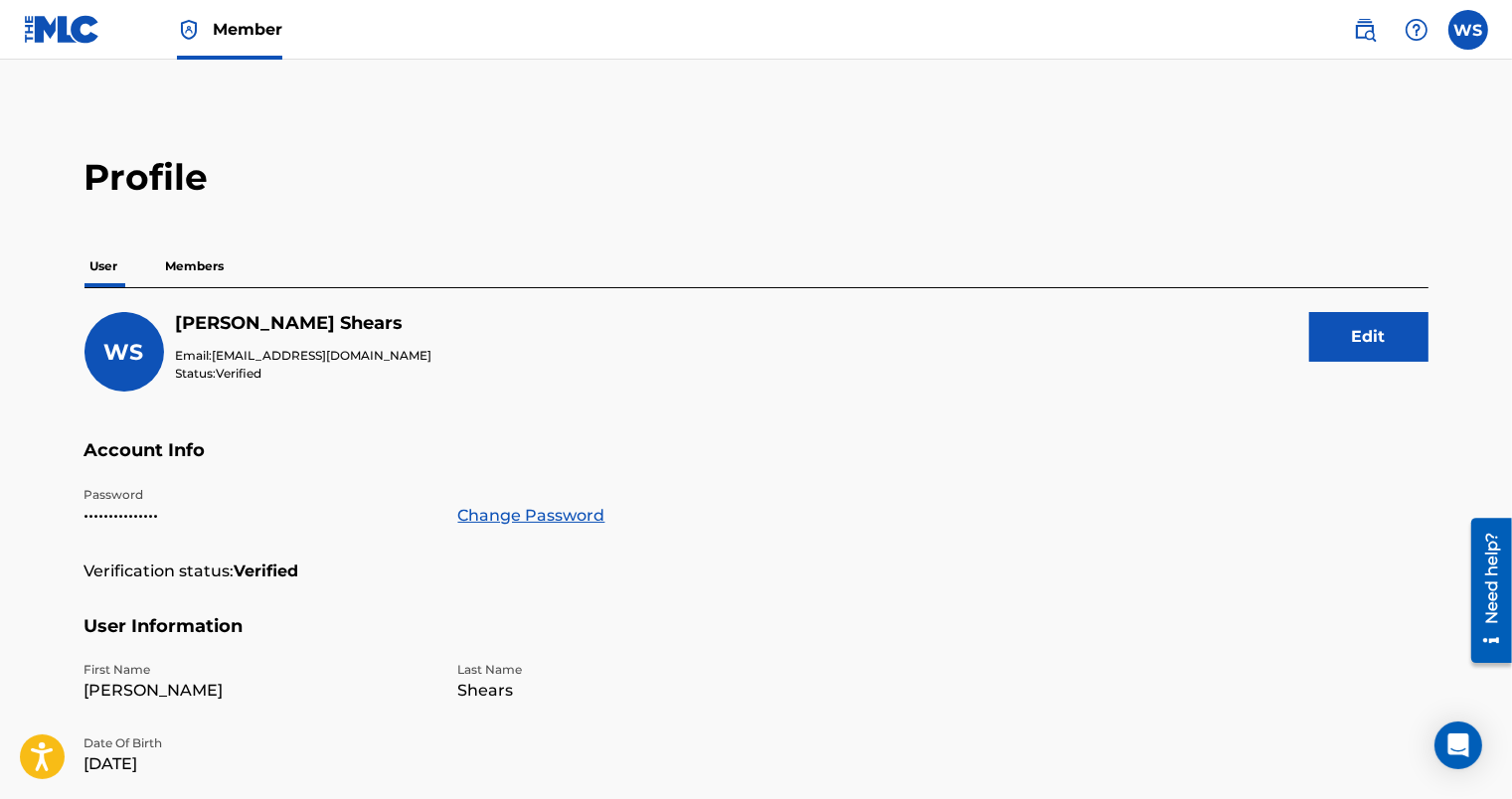 click on "Members" at bounding box center (195, 266) 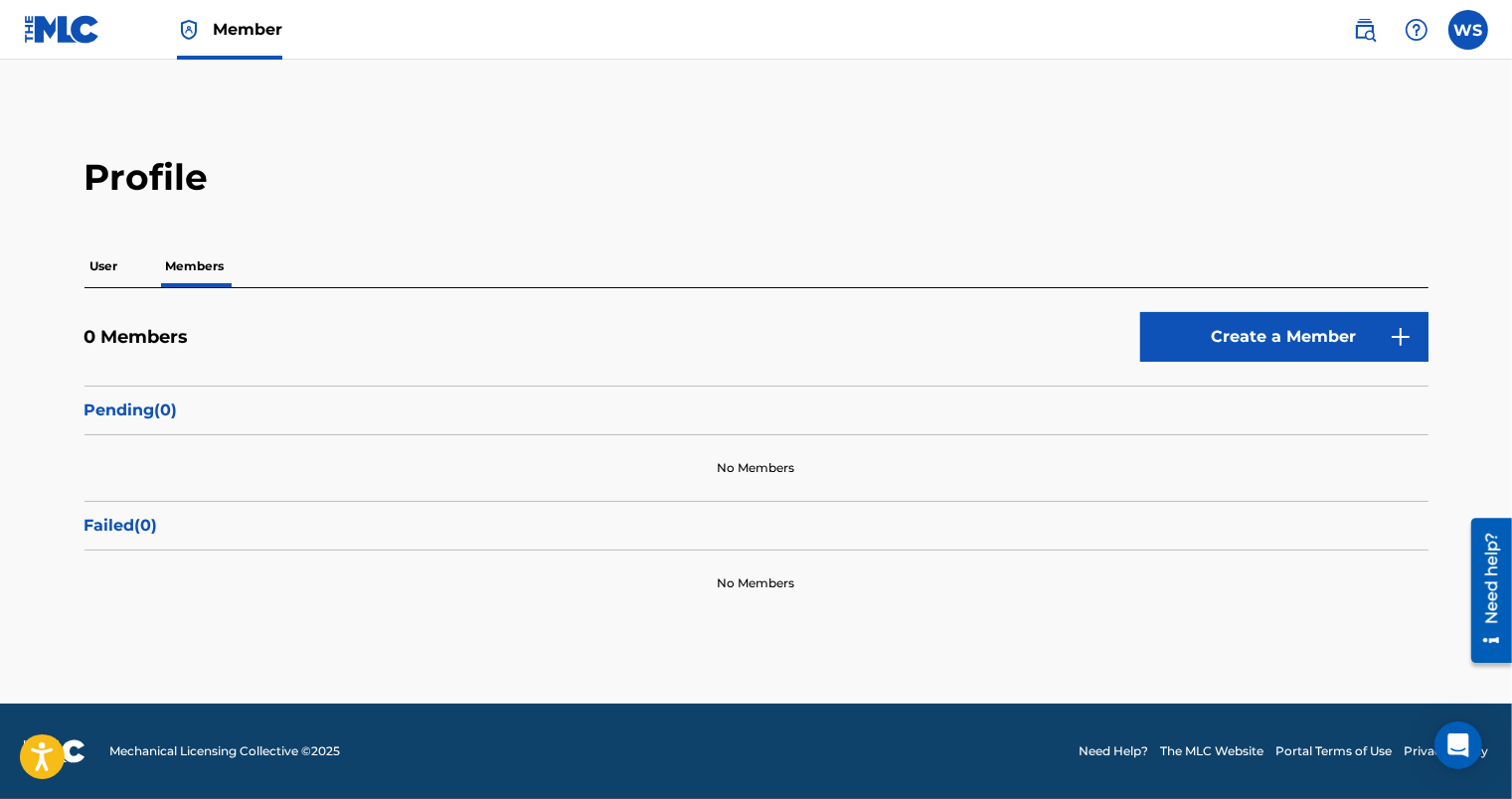 click on "User" at bounding box center [104, 266] 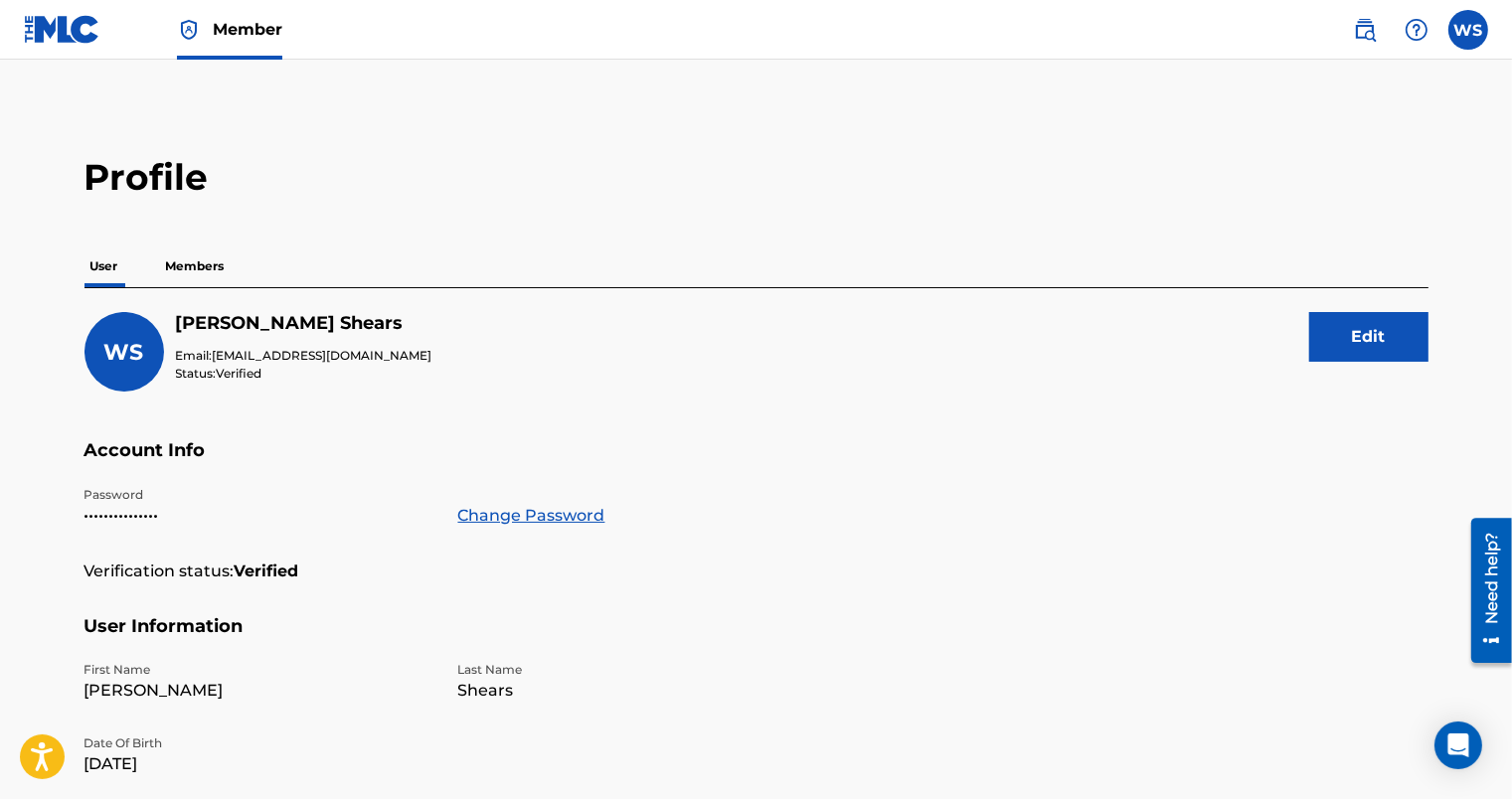 scroll, scrollTop: 0, scrollLeft: 0, axis: both 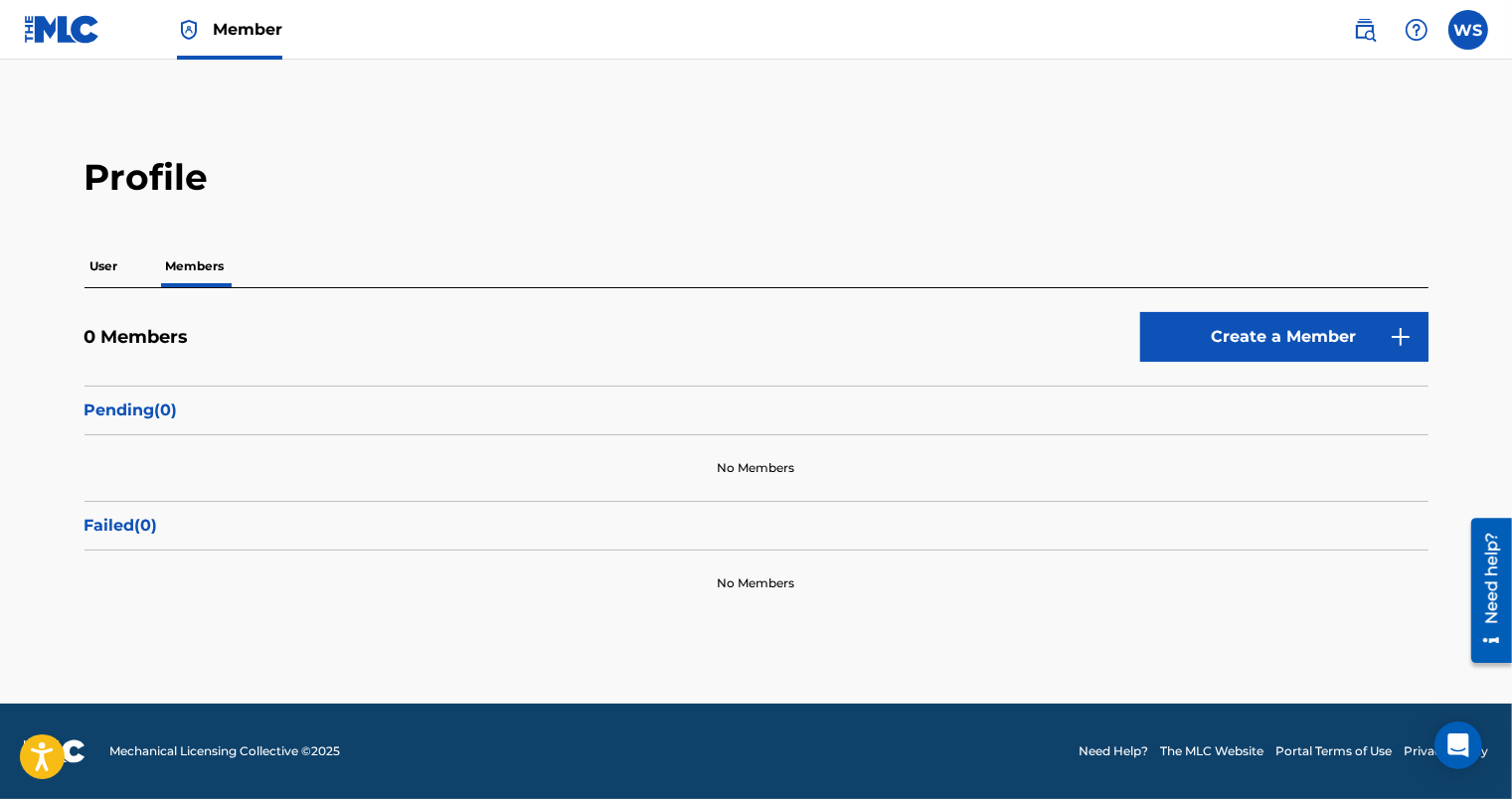 click on "User" at bounding box center (104, 266) 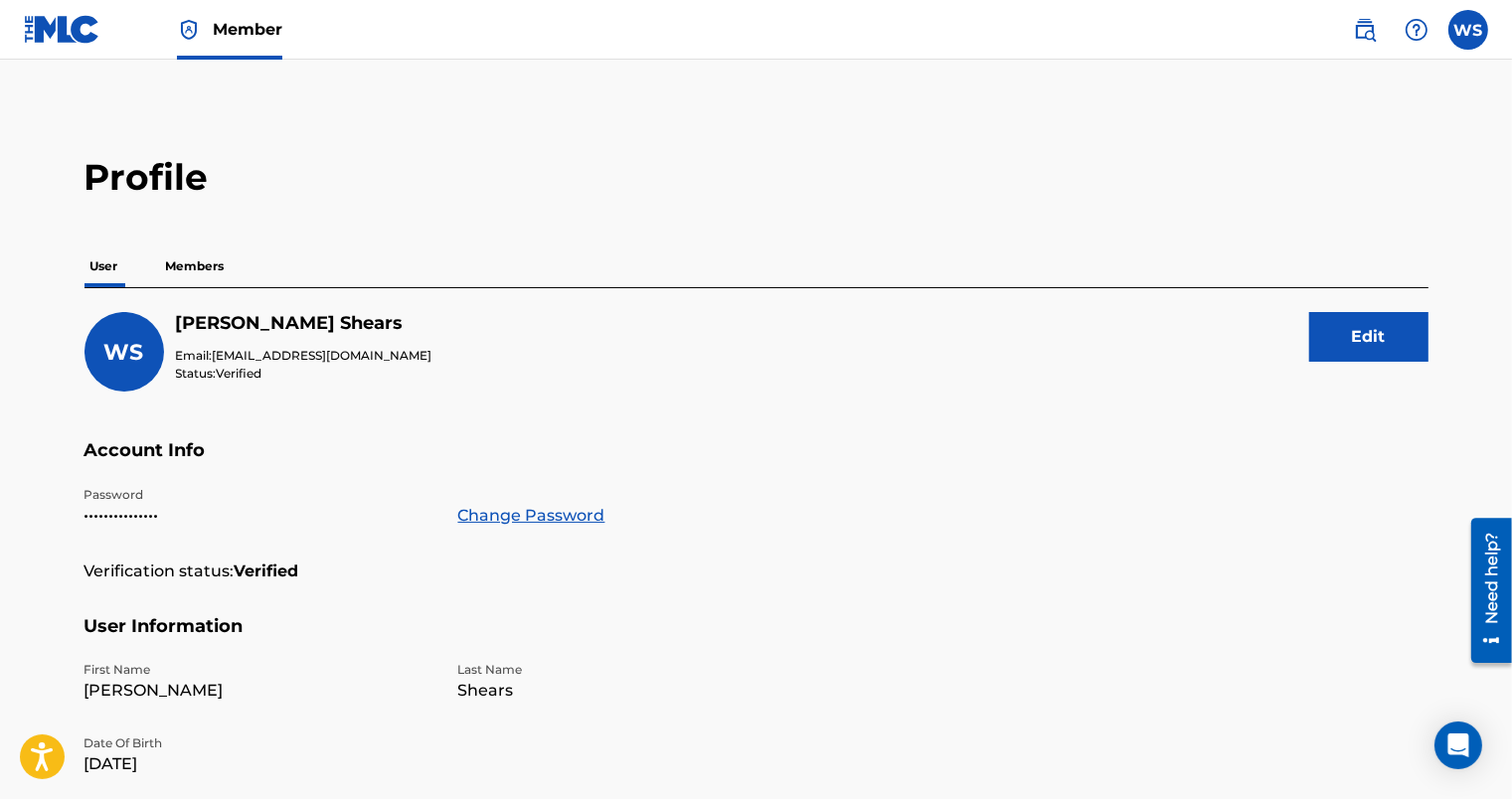 scroll, scrollTop: 0, scrollLeft: 0, axis: both 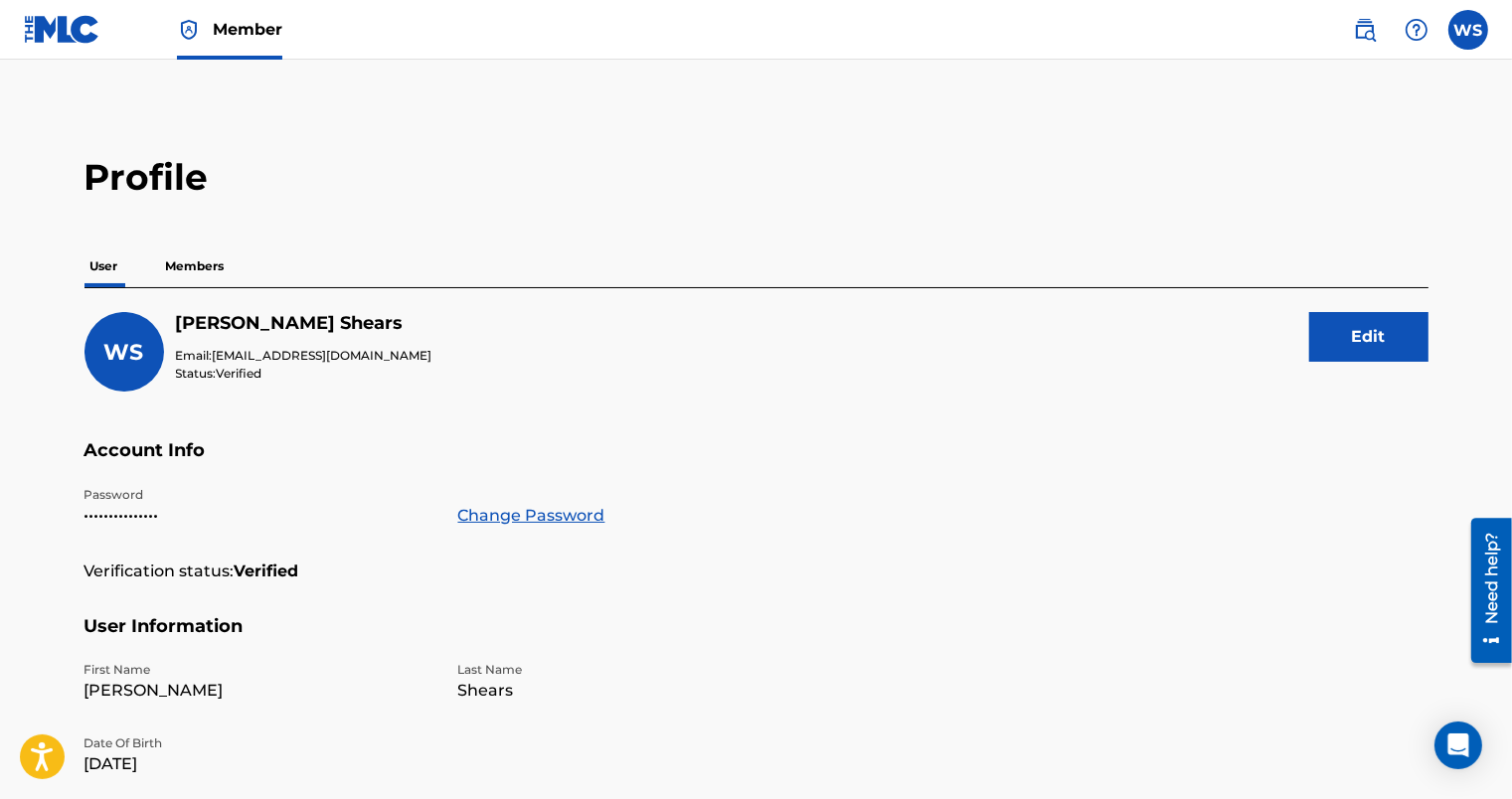 click at bounding box center [1417, 30] 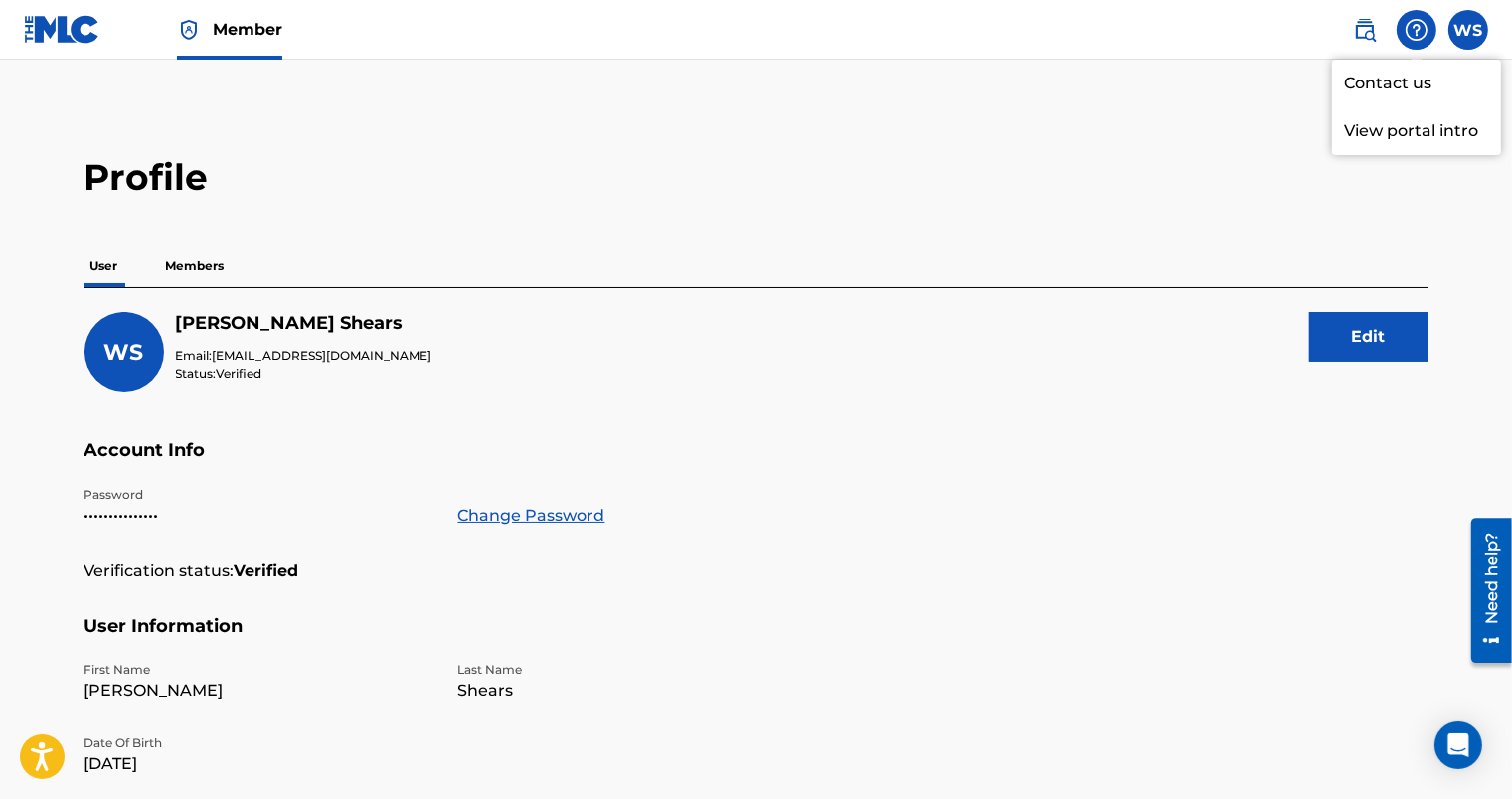 click on "View portal intro" at bounding box center [1417, 131] 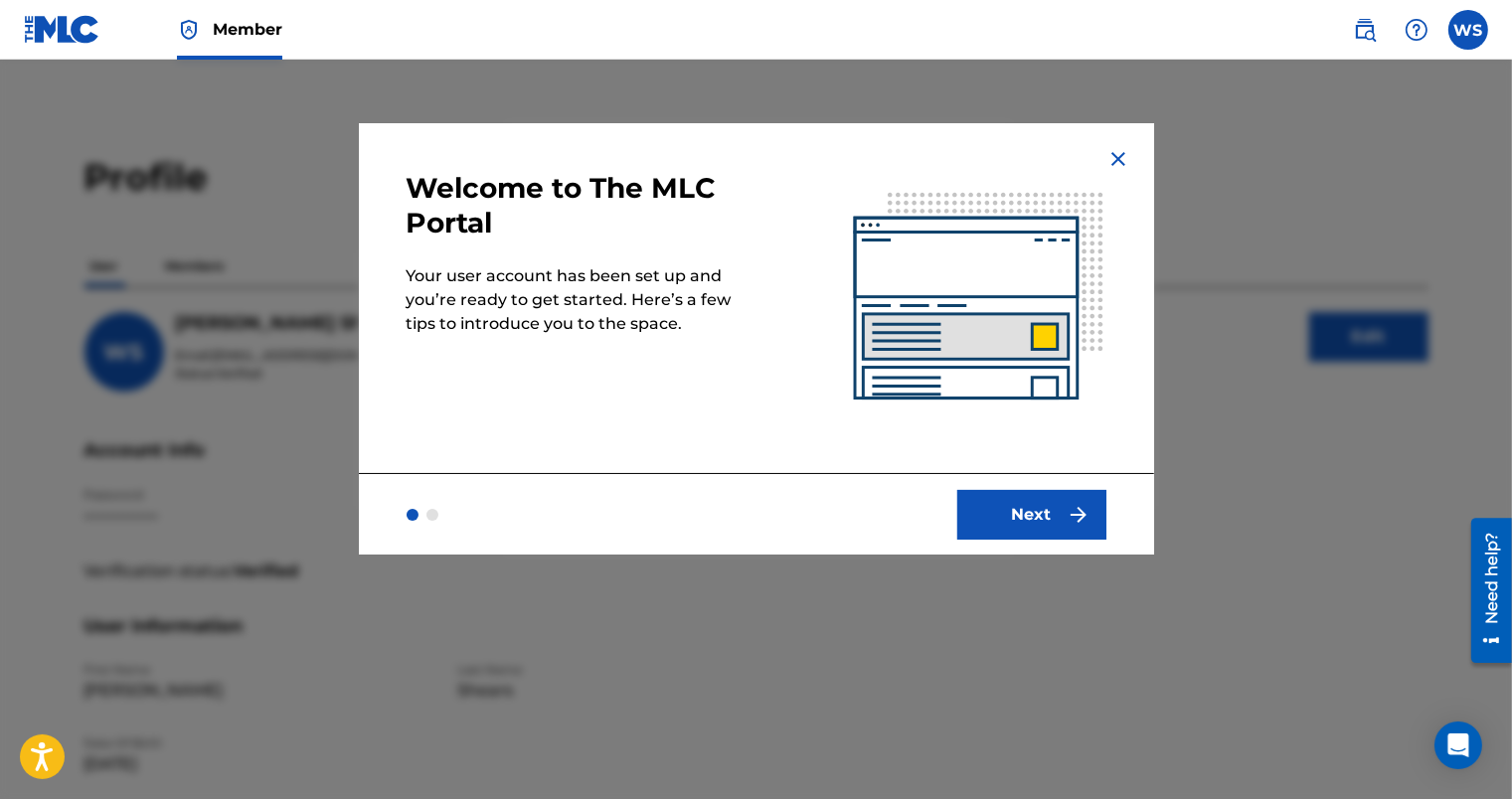 click at bounding box center (1118, 159) 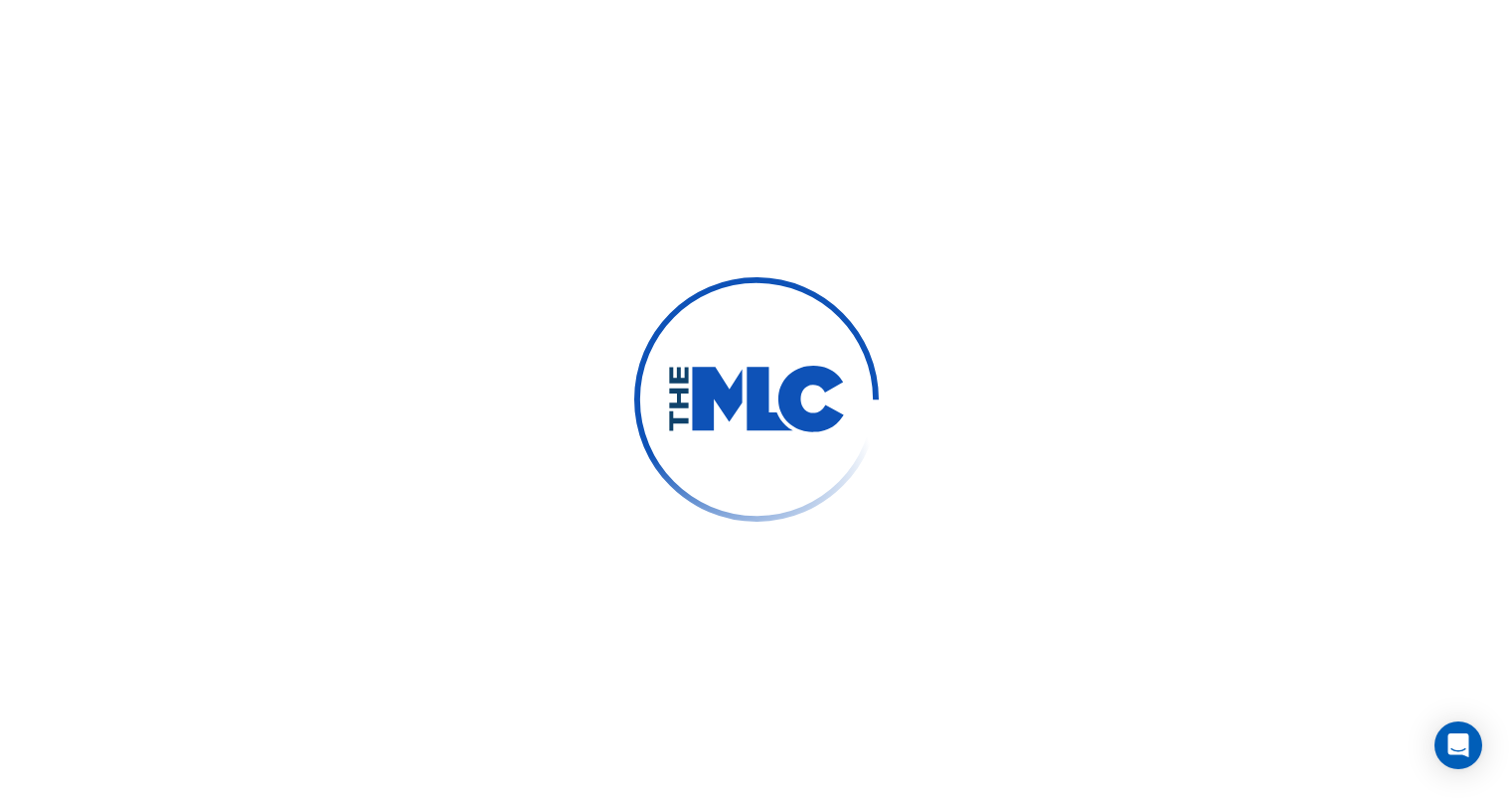 scroll, scrollTop: 0, scrollLeft: 0, axis: both 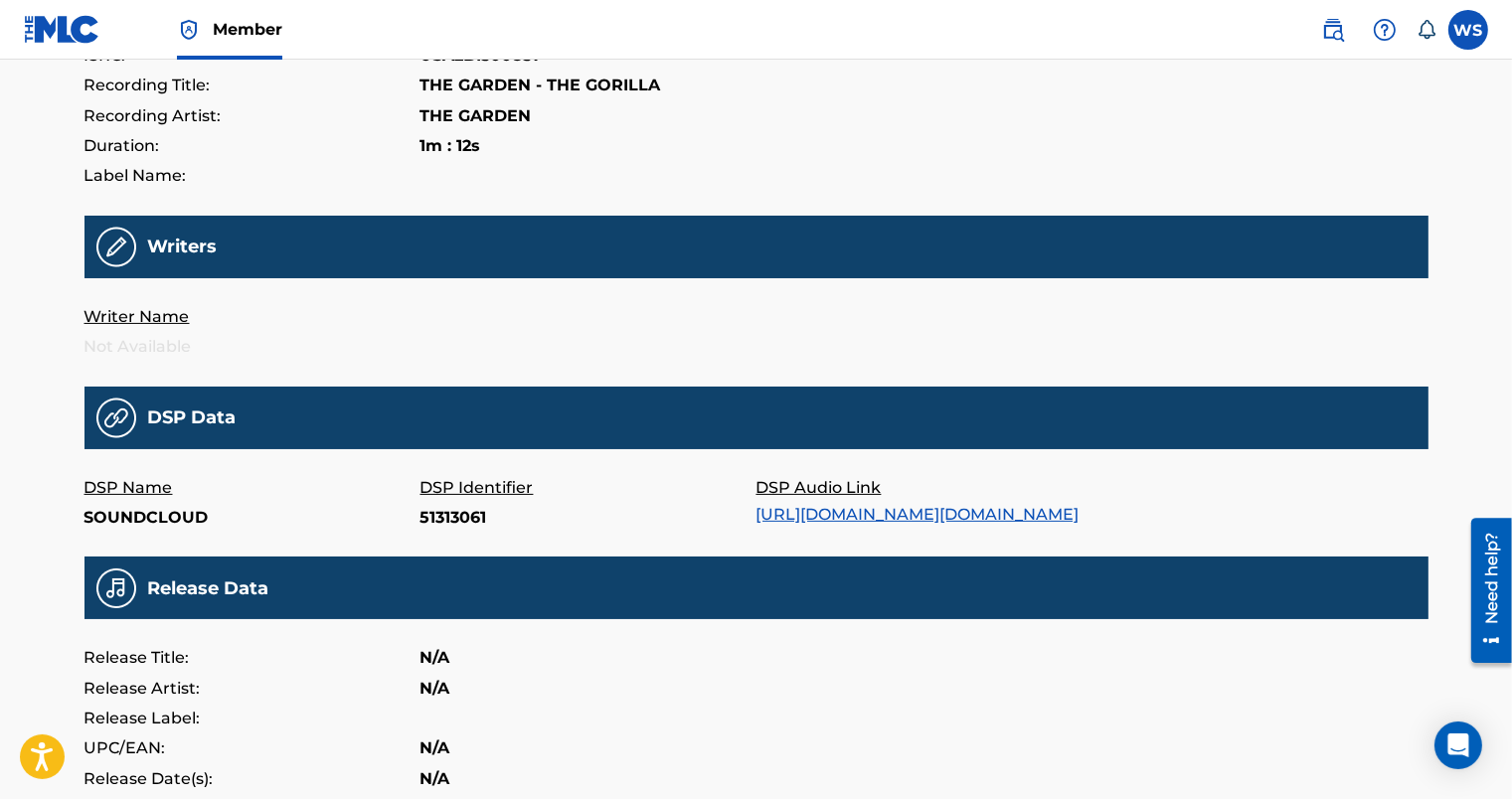 click on "https://w.soundcloud.com/player/?url=https%3A//api.soundcloud.com/tracks/51313061" at bounding box center (918, 514) 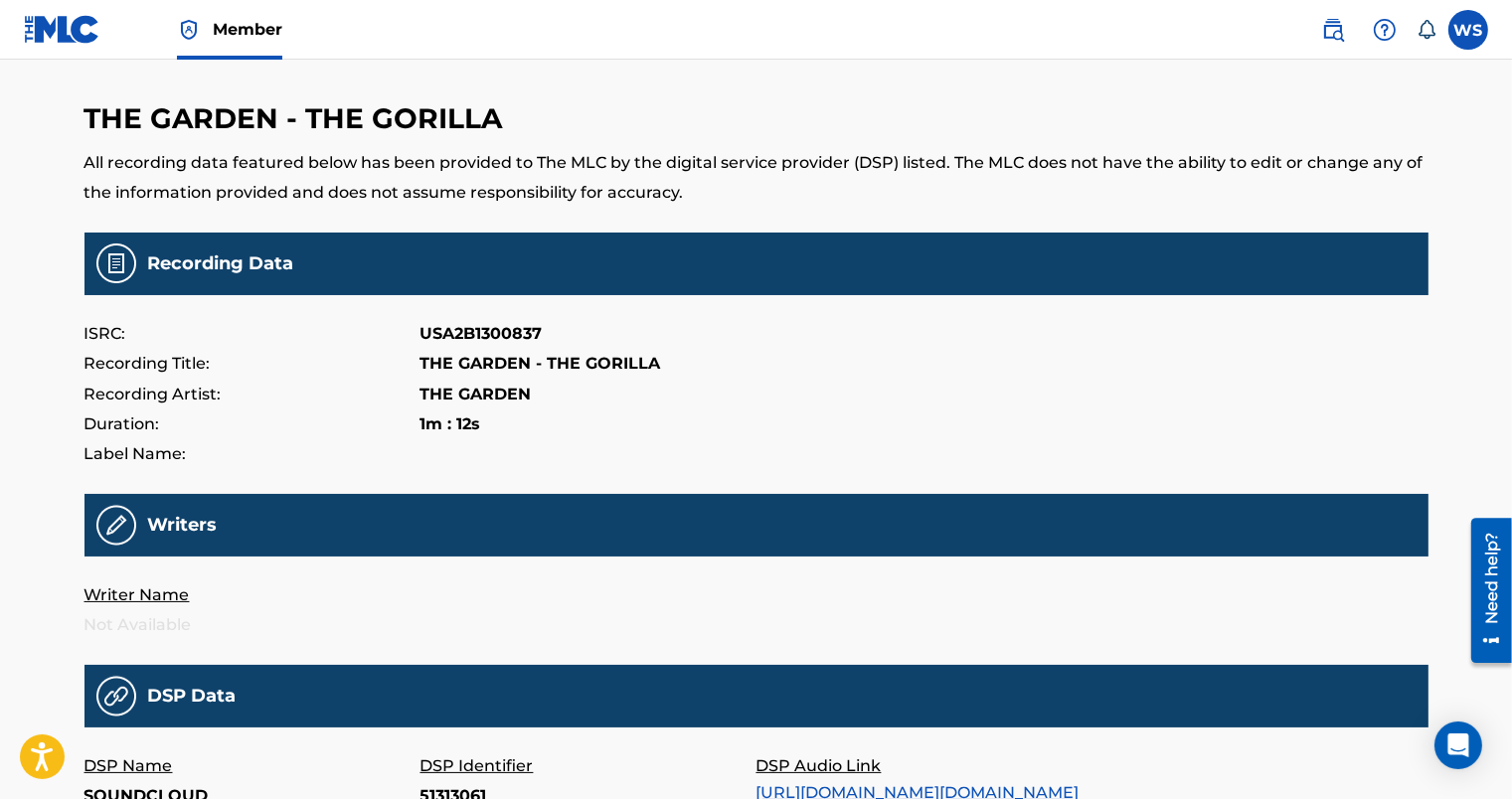 scroll, scrollTop: 0, scrollLeft: 0, axis: both 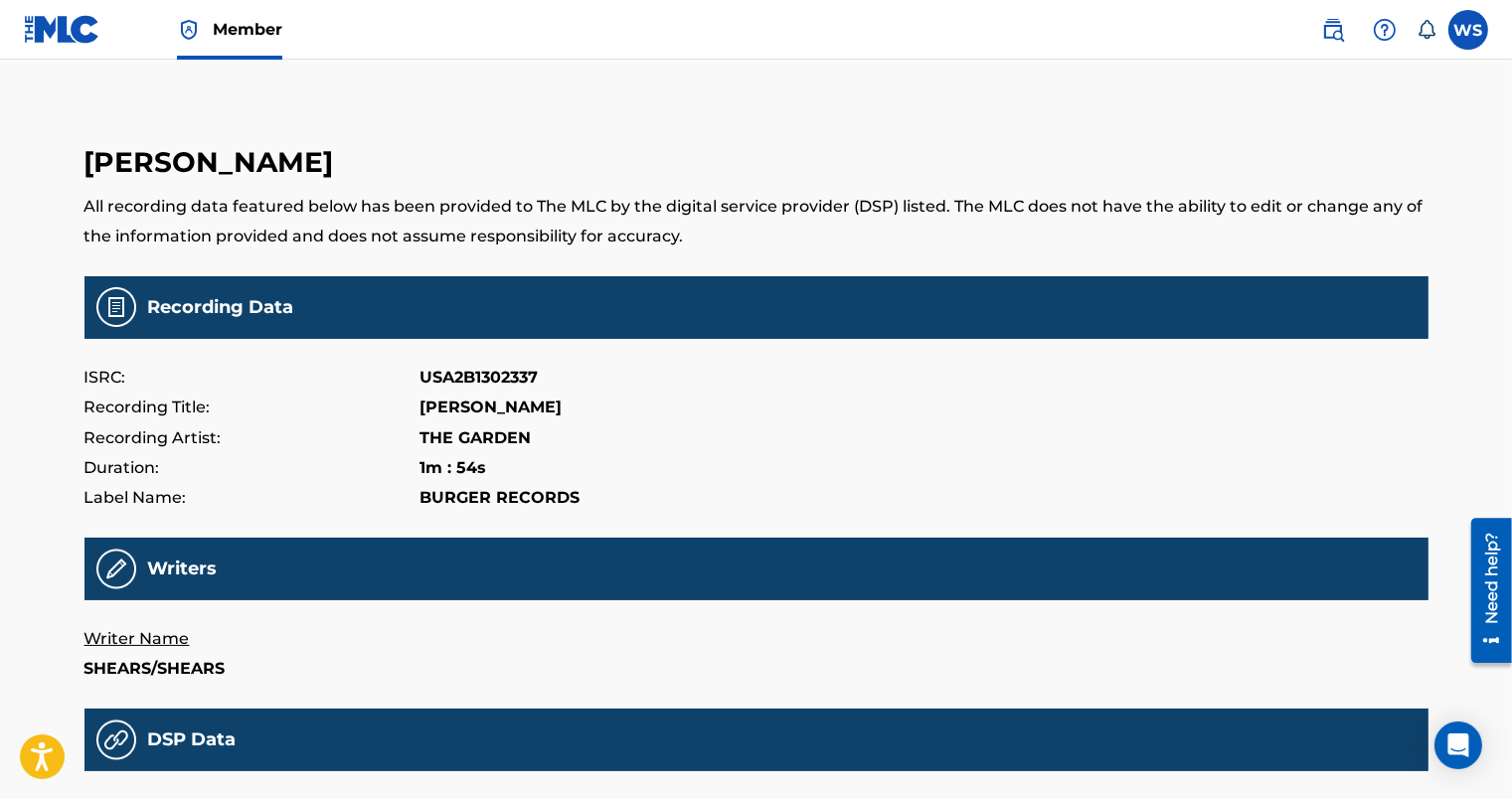drag, startPoint x: 795, startPoint y: 374, endPoint x: 703, endPoint y: 401, distance: 95.880134 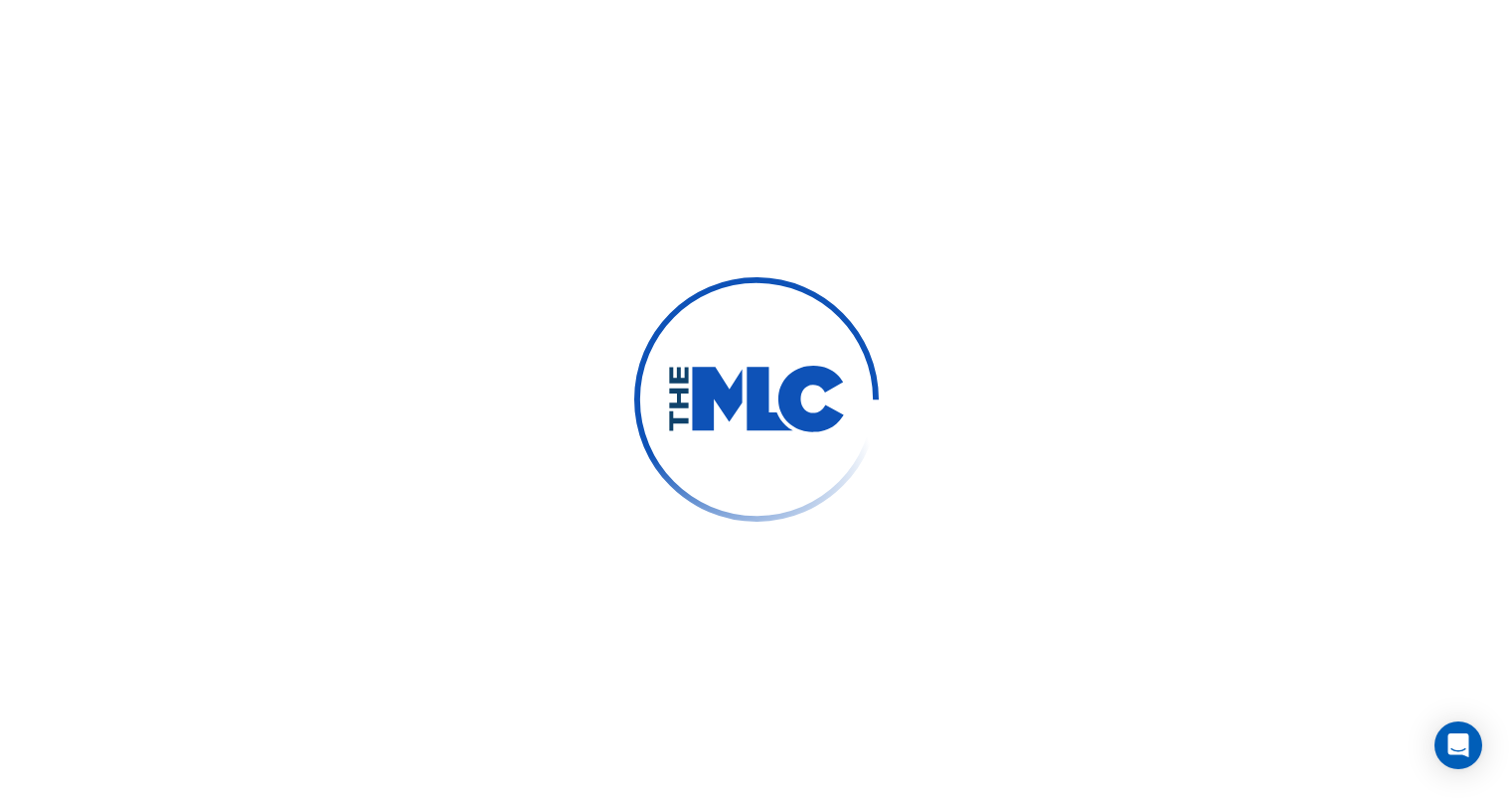 scroll, scrollTop: 0, scrollLeft: 0, axis: both 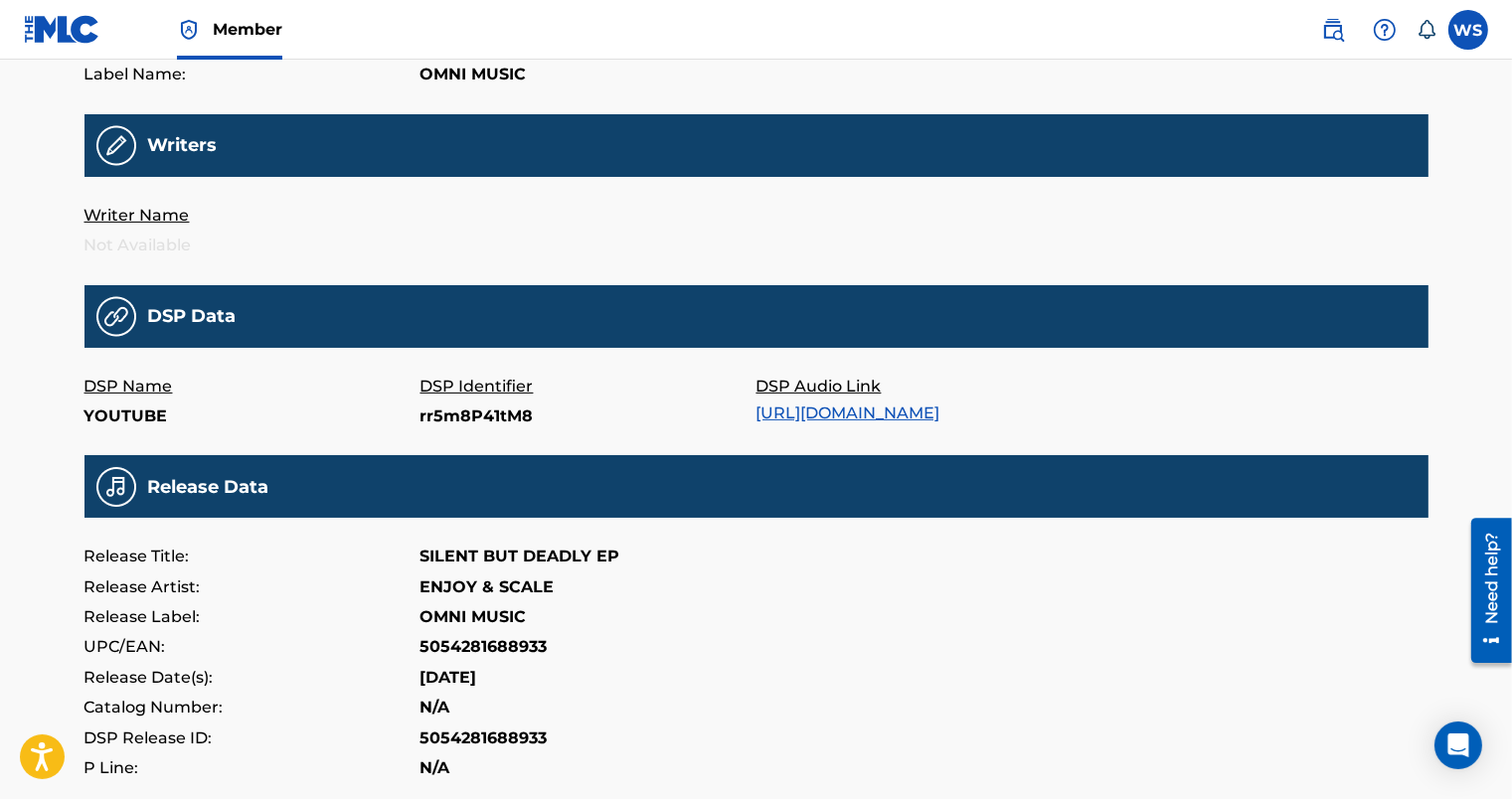 click on "https://music.youtube.com/watch?v=rr5m8P41tM8" at bounding box center (848, 412) 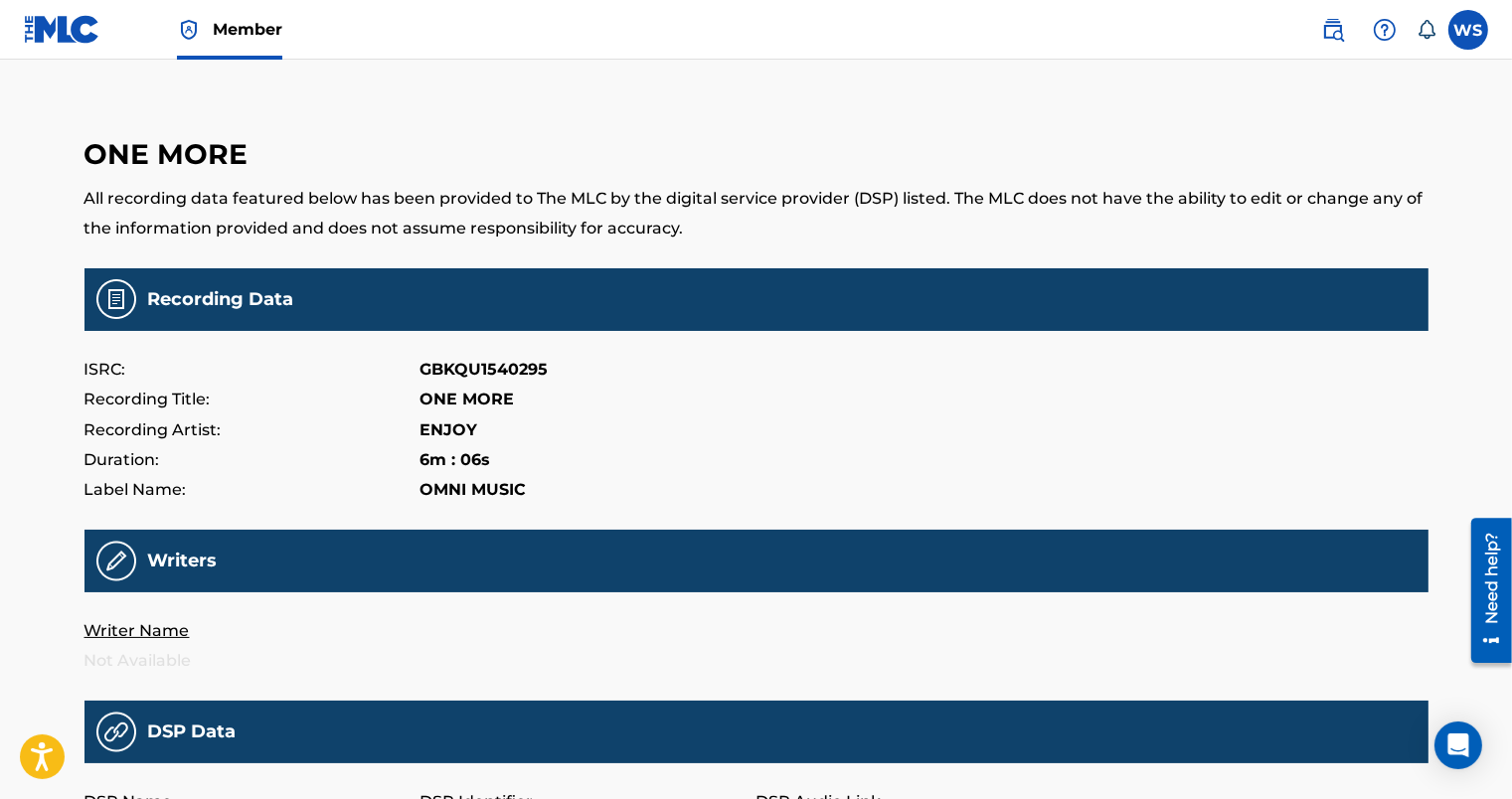 scroll, scrollTop: 0, scrollLeft: 0, axis: both 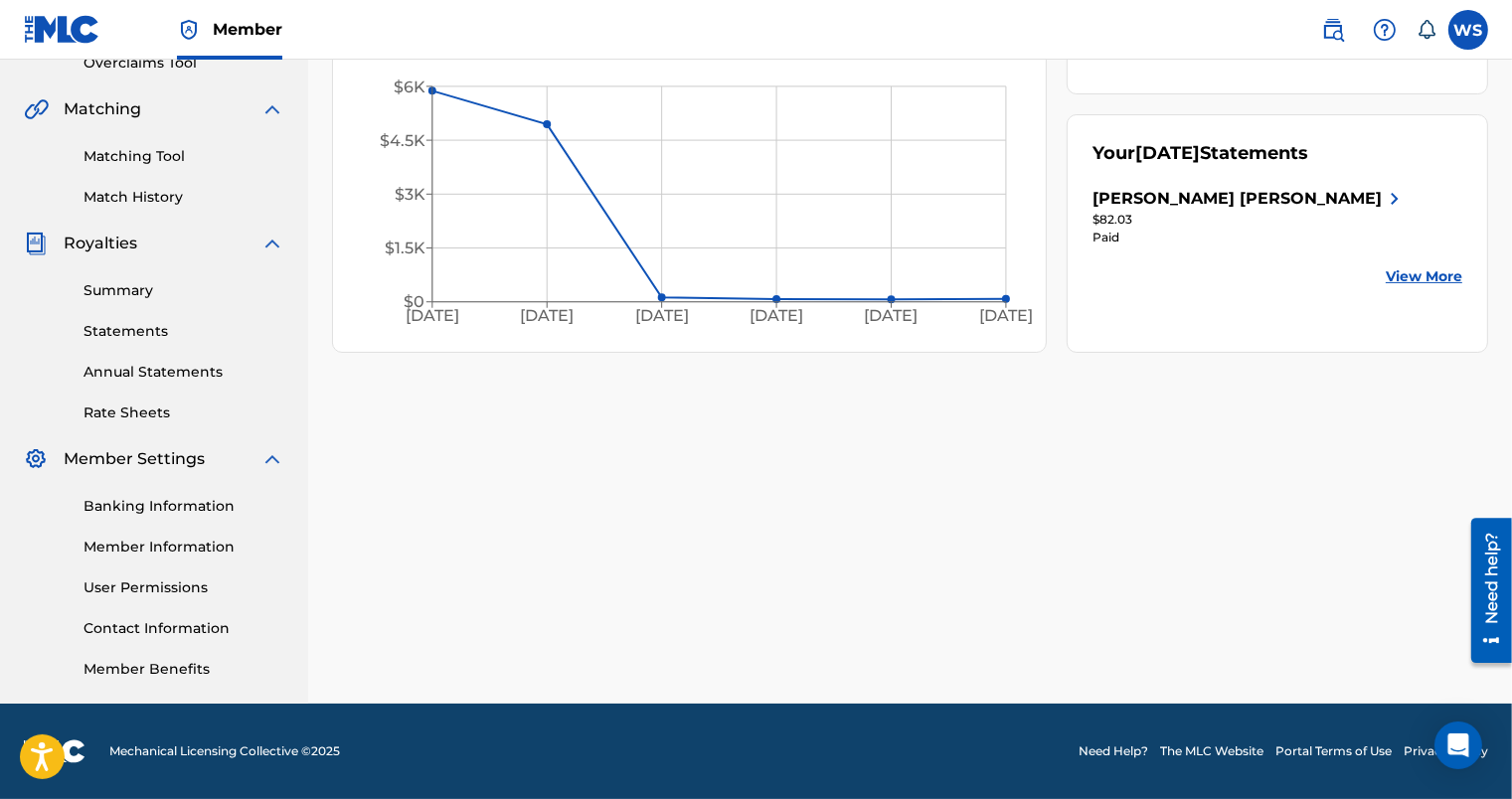 click on "User Permissions" at bounding box center (184, 587) 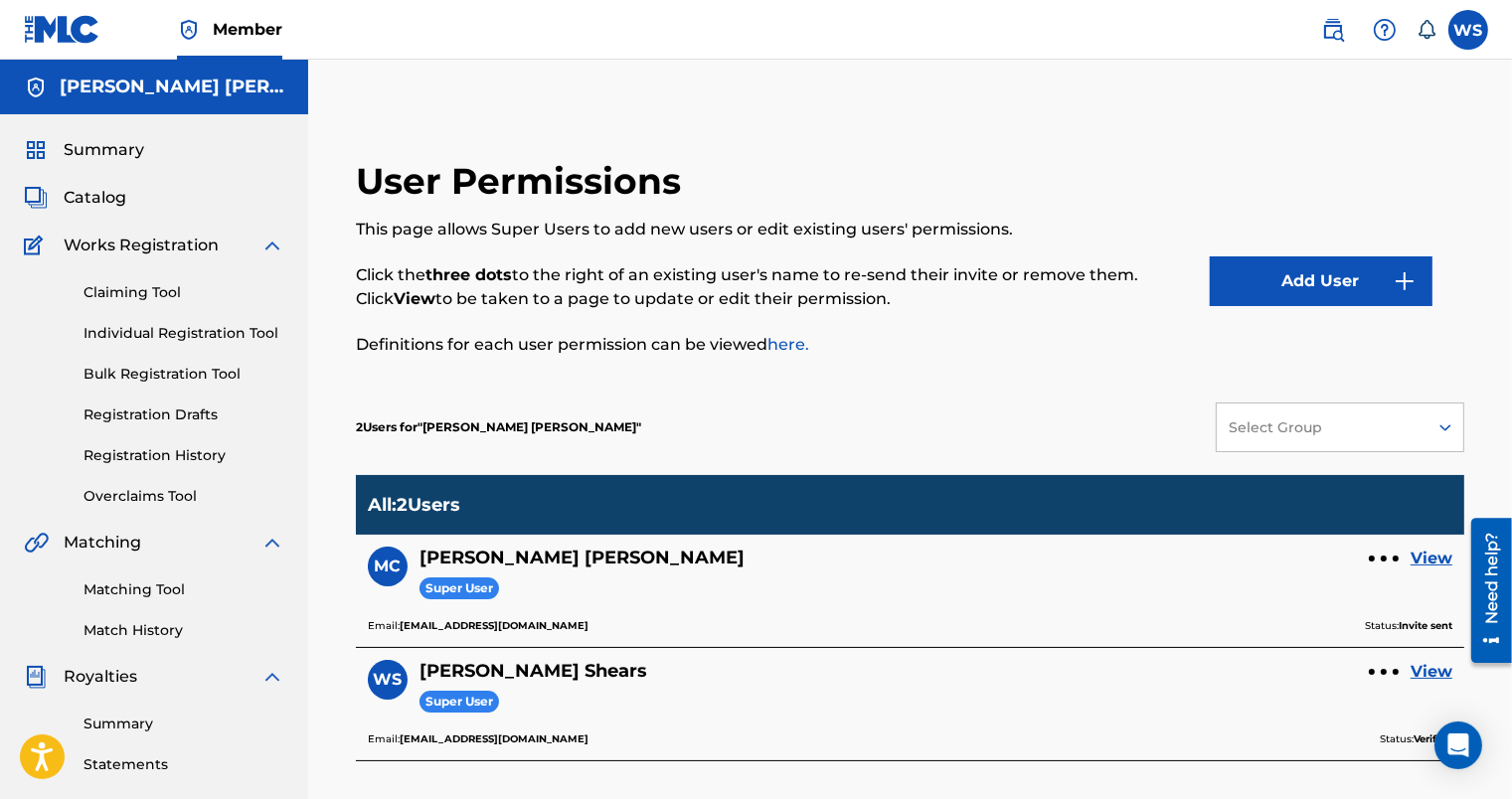 click on "View" at bounding box center (1431, 559) 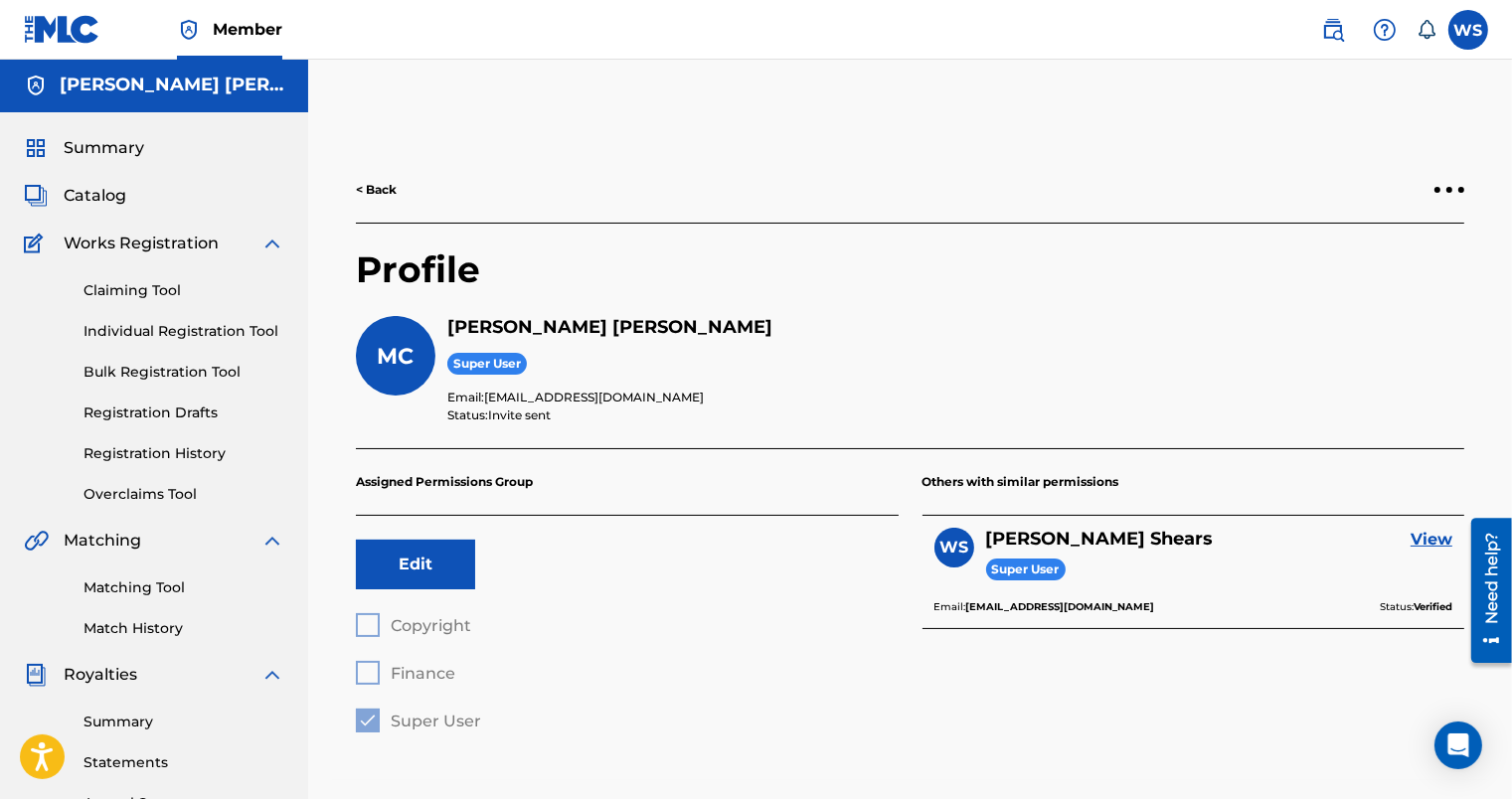 scroll, scrollTop: 0, scrollLeft: 0, axis: both 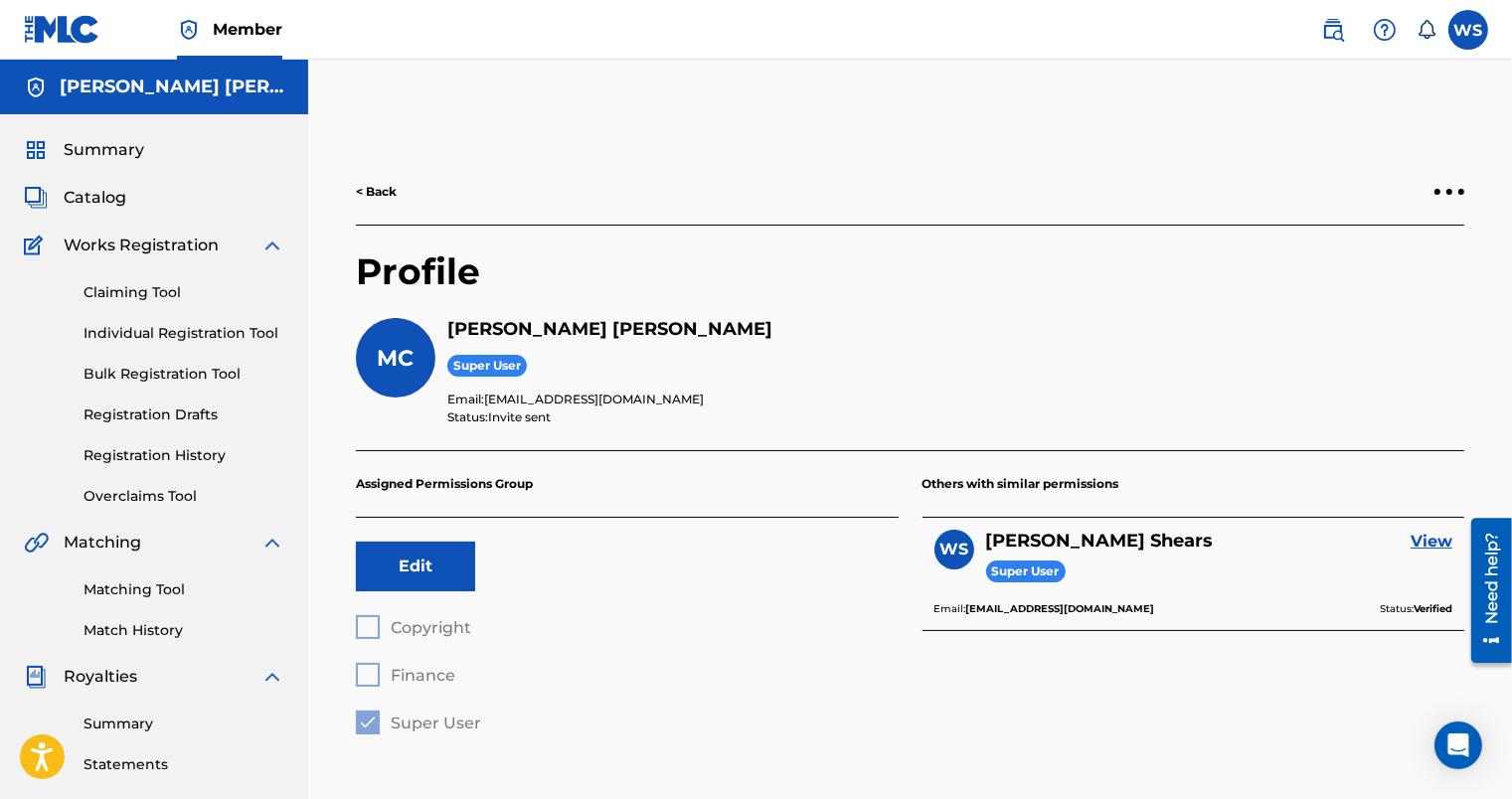 click on "Edit" at bounding box center (627, 566) 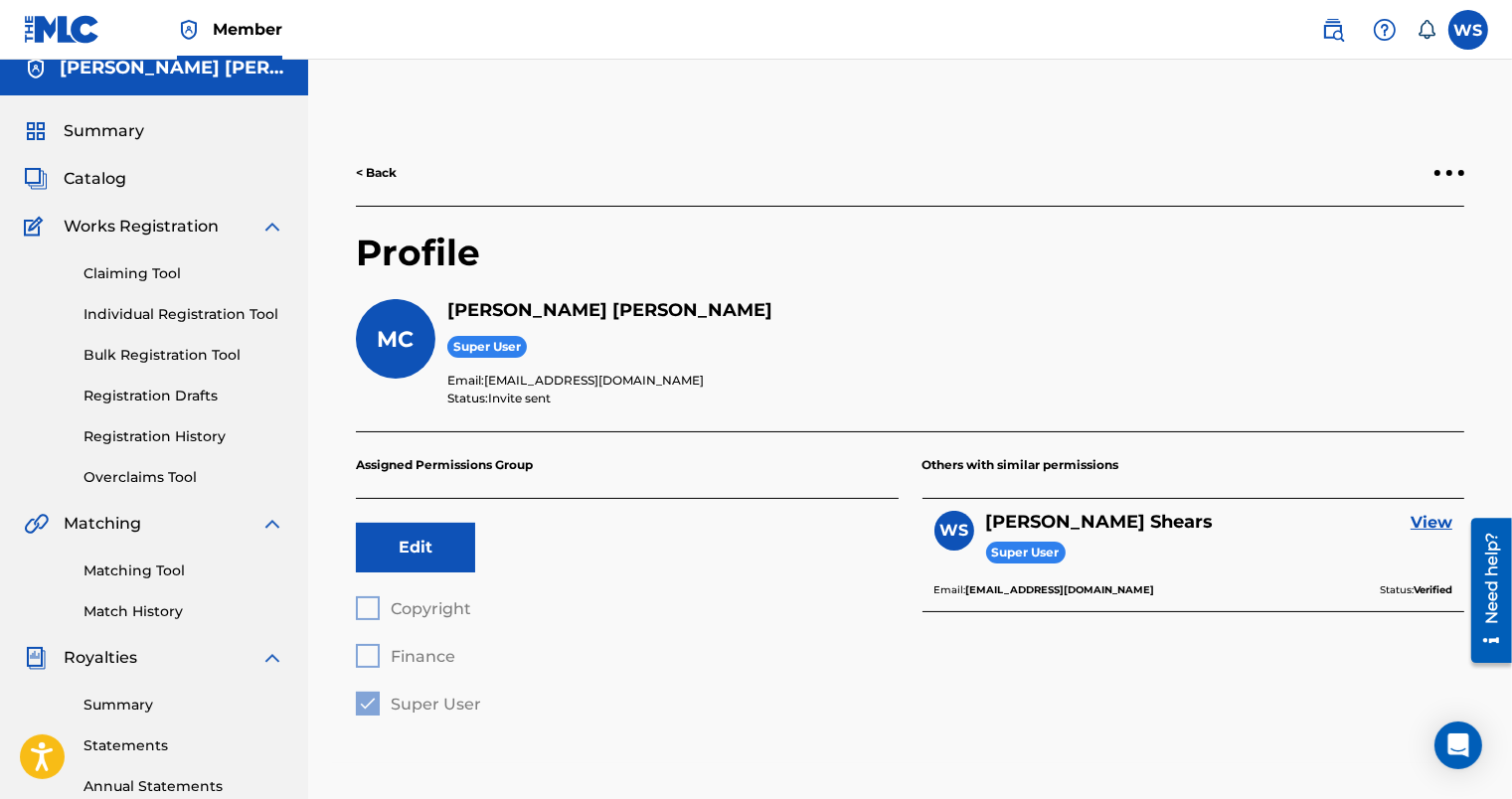 scroll, scrollTop: 0, scrollLeft: 0, axis: both 